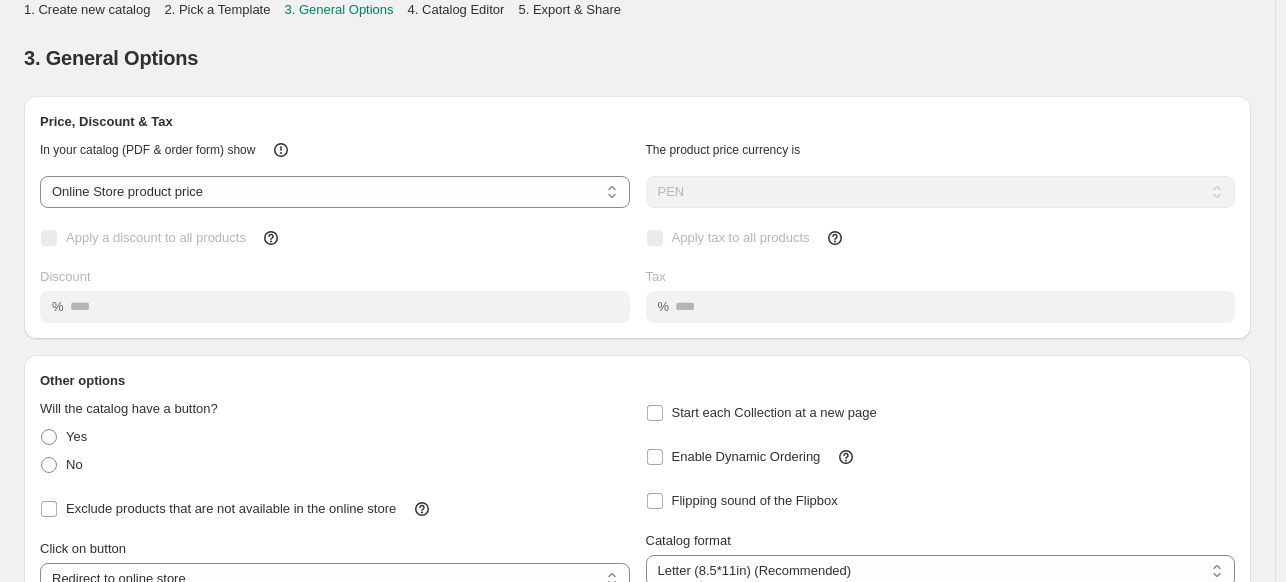 select on "**********" 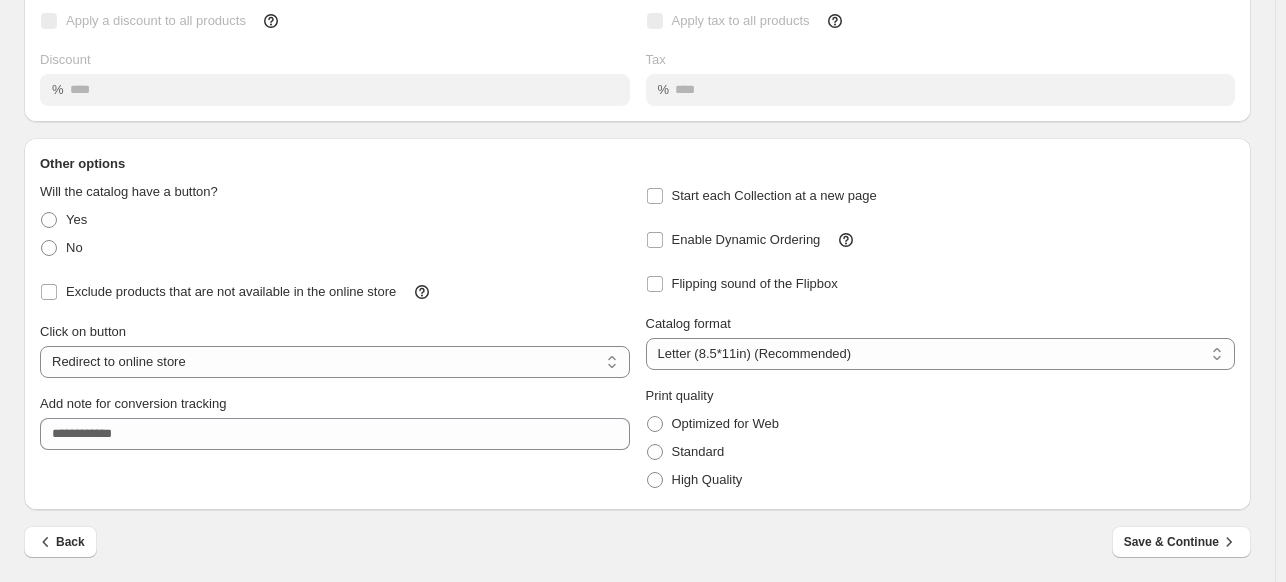 scroll, scrollTop: 219, scrollLeft: 0, axis: vertical 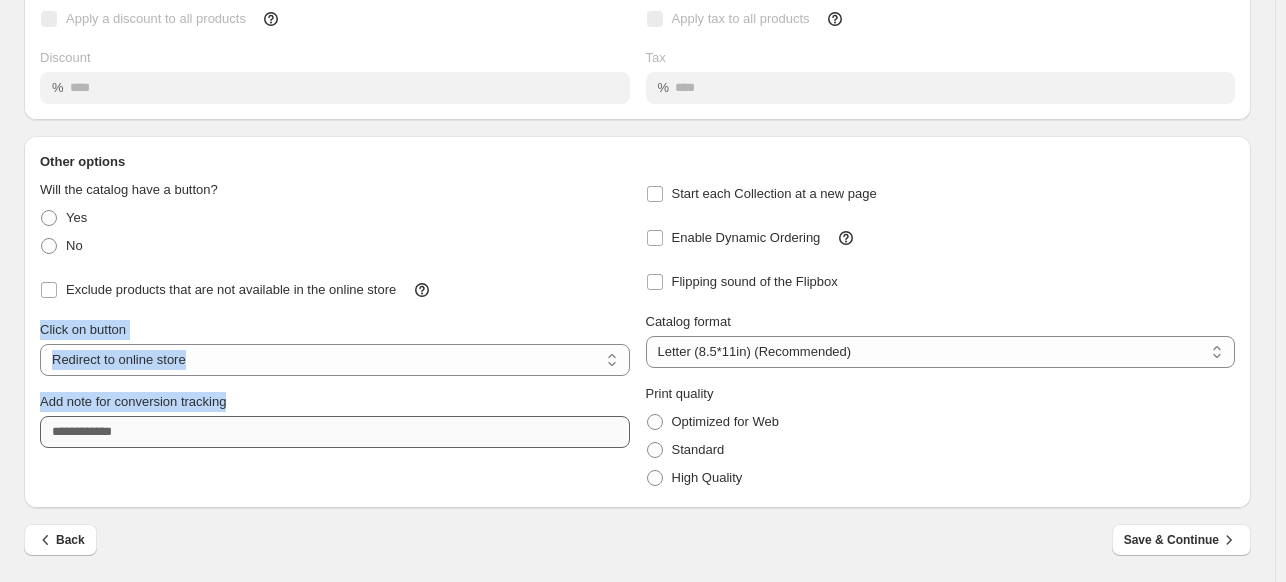 drag, startPoint x: 42, startPoint y: 327, endPoint x: 163, endPoint y: 416, distance: 150.20653 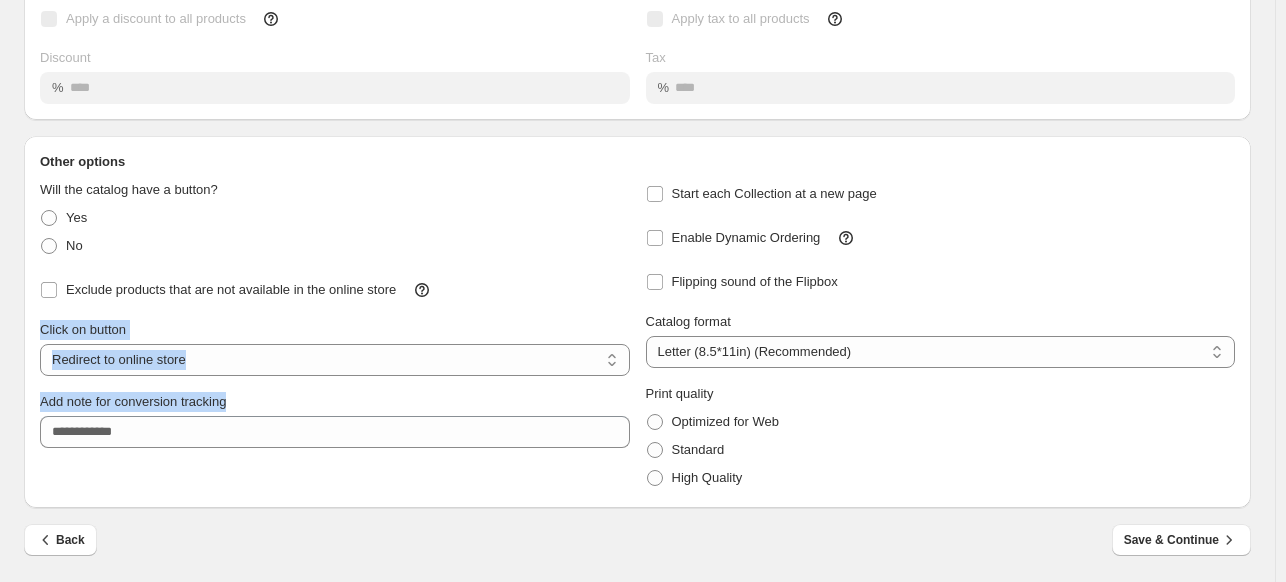 click on "Click on button" at bounding box center [335, 330] 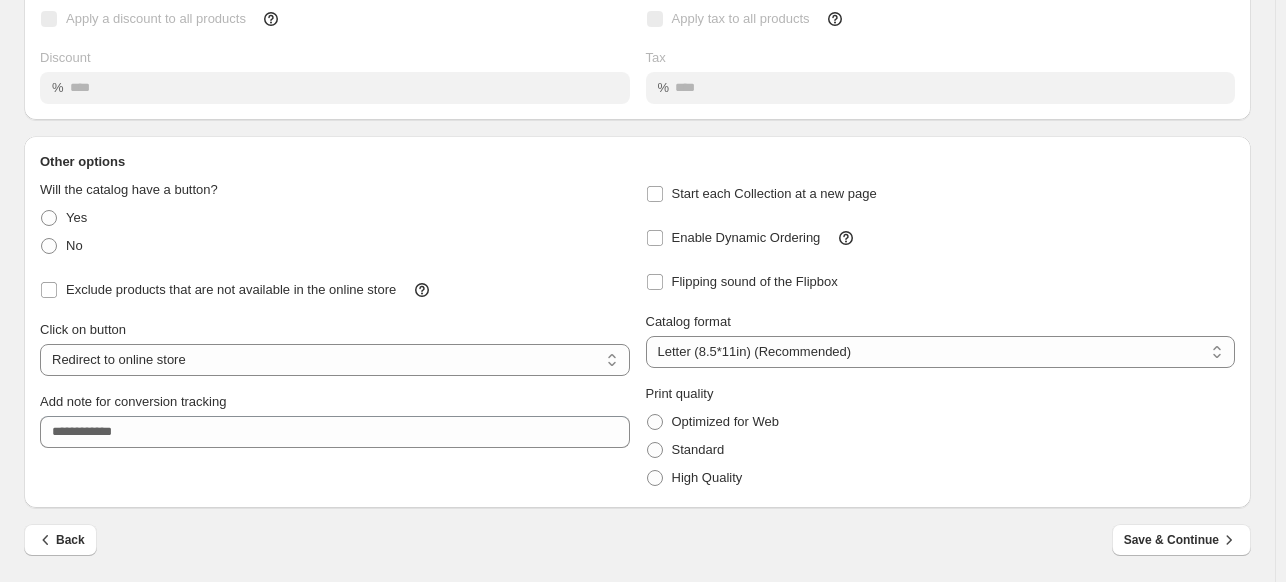 click on "Save & Continue" at bounding box center [1181, 540] 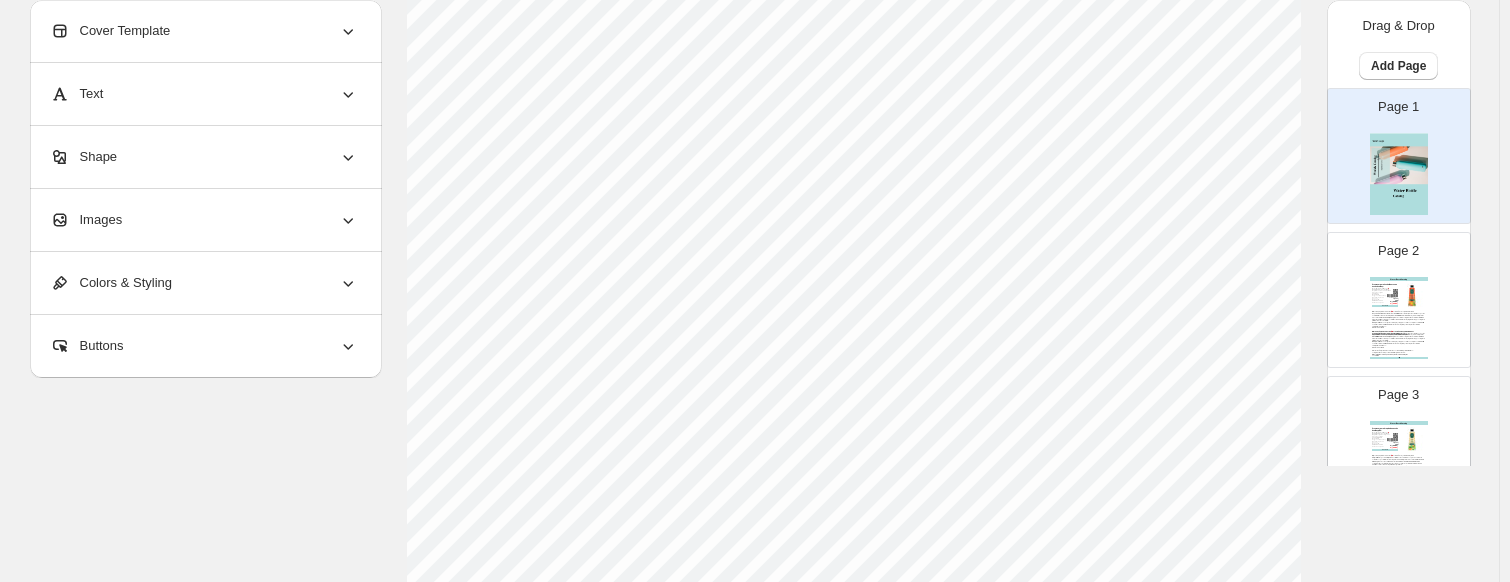 scroll, scrollTop: 400, scrollLeft: 0, axis: vertical 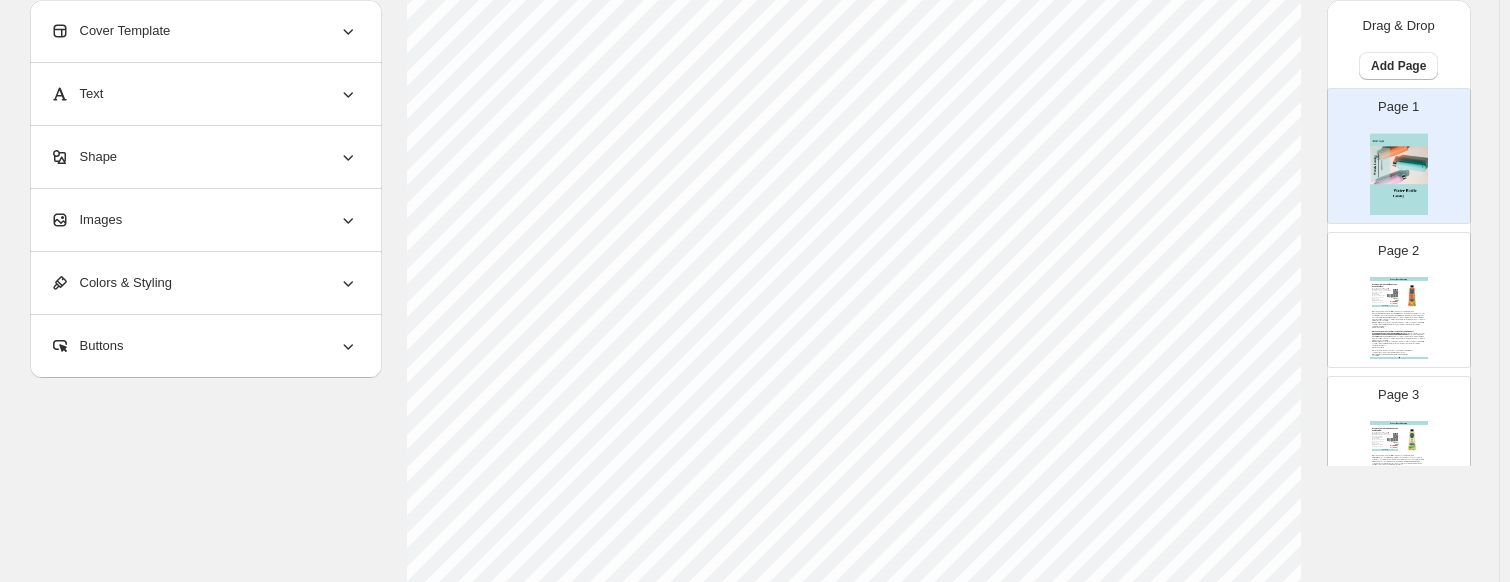 click on "Marca: Eyüp Sabri Tuncer | 🇹🇷 Tradición turca desde 1923
Inspirada en la esencia vibrante del Mediterráneo, esta crema corporal combina la frescura chispeante de la Mandarina de Bodrum con el poder nutritivo del Aceite de Oliva Virgen Extra. Su fragancia cítrica estimula los sentidos mientras su fórmula cremosa hidrata, regenera y protege tu piel durante todo el día.
Ideal para llevar contigo a todas partes, su formato compacto de 50 ml la convierte en tu aliada de hidratación rápida, fresca y efectiva en cualquier momento.
Beneficios clave
Hidratación intensa con efecto revitalizante inmediato.
Fragancia cítrica y fresca de larga duración.
Mejora la elasticidad, suavidad y luminosidad de la piel.
Fórmula l..." at bounding box center [1398, 324] 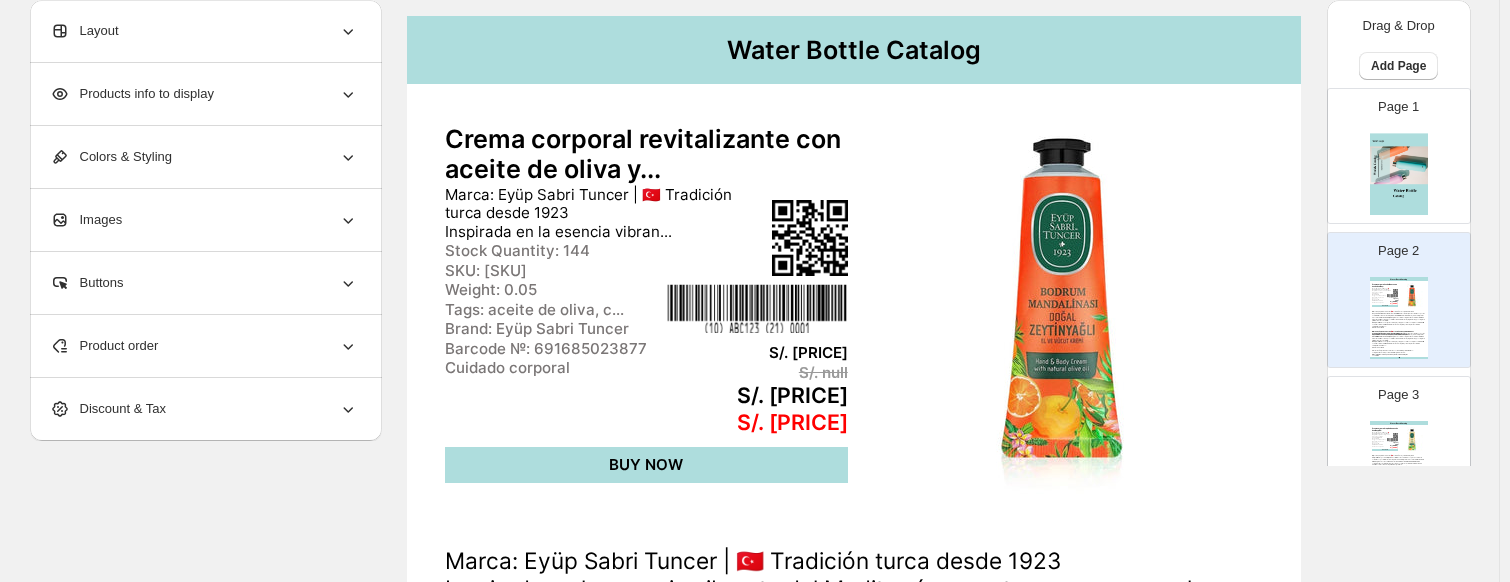 scroll, scrollTop: 200, scrollLeft: 0, axis: vertical 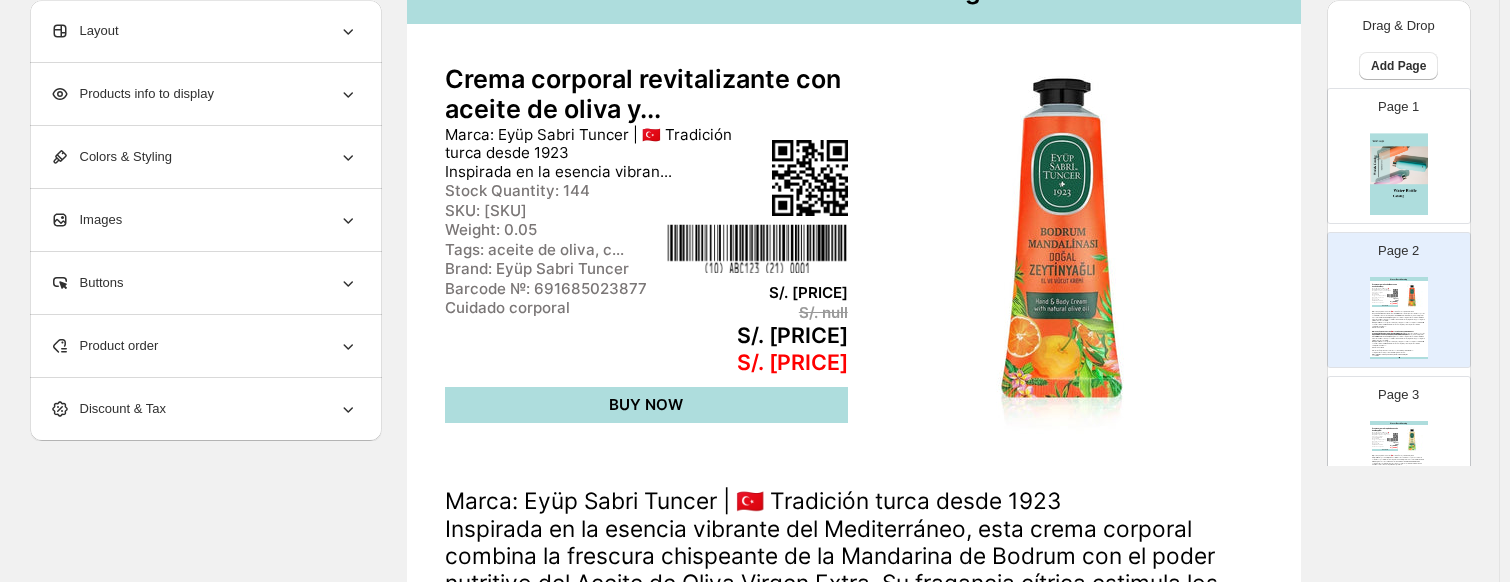click on "Water Bottle Catalog" at bounding box center [1399, 423] 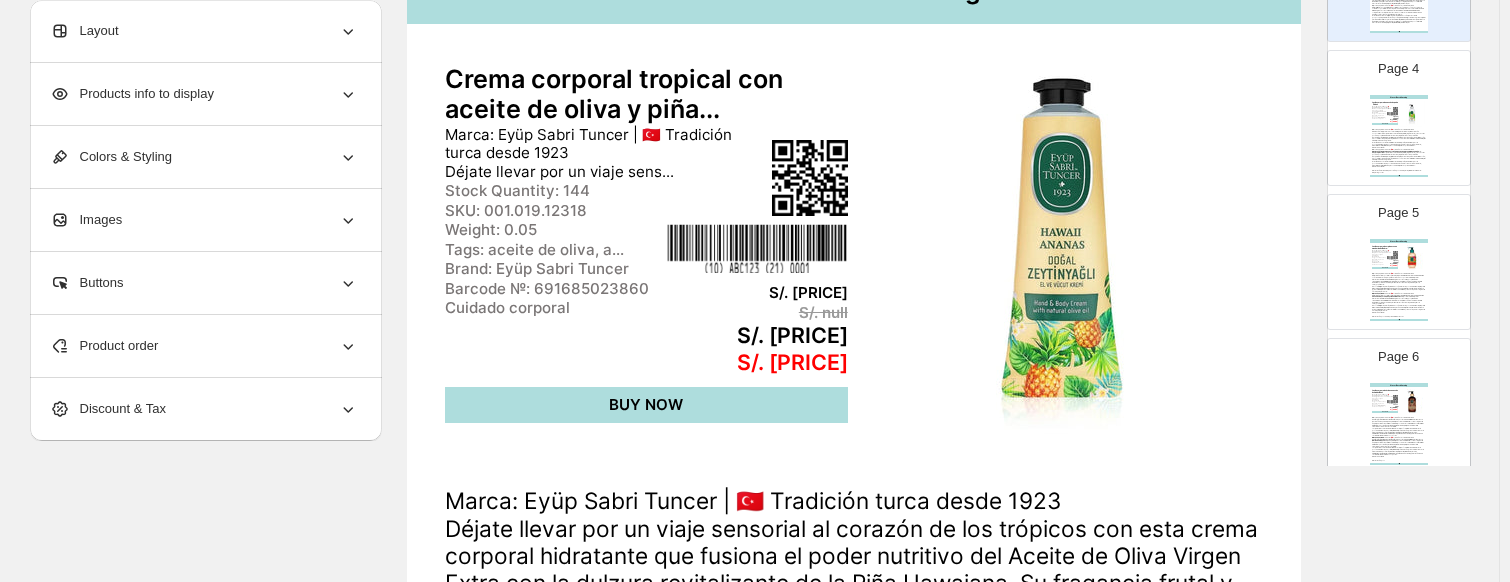 scroll, scrollTop: 500, scrollLeft: 0, axis: vertical 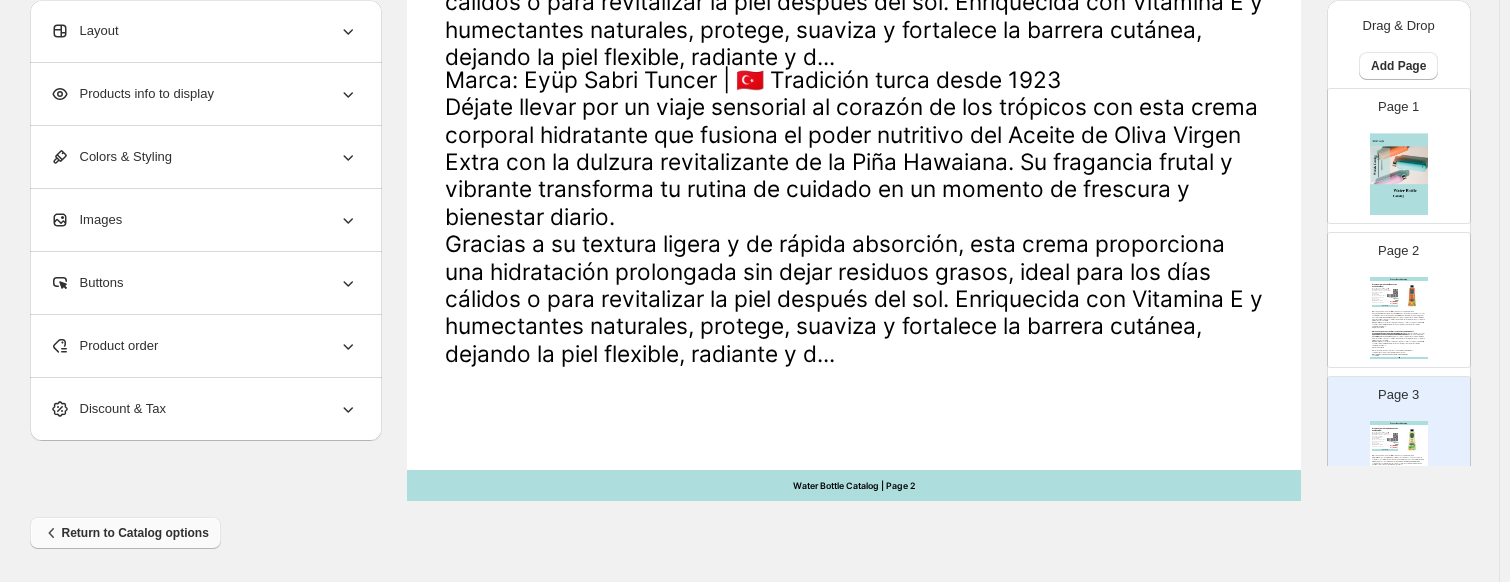 click on "Return to Catalog options" at bounding box center [125, 533] 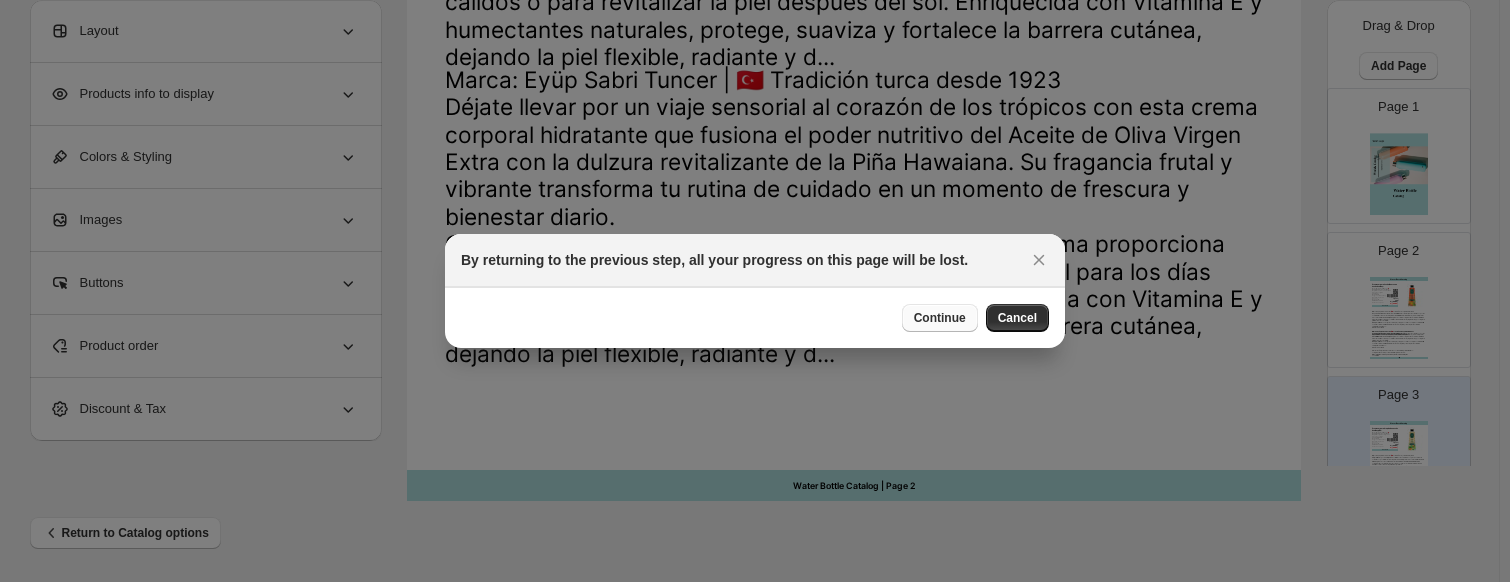 click on "Continue" at bounding box center (940, 318) 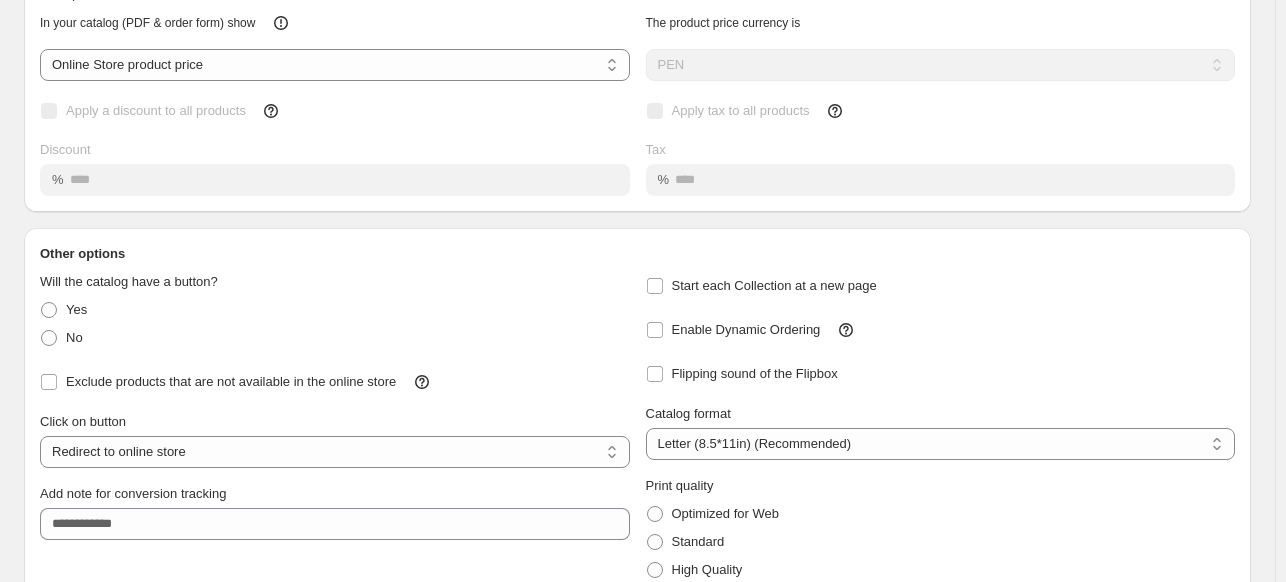 scroll, scrollTop: 219, scrollLeft: 0, axis: vertical 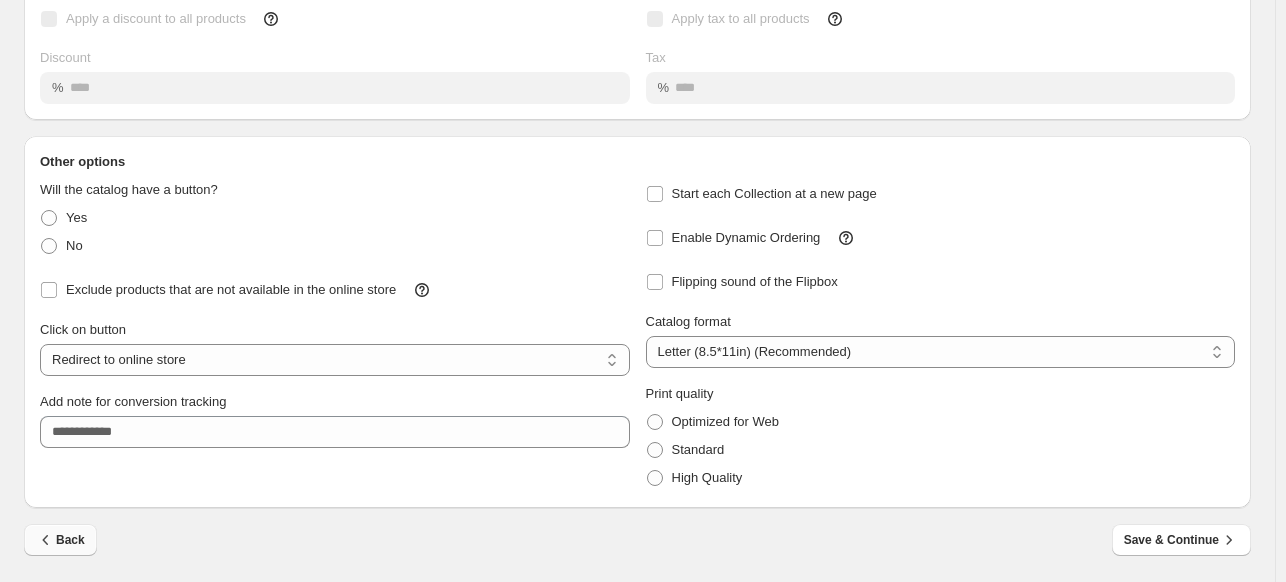 click on "Back" at bounding box center [60, 540] 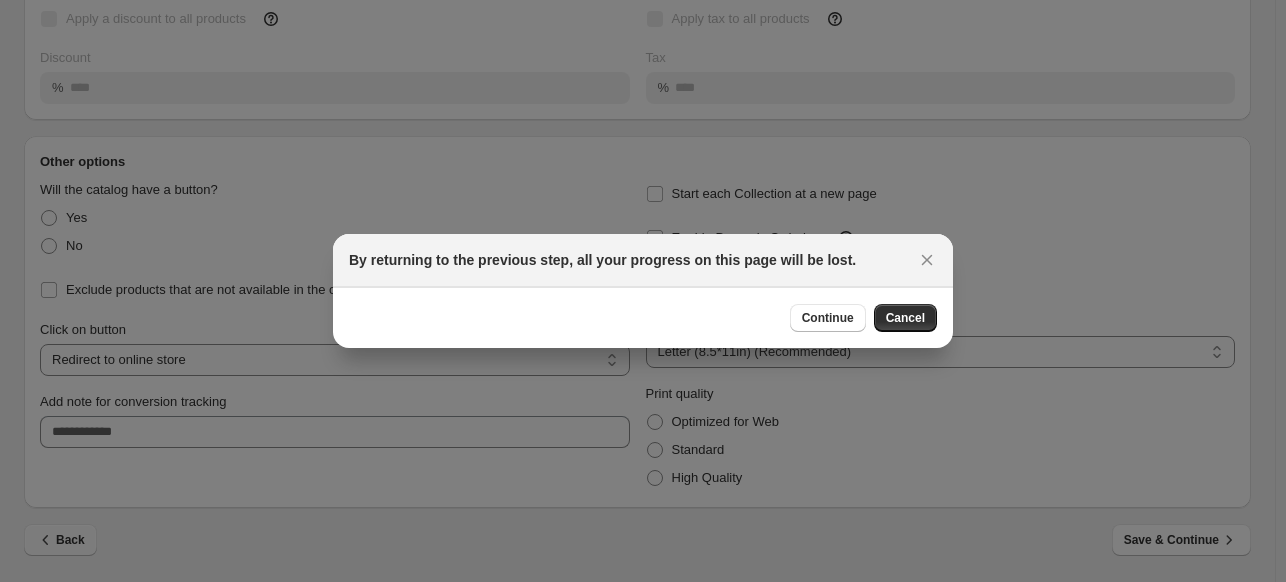 scroll, scrollTop: 0, scrollLeft: 0, axis: both 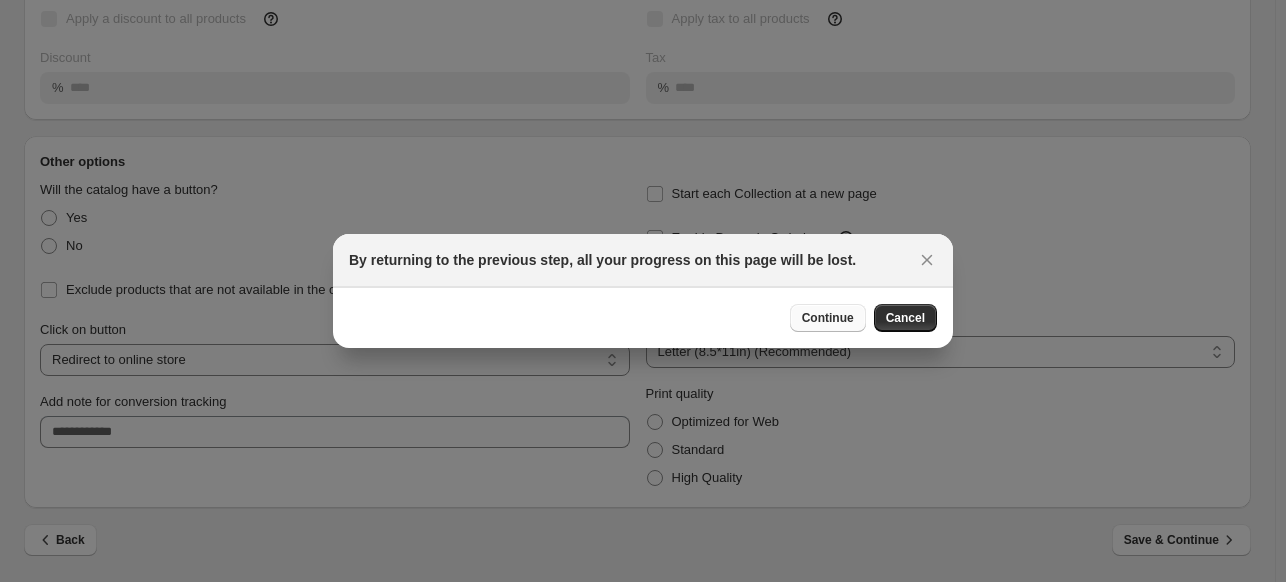 click on "Continue" at bounding box center (828, 318) 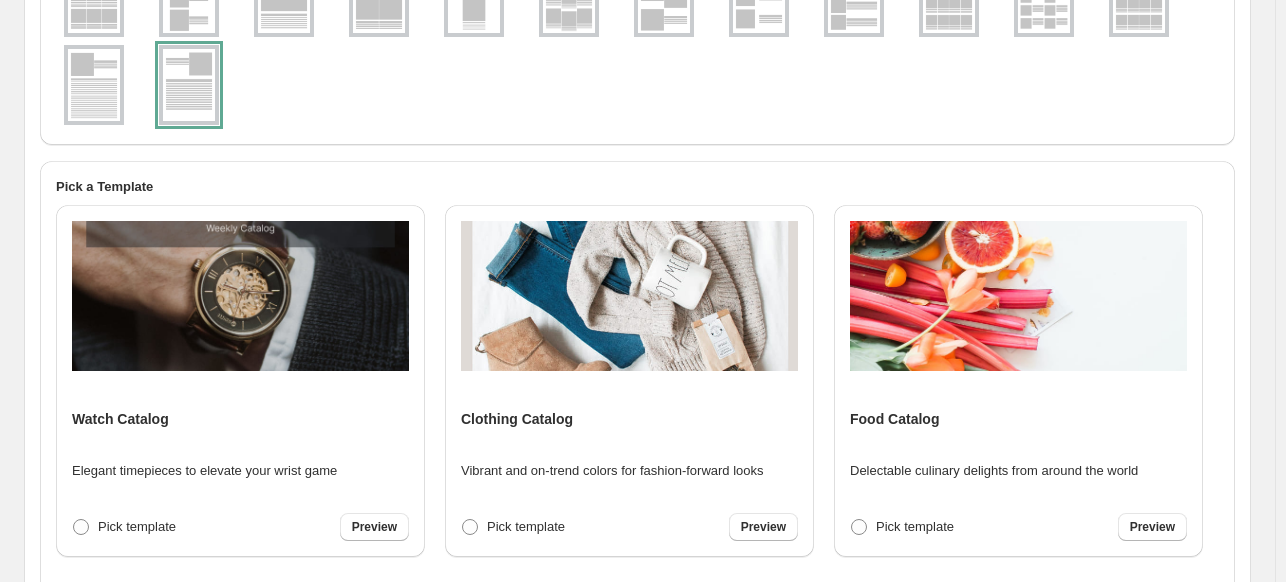 scroll, scrollTop: 0, scrollLeft: 0, axis: both 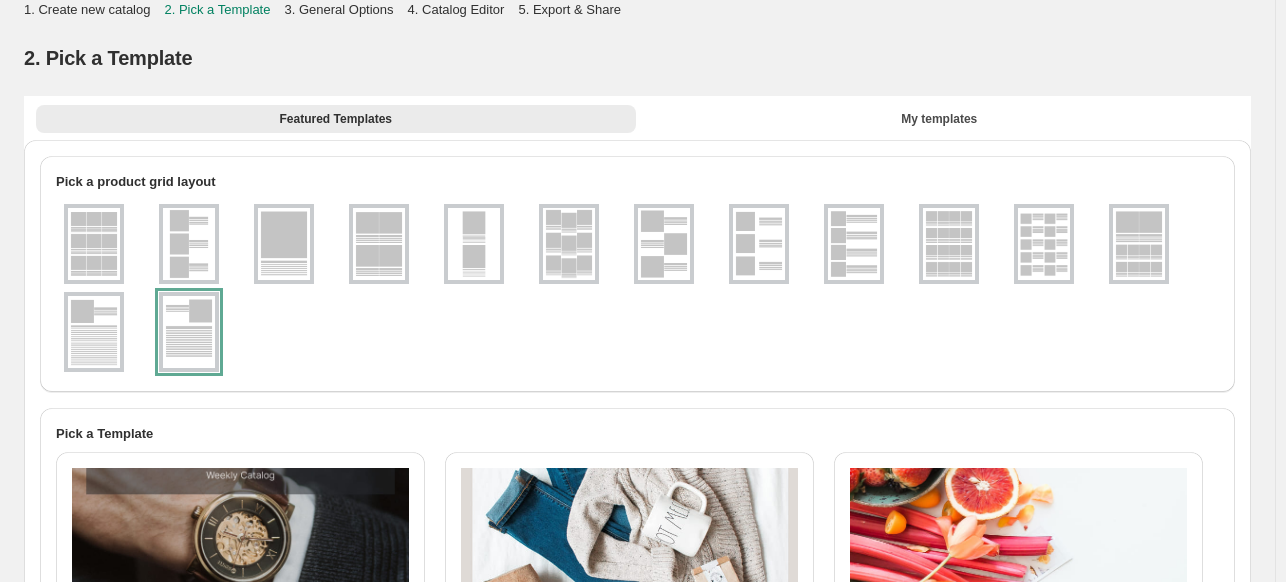 click at bounding box center [189, 244] 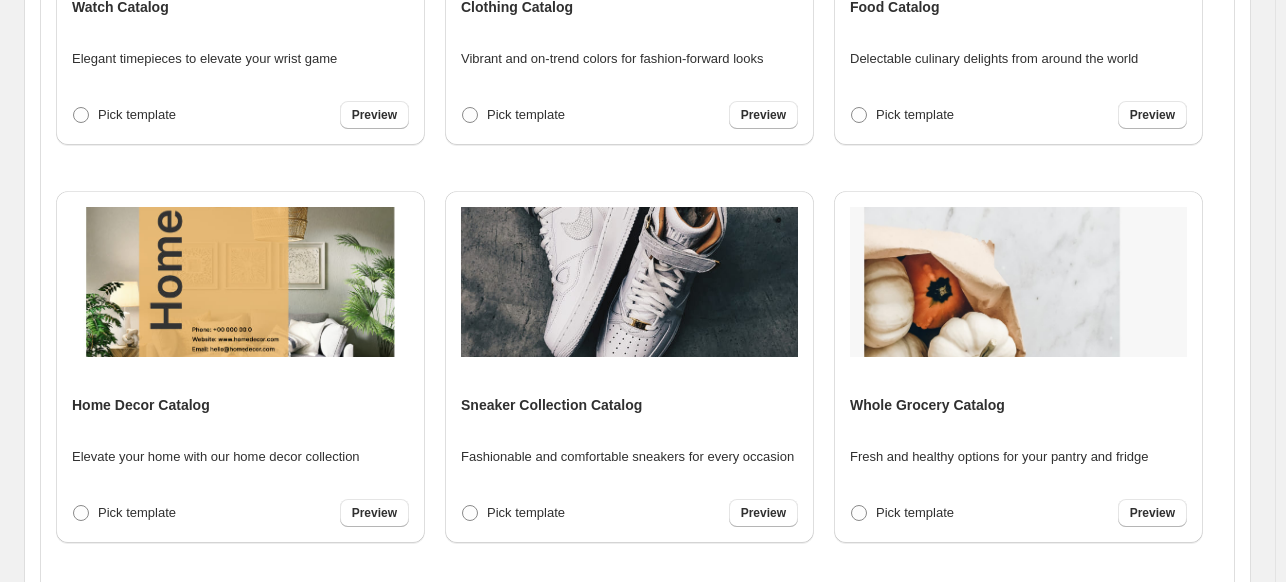 scroll, scrollTop: 795, scrollLeft: 0, axis: vertical 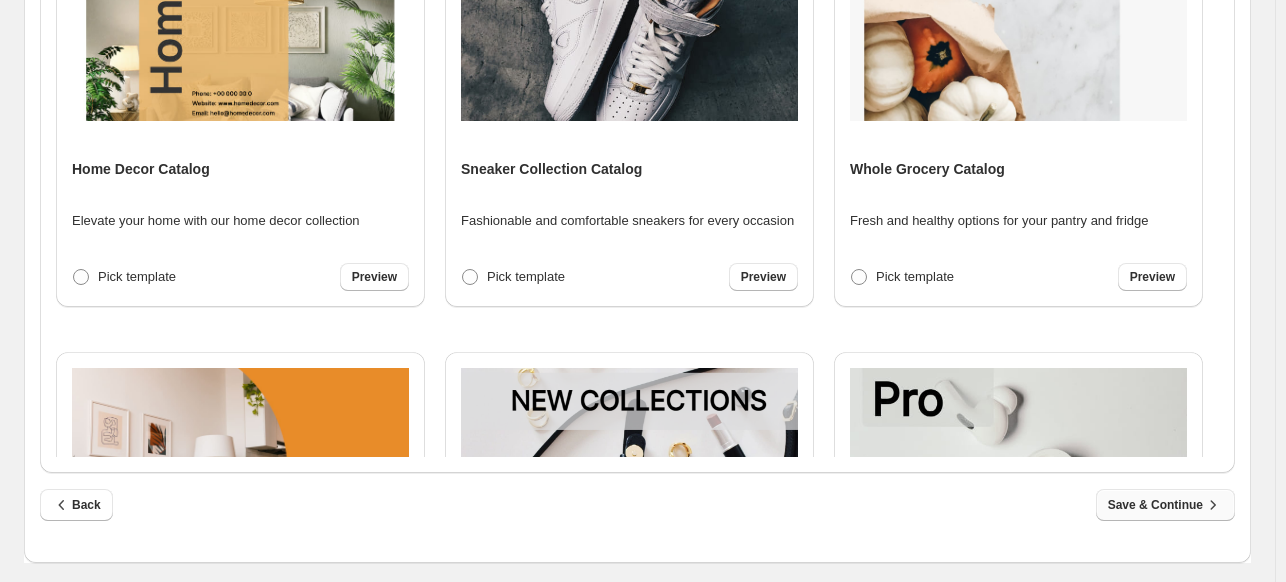 click on "Save & Continue" at bounding box center (1165, 505) 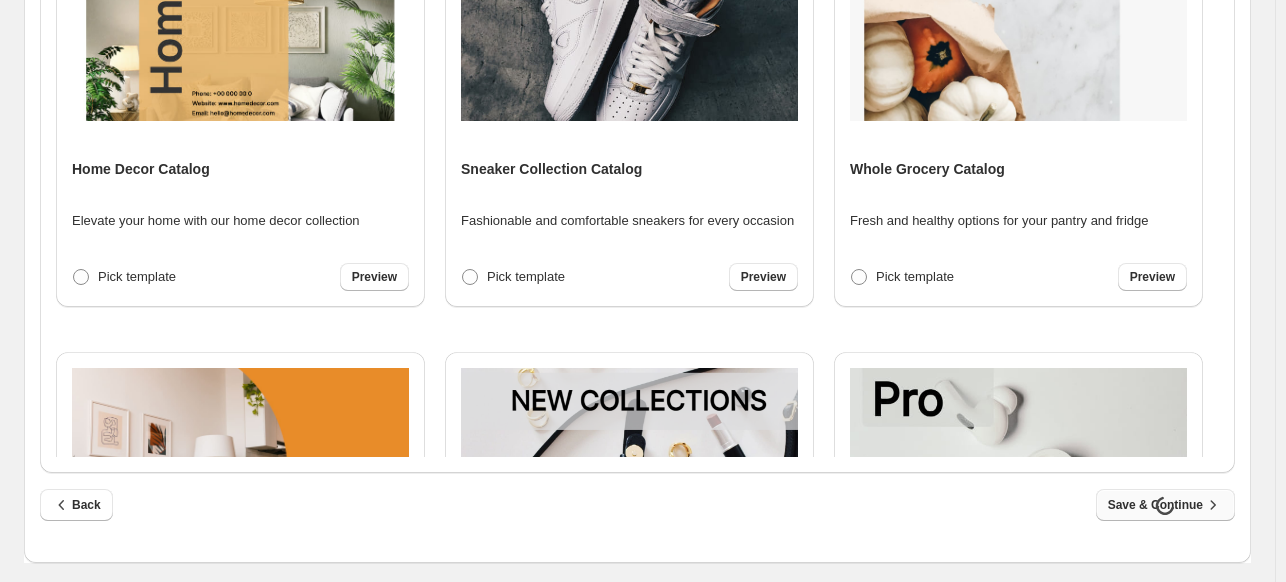 select on "**********" 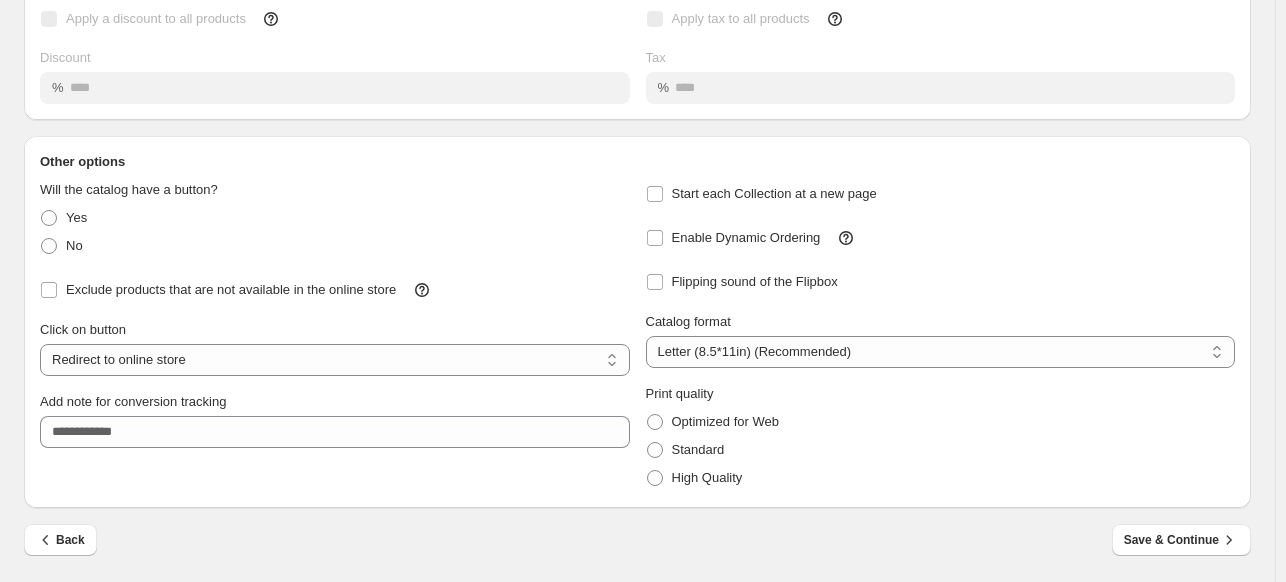 scroll, scrollTop: 20, scrollLeft: 0, axis: vertical 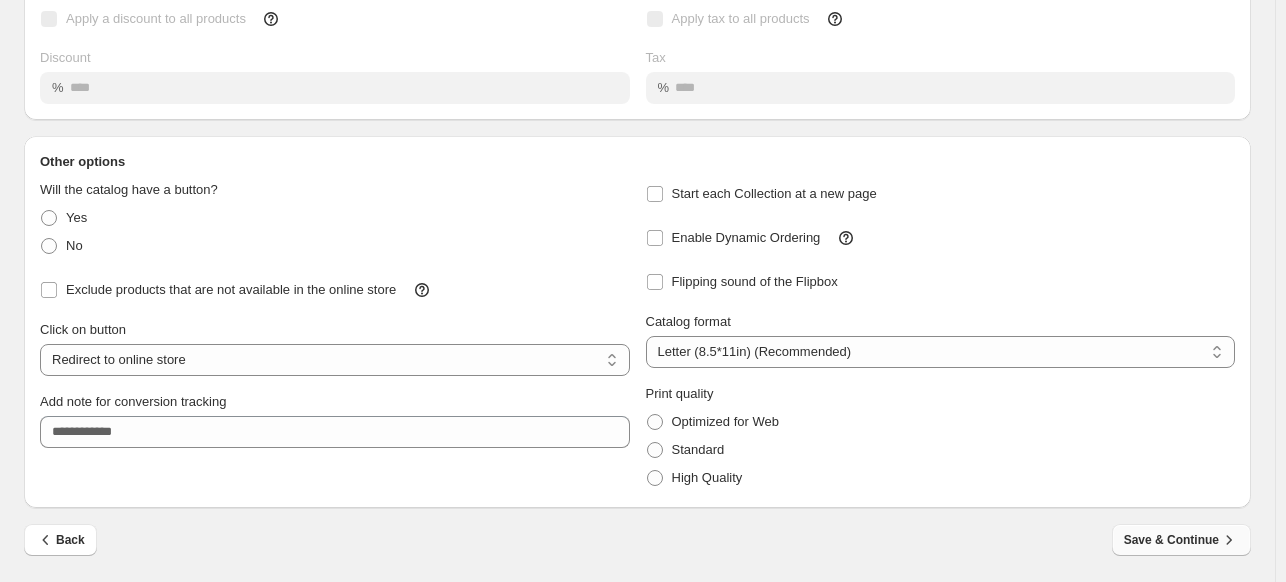 click on "Save & Continue" at bounding box center [1181, 540] 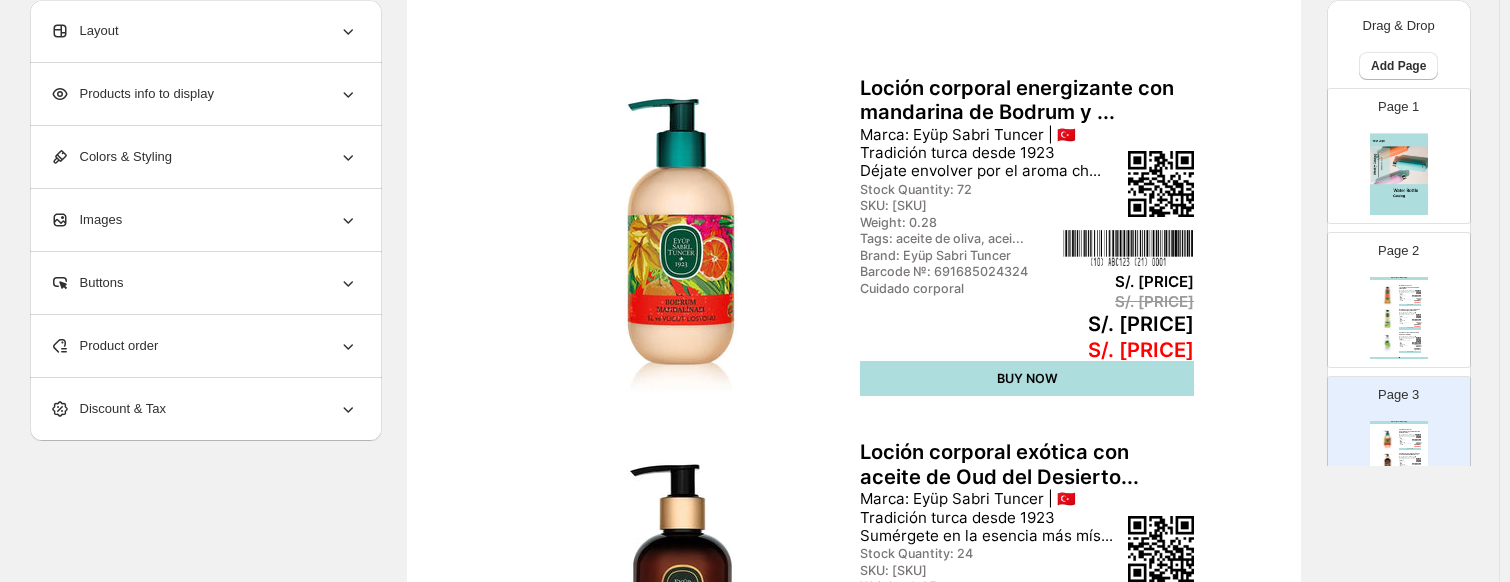 scroll, scrollTop: 0, scrollLeft: 0, axis: both 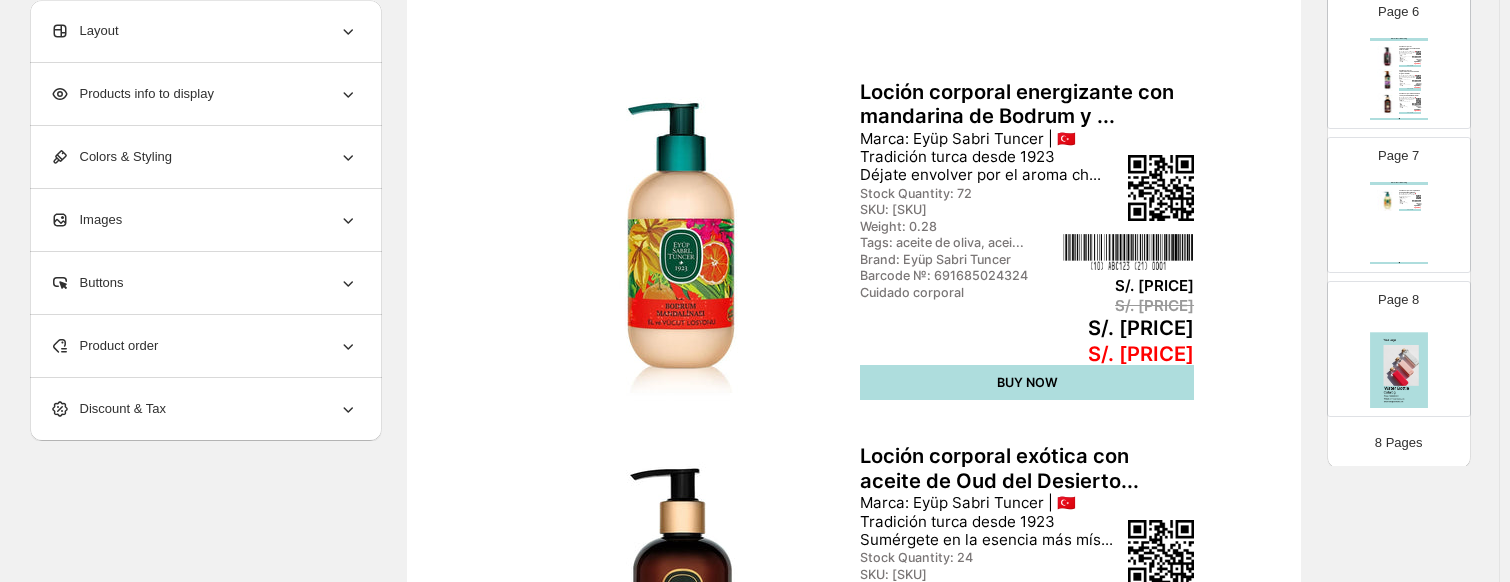 click on "Water Bottle Catalog Loción corporal tropical con aceite de oliva y piña ha... Marca: Eyüp Sabri Tuncer | 🇹🇷 Tradición turca desde 1923
Sumérgete en una experiencia s... Stock Quantity: [NUMBER] SKU: [SKU] Weight: [NUMBER] Tags: aceite de oliva, acei... Brand: Eyüp Sabri Tuncer Barcode №: [NUMBER] Cuidado corporal S/. [PRICE] S/. null S/. [PRICE] S/. [PRICE] BUY NOW Water Bottle Catalog | Page undefined" at bounding box center (1399, 223) 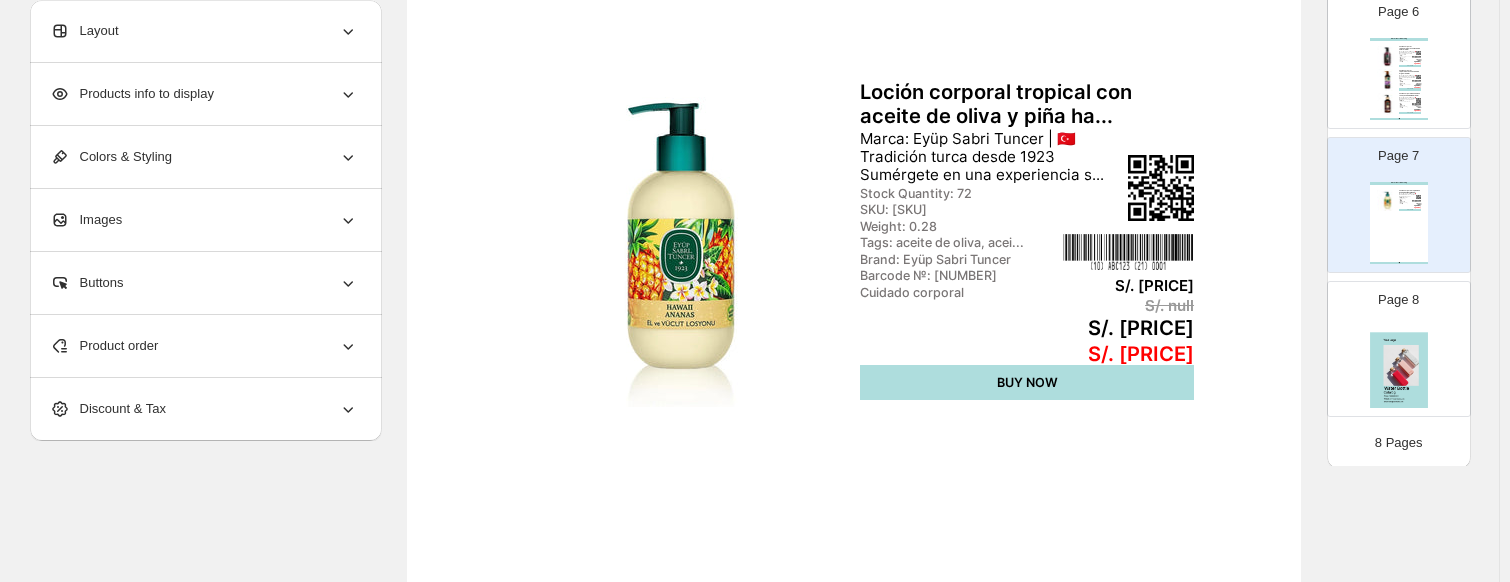 click on "Loción corporal reparadora con aceite de argán – 250 m..." at bounding box center (1410, 72) 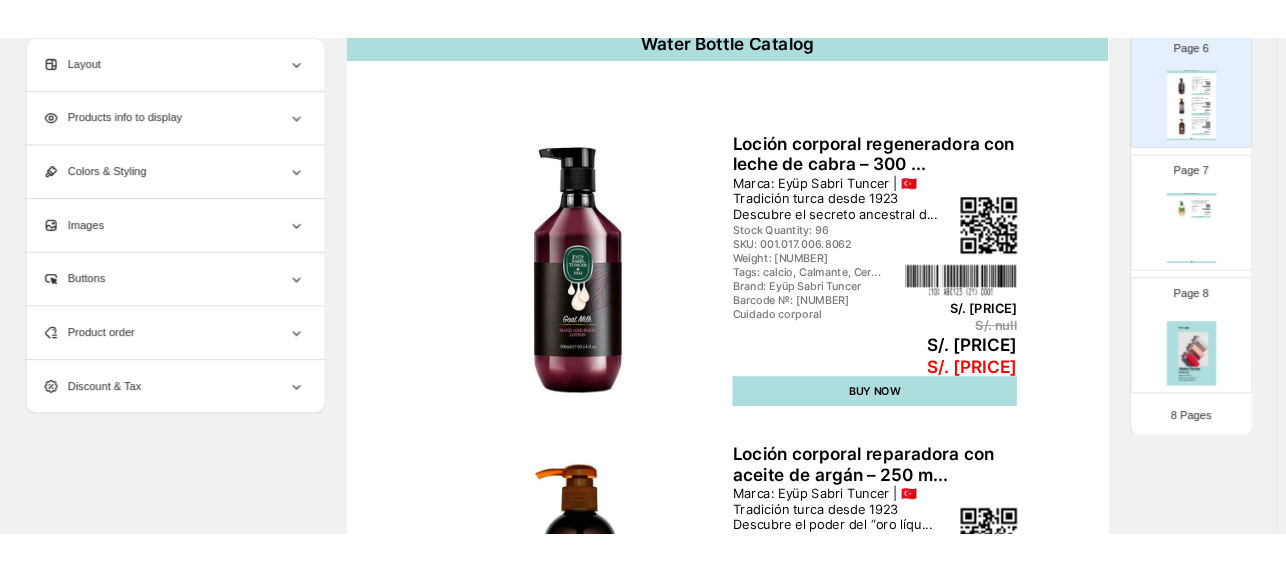 scroll, scrollTop: 700, scrollLeft: 0, axis: vertical 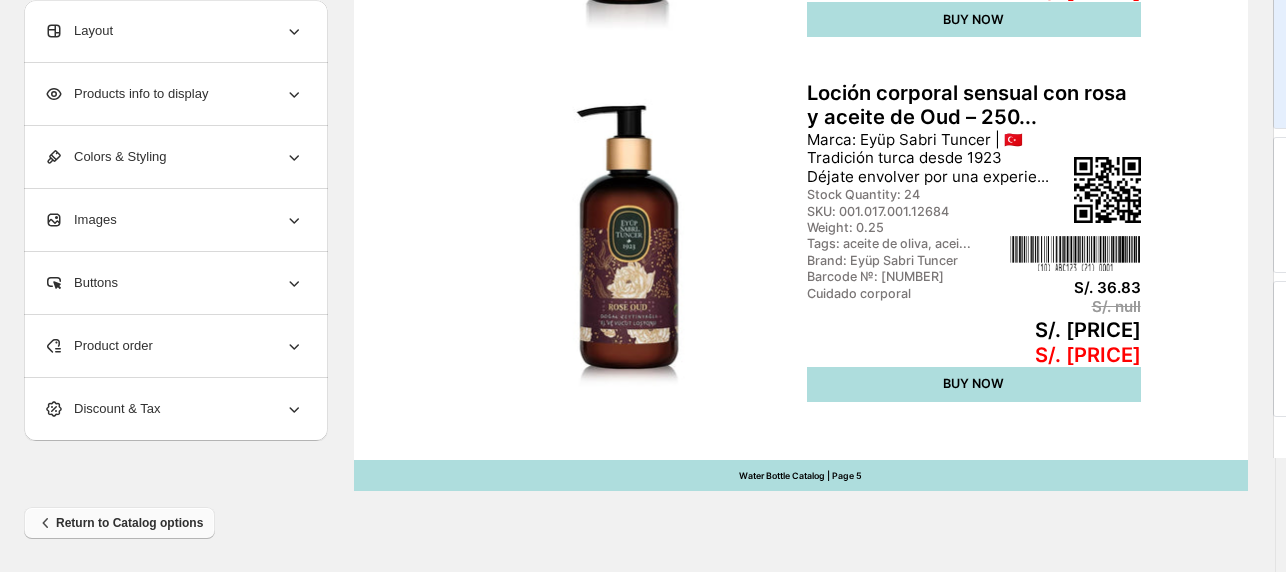 click on "Return to Catalog options" at bounding box center (119, 523) 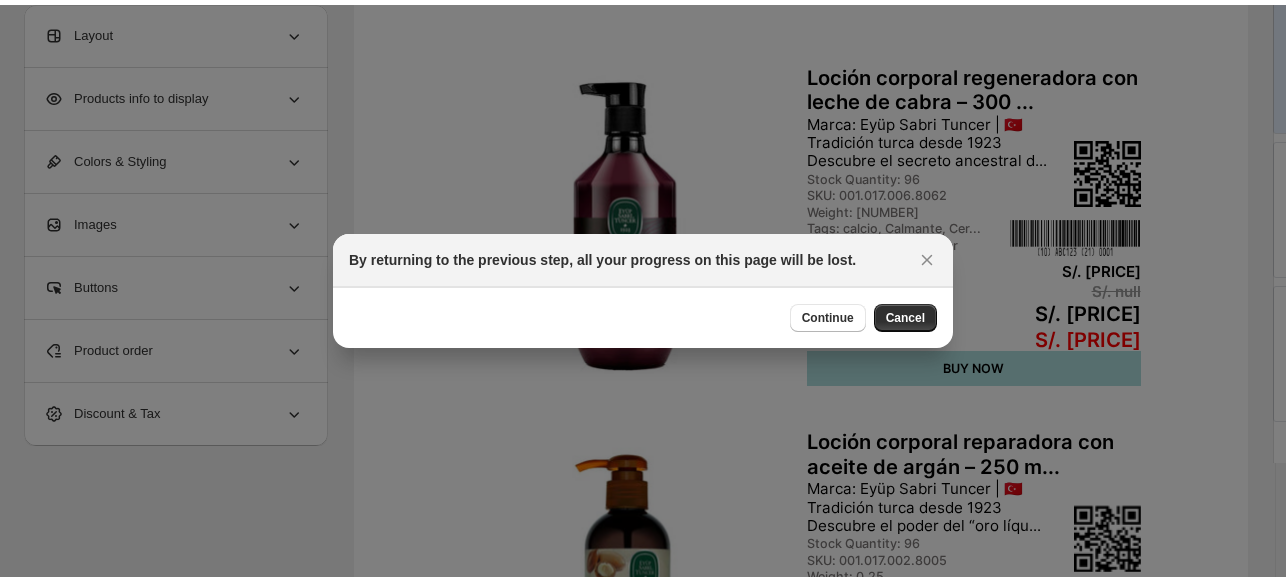 scroll, scrollTop: 0, scrollLeft: 0, axis: both 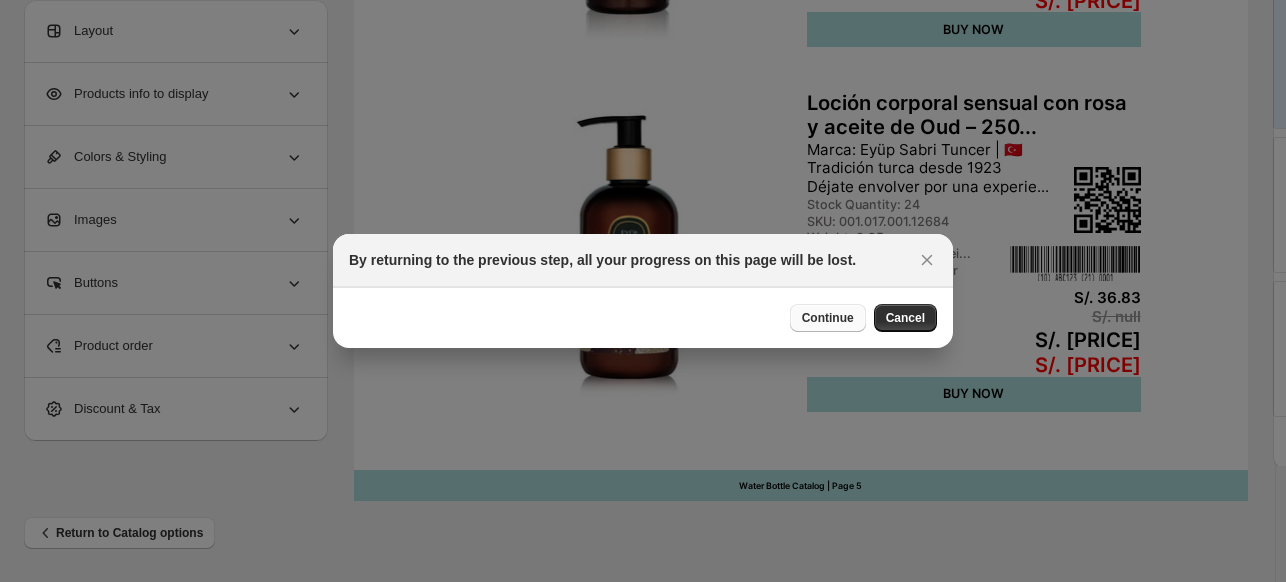 click on "Continue" at bounding box center [828, 318] 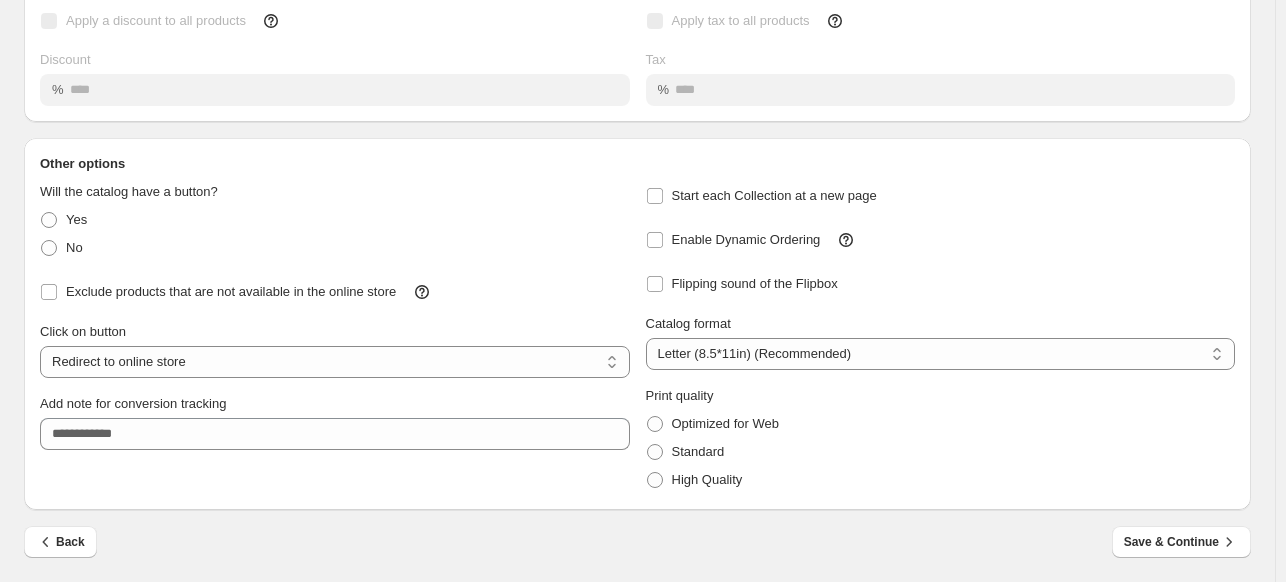 scroll, scrollTop: 219, scrollLeft: 0, axis: vertical 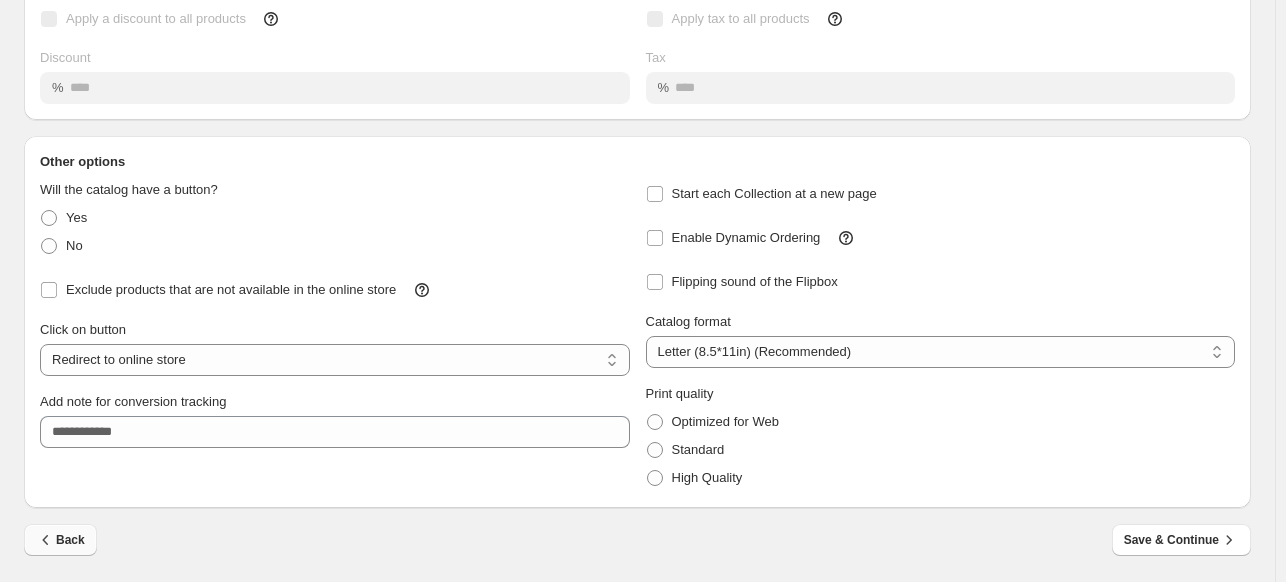 click on "Back" at bounding box center [60, 540] 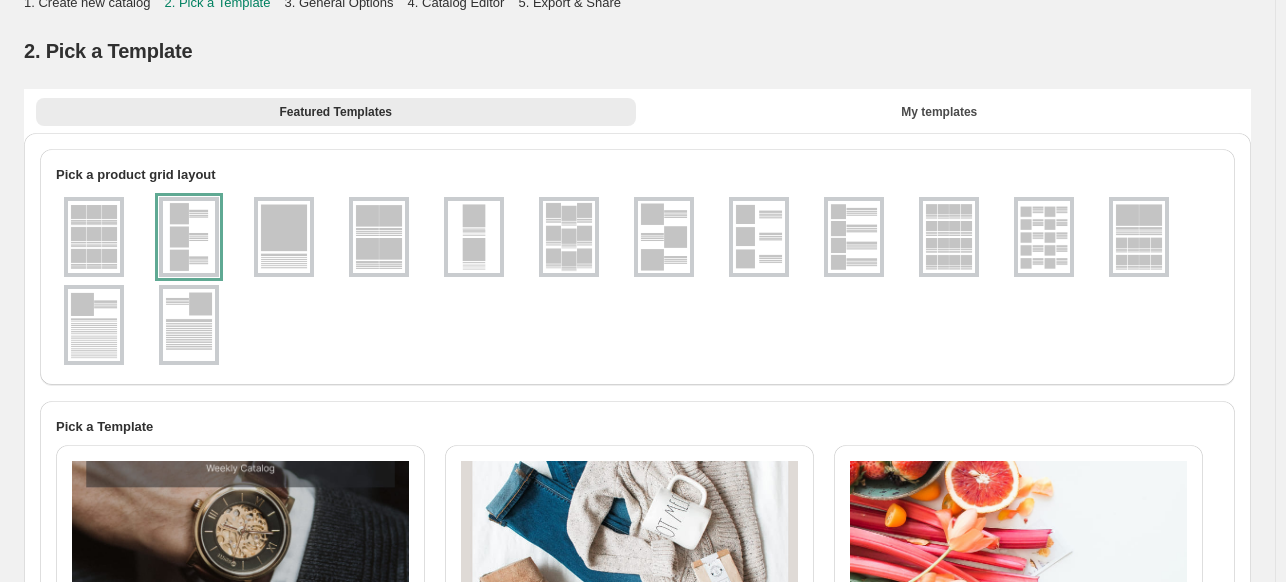 scroll, scrollTop: 0, scrollLeft: 0, axis: both 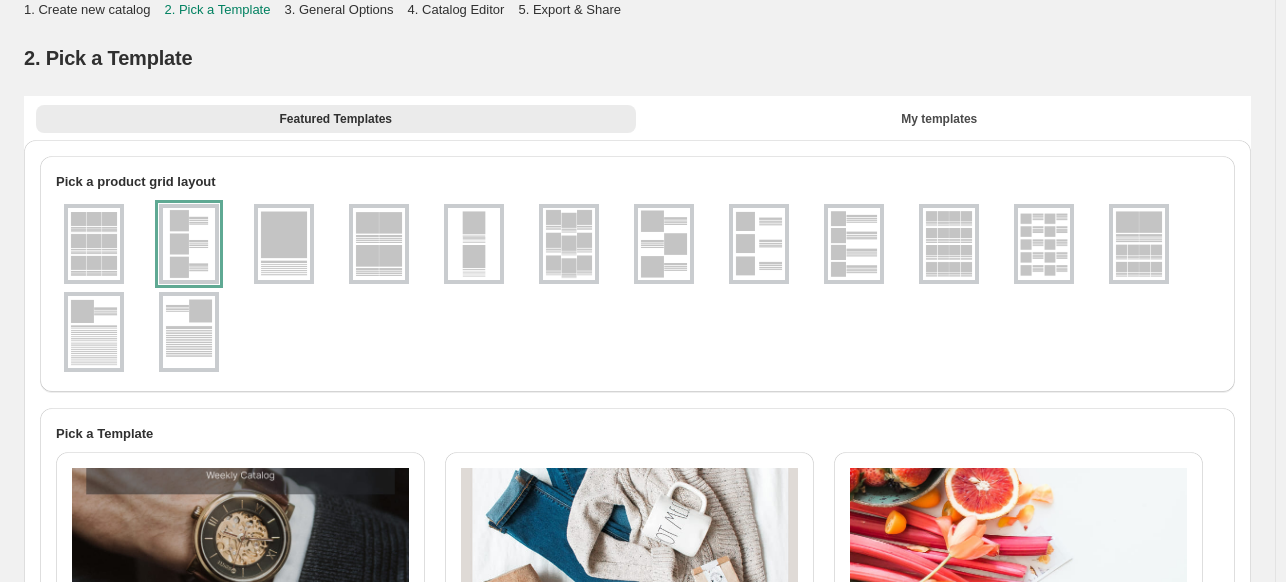 click at bounding box center [854, 244] 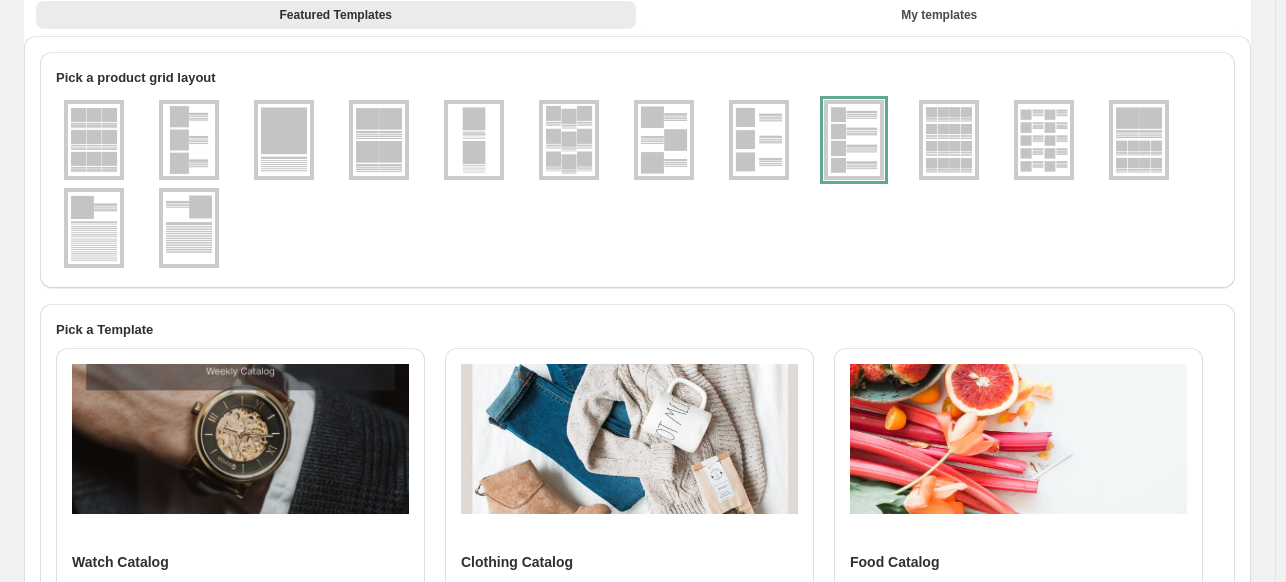 scroll, scrollTop: 95, scrollLeft: 0, axis: vertical 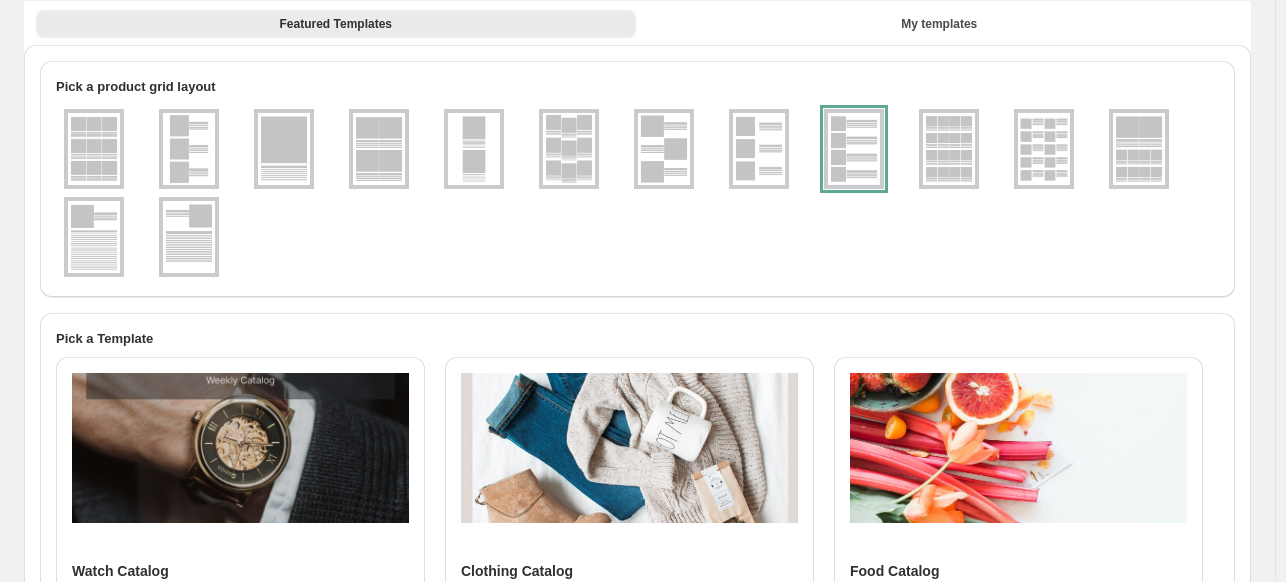 click at bounding box center (759, 149) 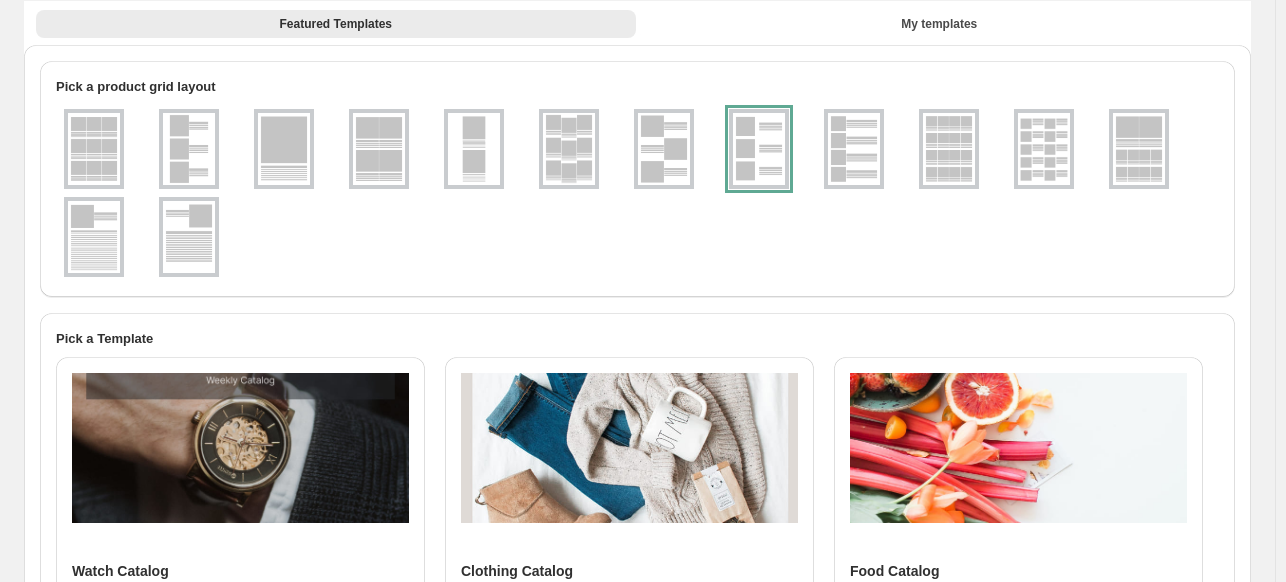 click at bounding box center [854, 149] 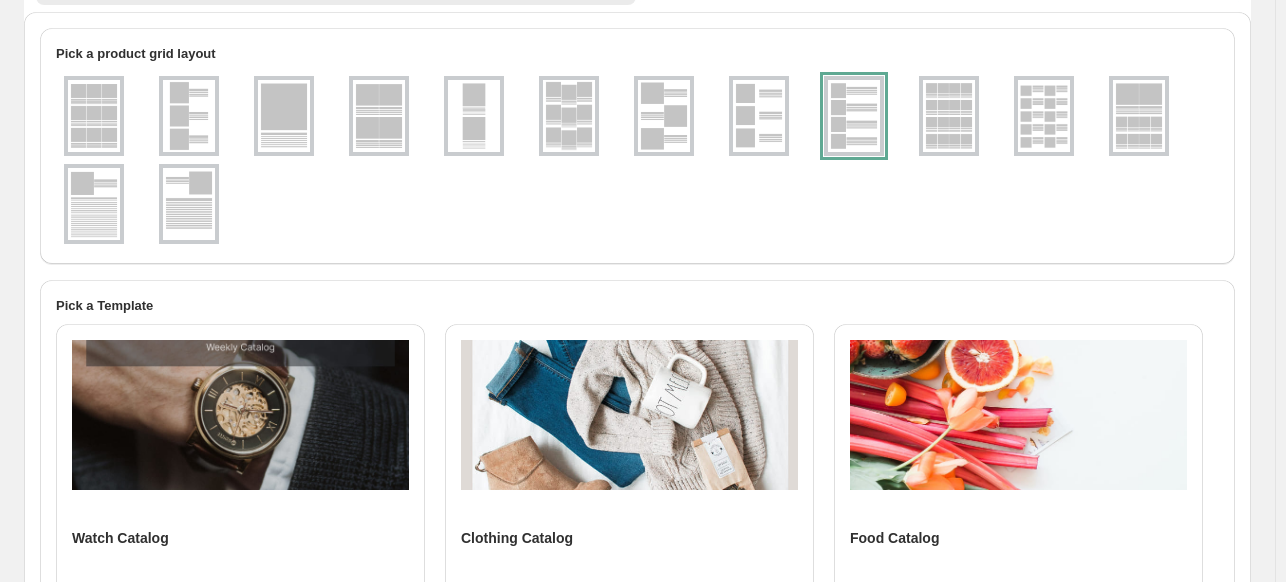scroll, scrollTop: 95, scrollLeft: 0, axis: vertical 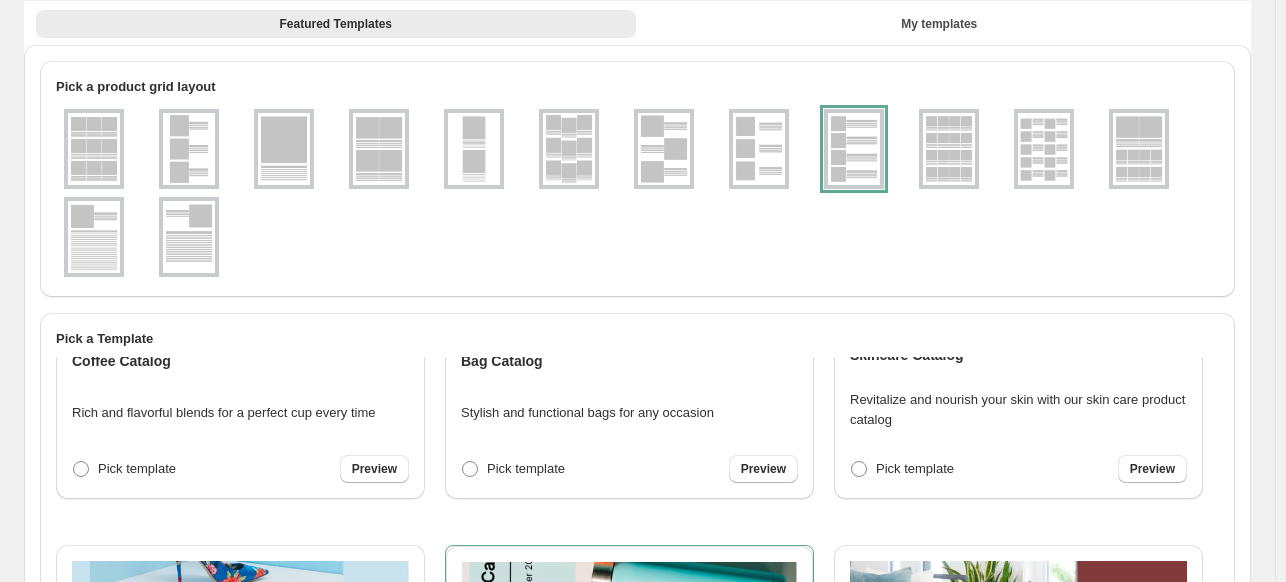 click at bounding box center [759, 149] 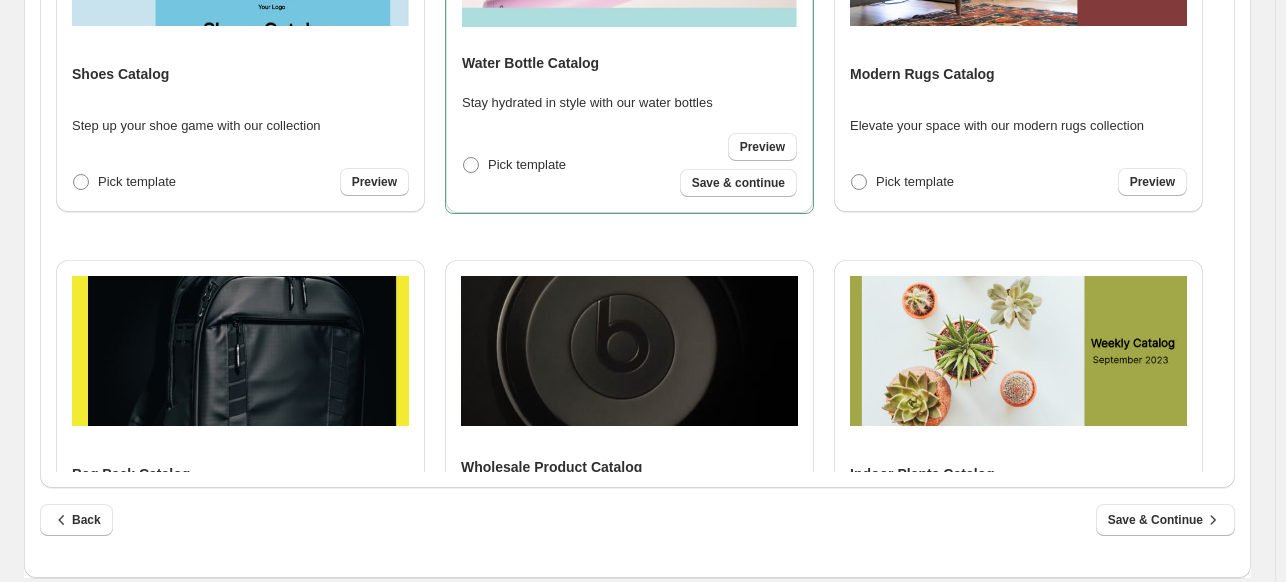 scroll, scrollTop: 795, scrollLeft: 0, axis: vertical 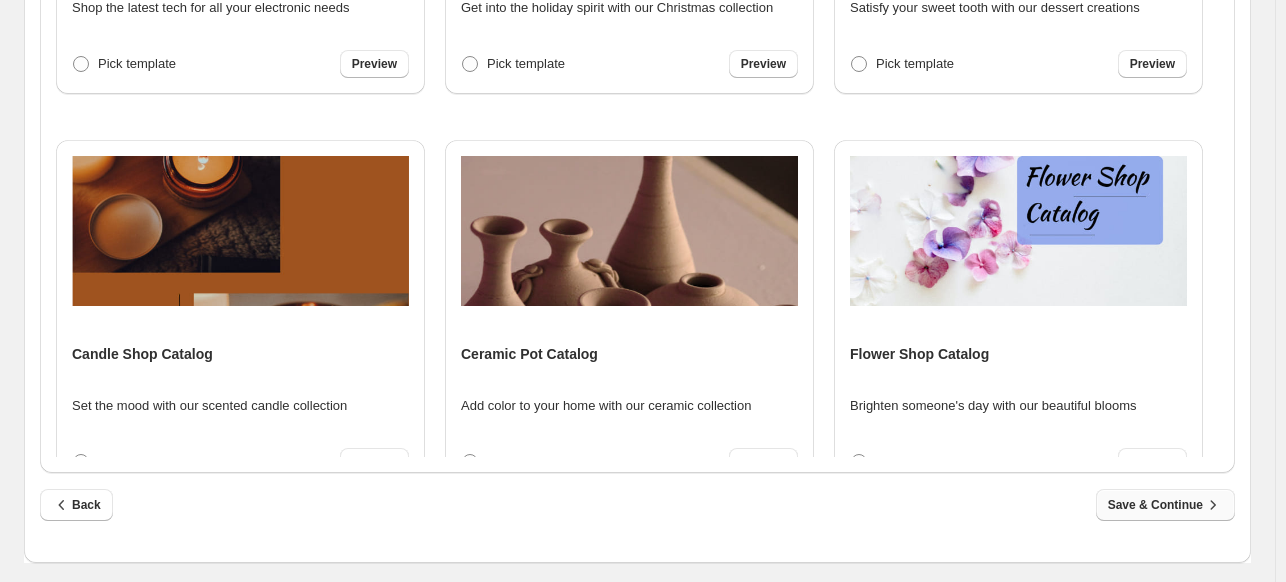 click on "Save & Continue" at bounding box center [1165, 505] 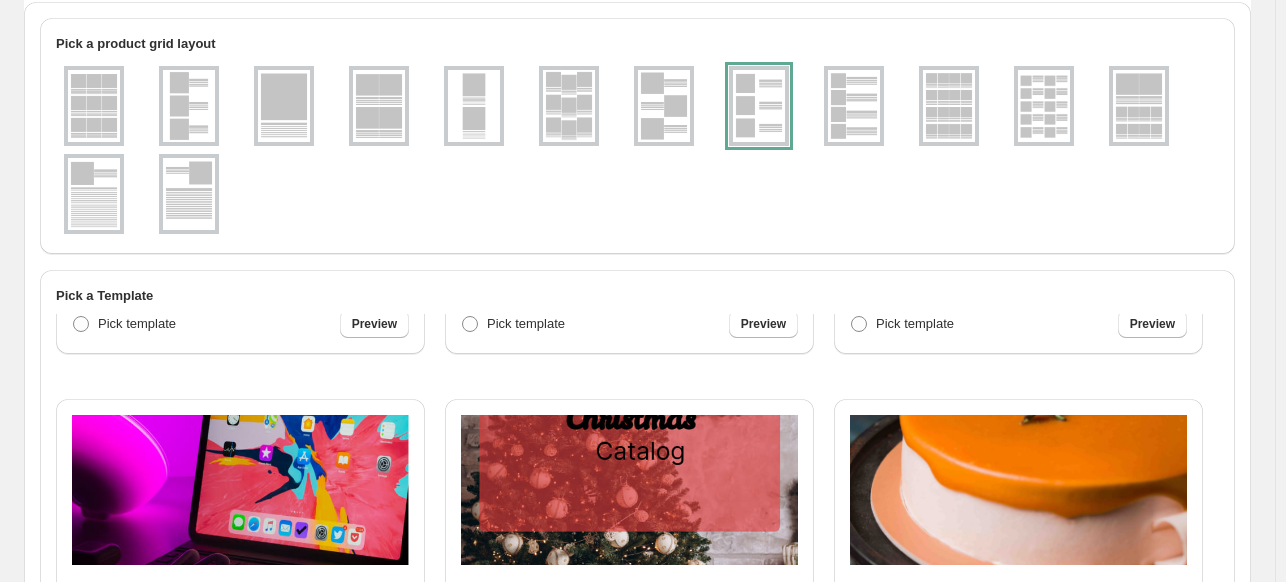 select on "**********" 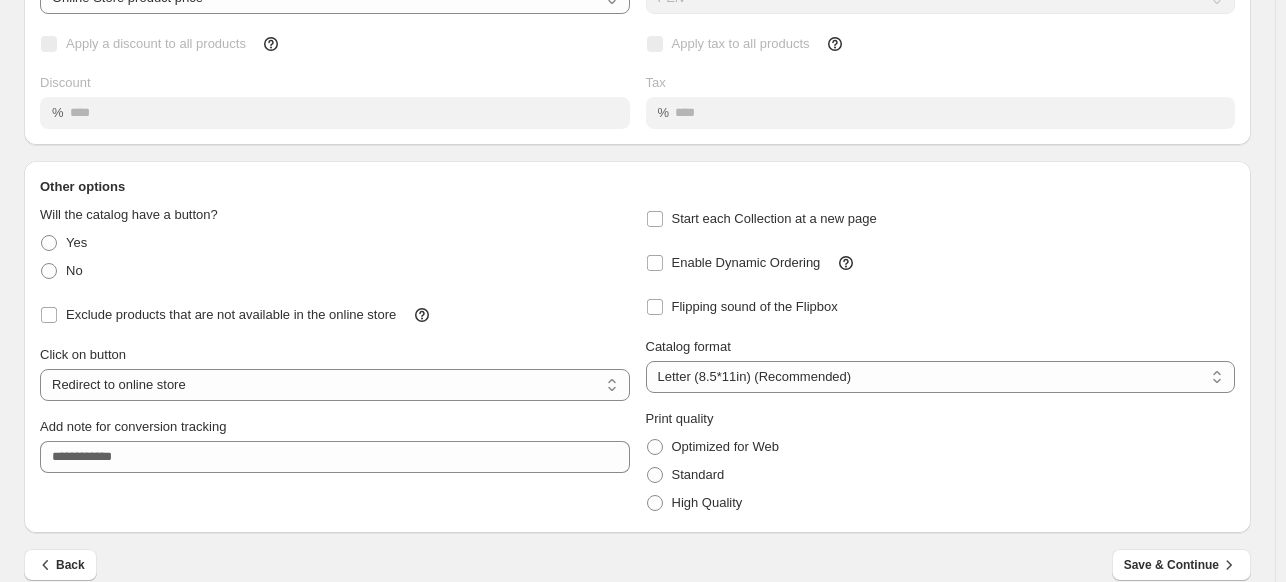 scroll, scrollTop: 219, scrollLeft: 0, axis: vertical 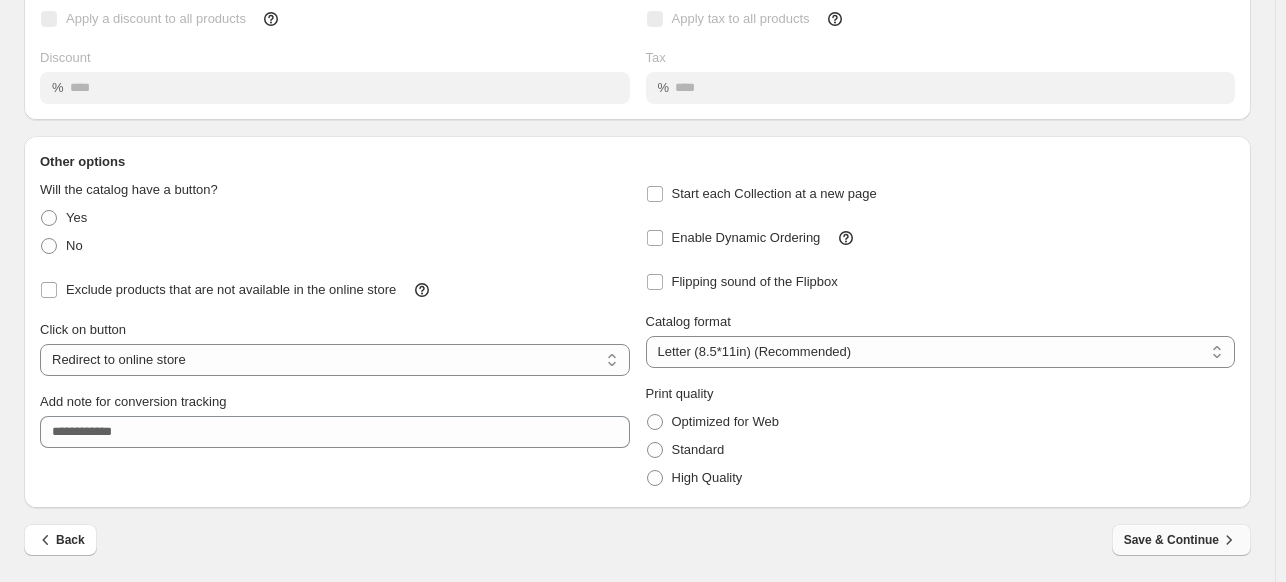 click on "Save & Continue" at bounding box center [1181, 540] 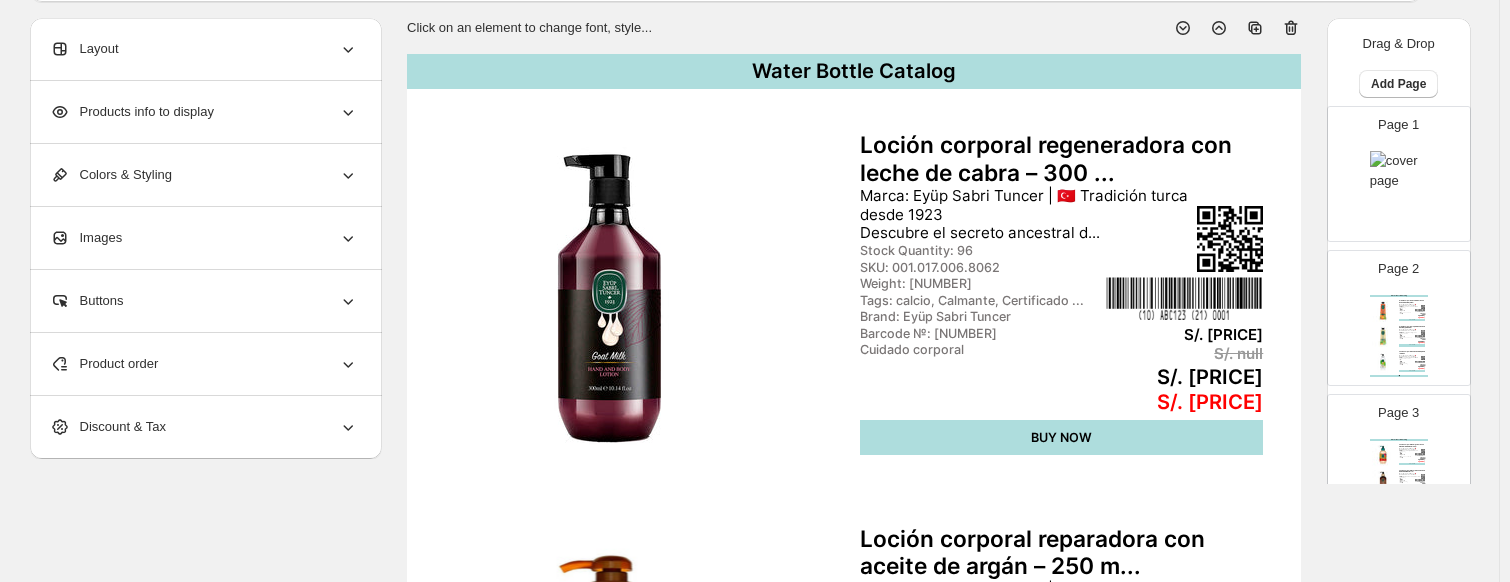 scroll, scrollTop: 0, scrollLeft: 0, axis: both 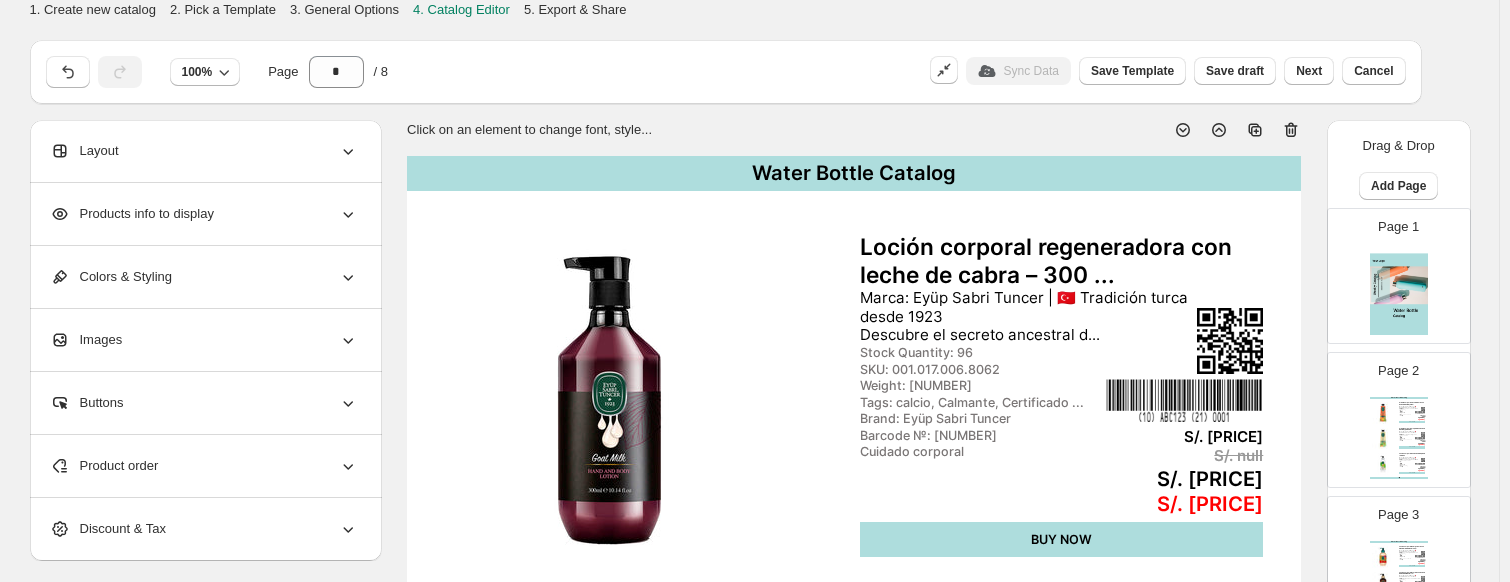 click at bounding box center (1399, 294) 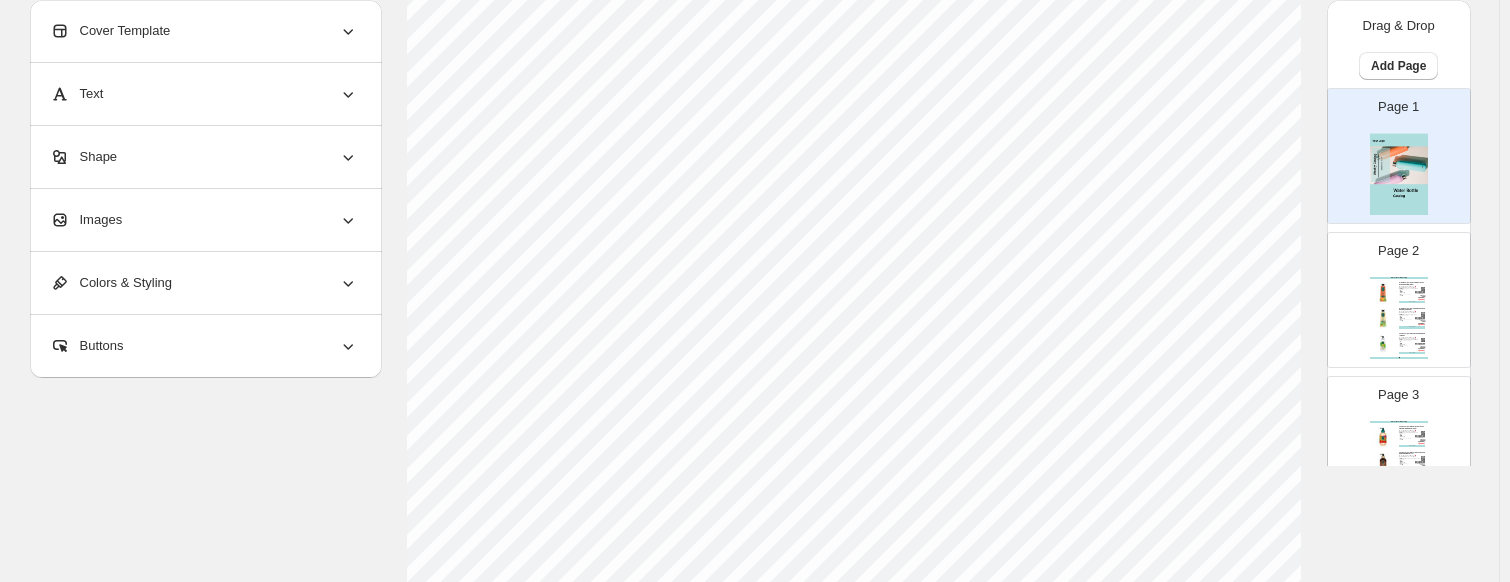 scroll, scrollTop: 0, scrollLeft: 0, axis: both 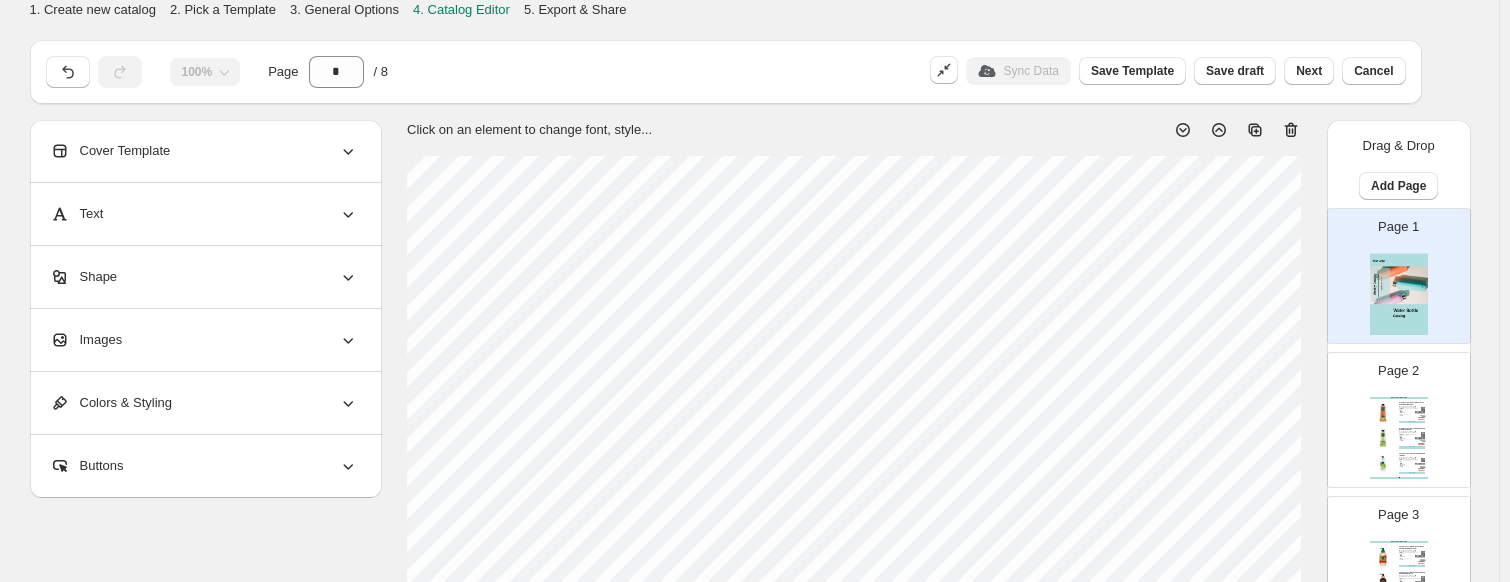 click on "Cover Template" at bounding box center [204, 151] 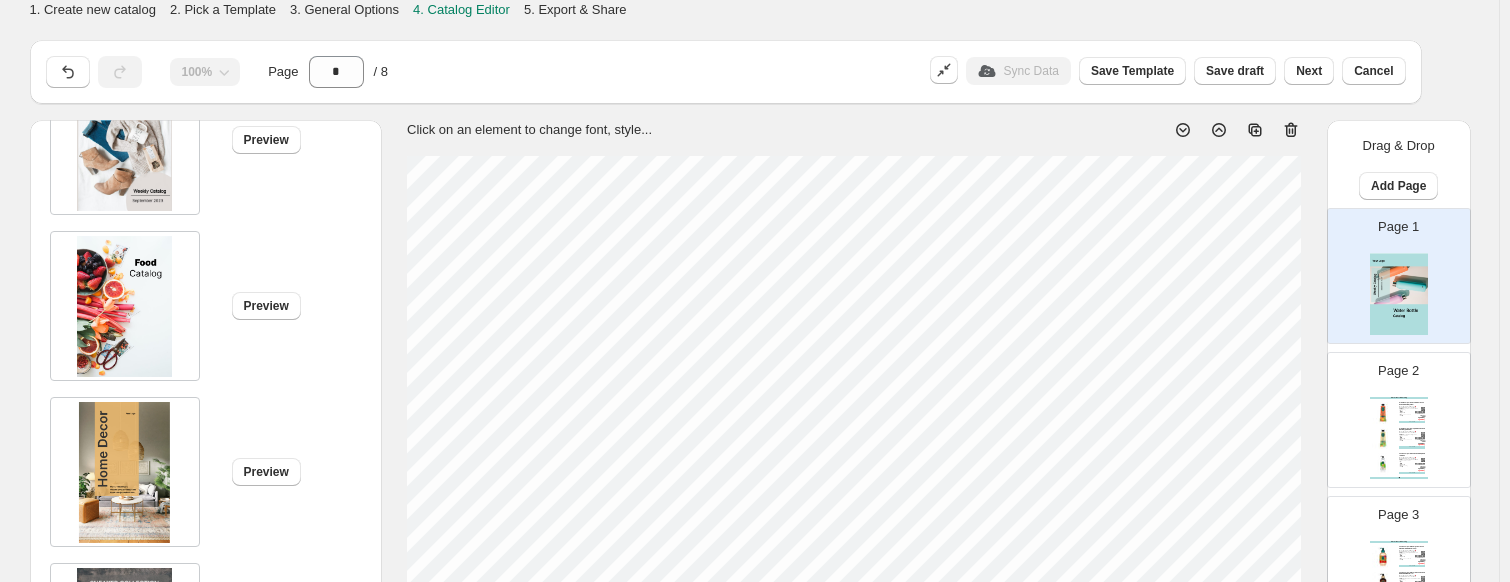 scroll, scrollTop: 400, scrollLeft: 0, axis: vertical 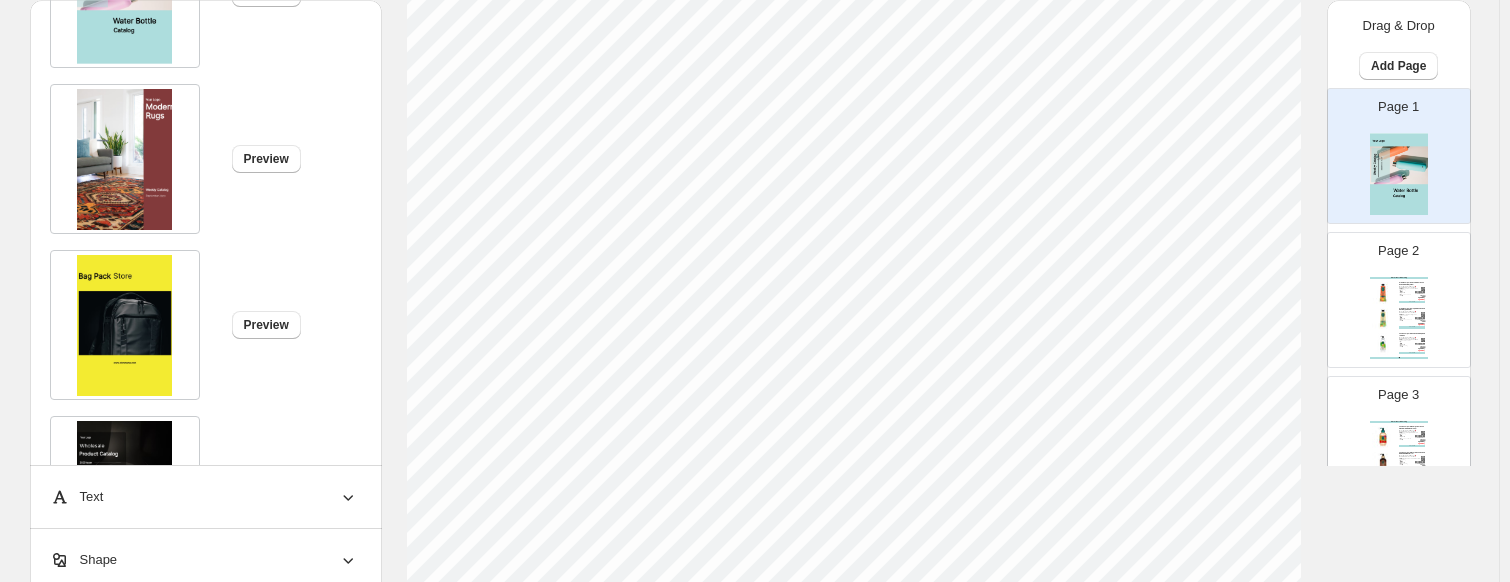 click at bounding box center (124, 325) 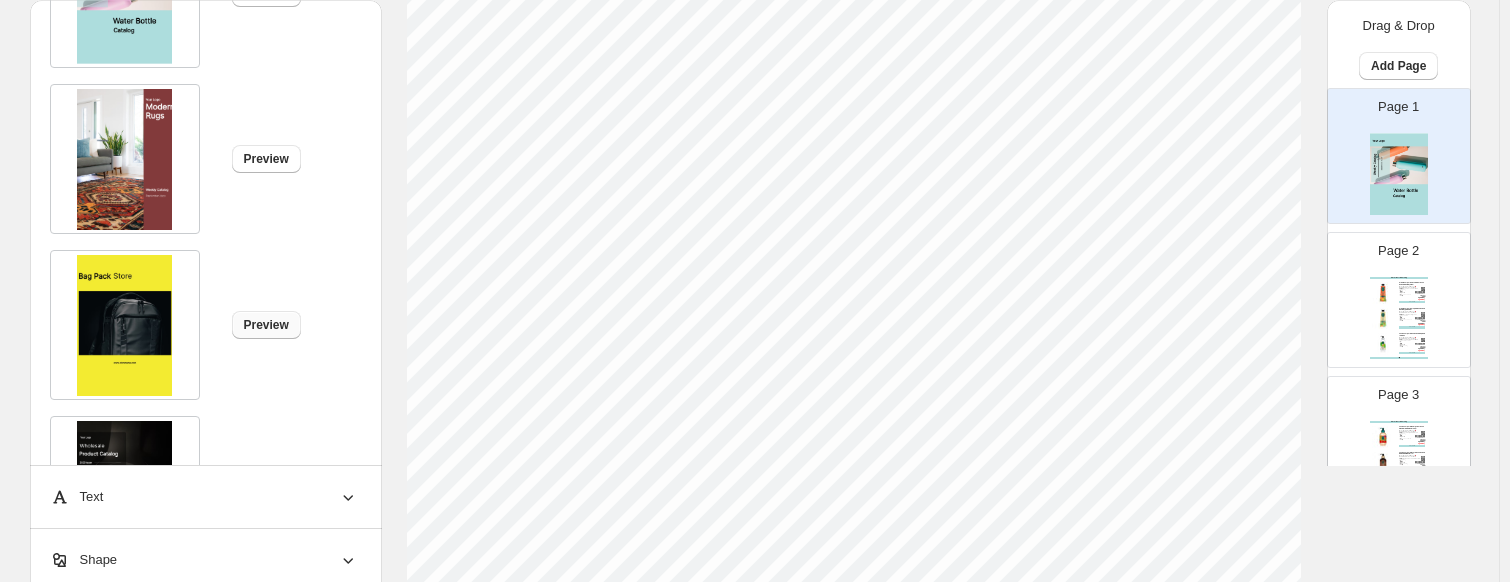 click on "Preview" at bounding box center (266, 325) 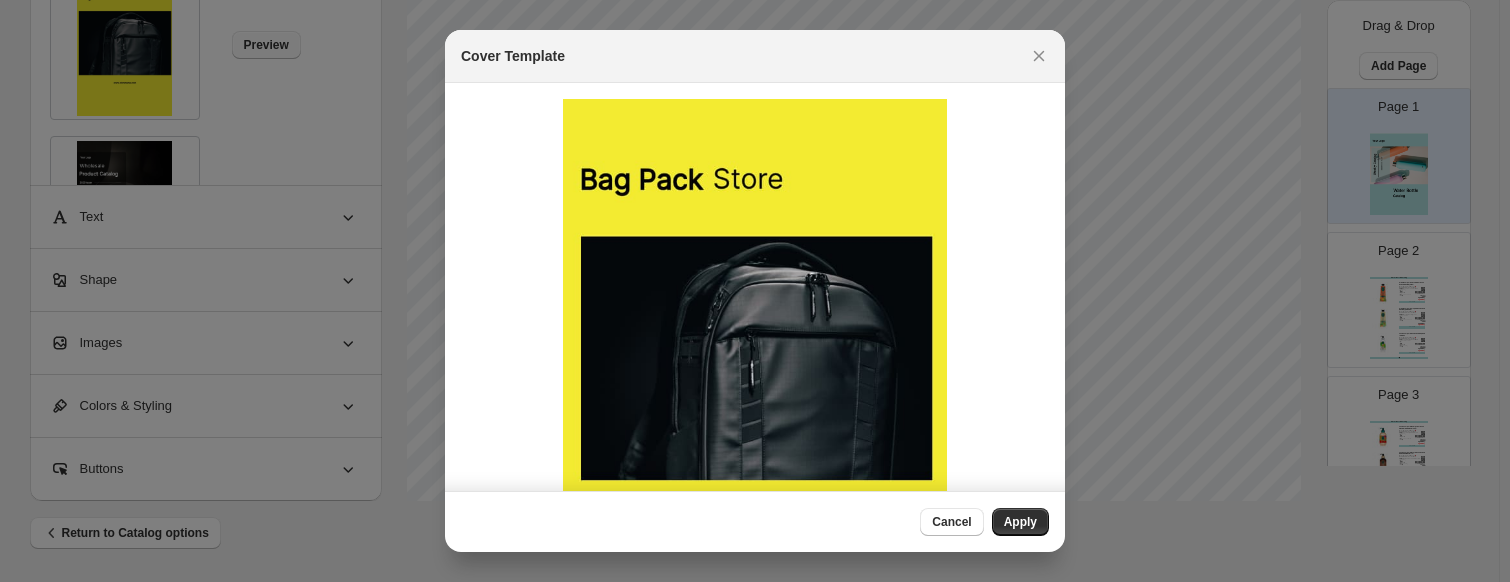 scroll, scrollTop: 500, scrollLeft: 0, axis: vertical 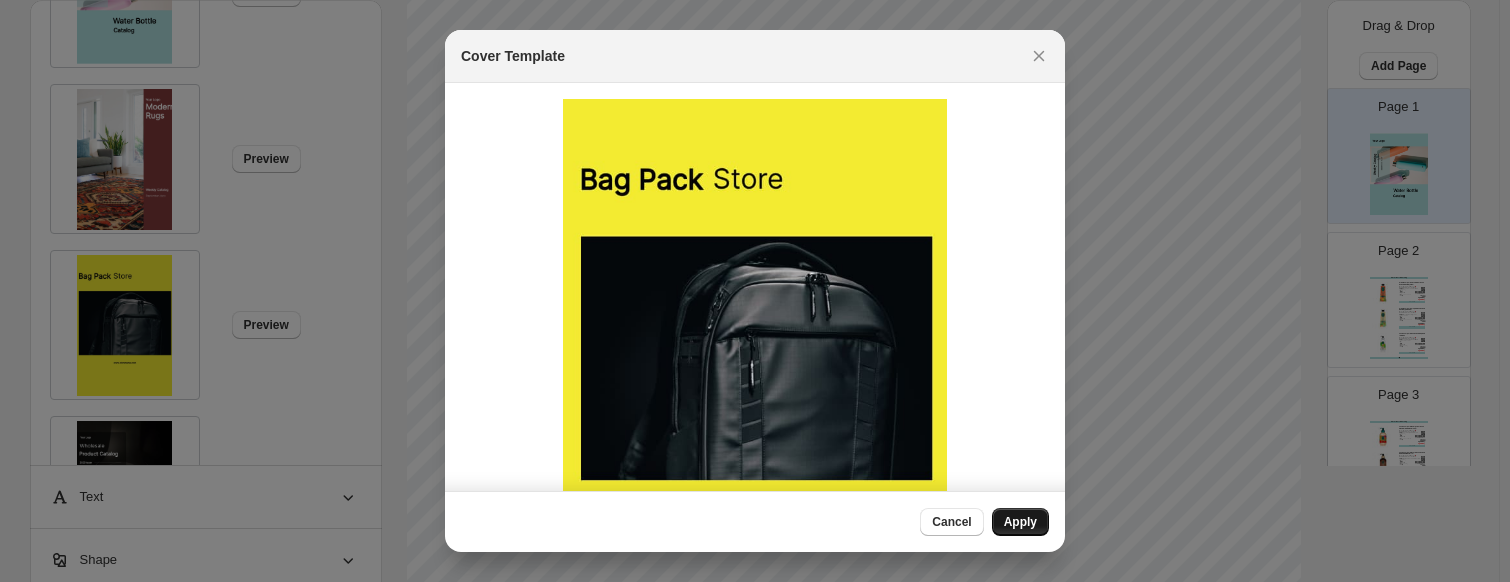 click on "Apply" at bounding box center (1020, 522) 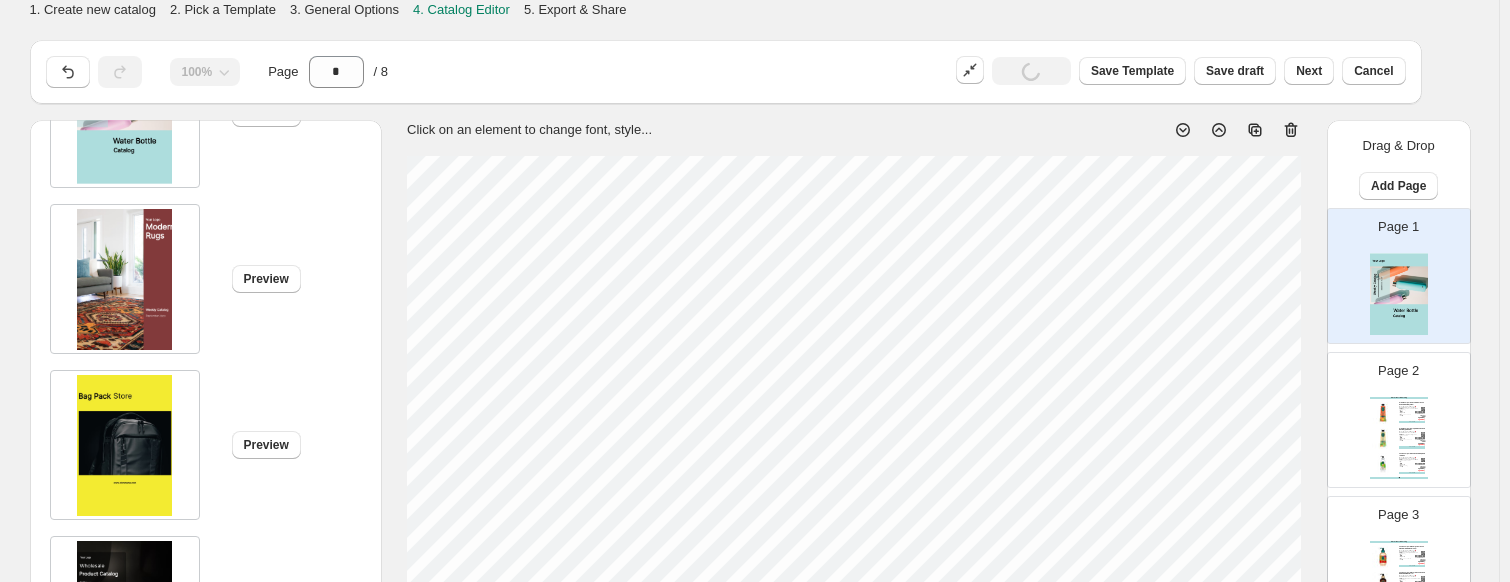 scroll, scrollTop: 500, scrollLeft: 0, axis: vertical 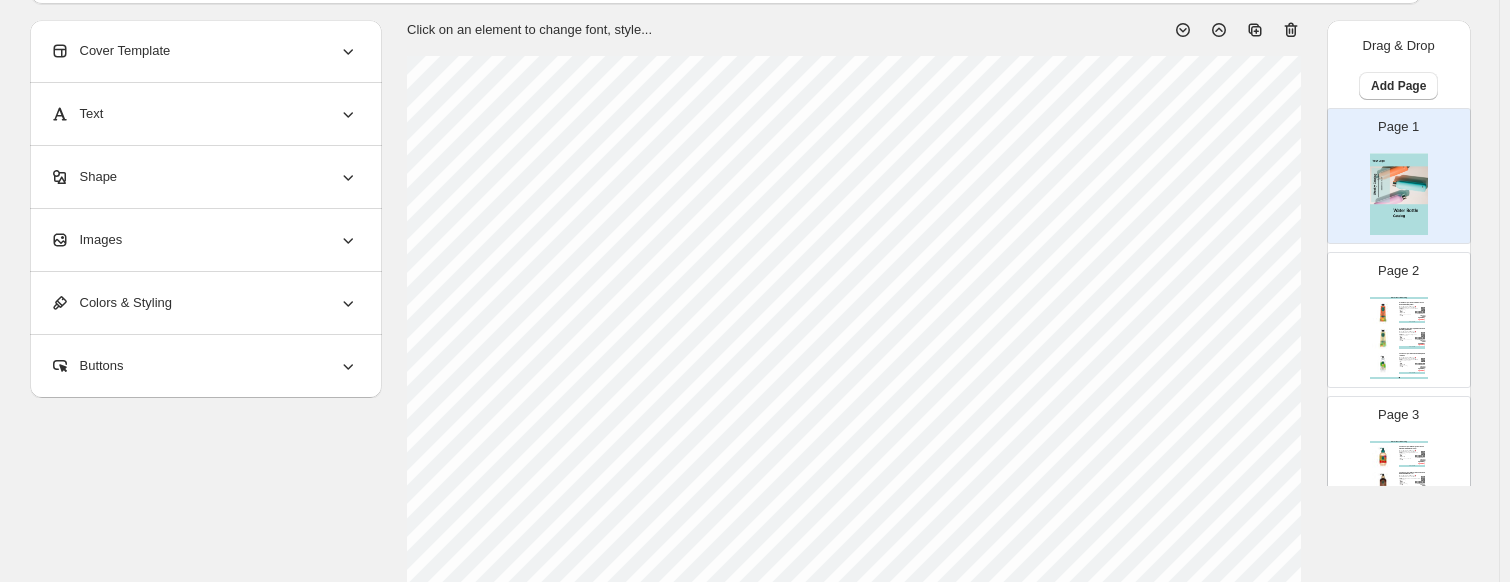 click at bounding box center (1399, 194) 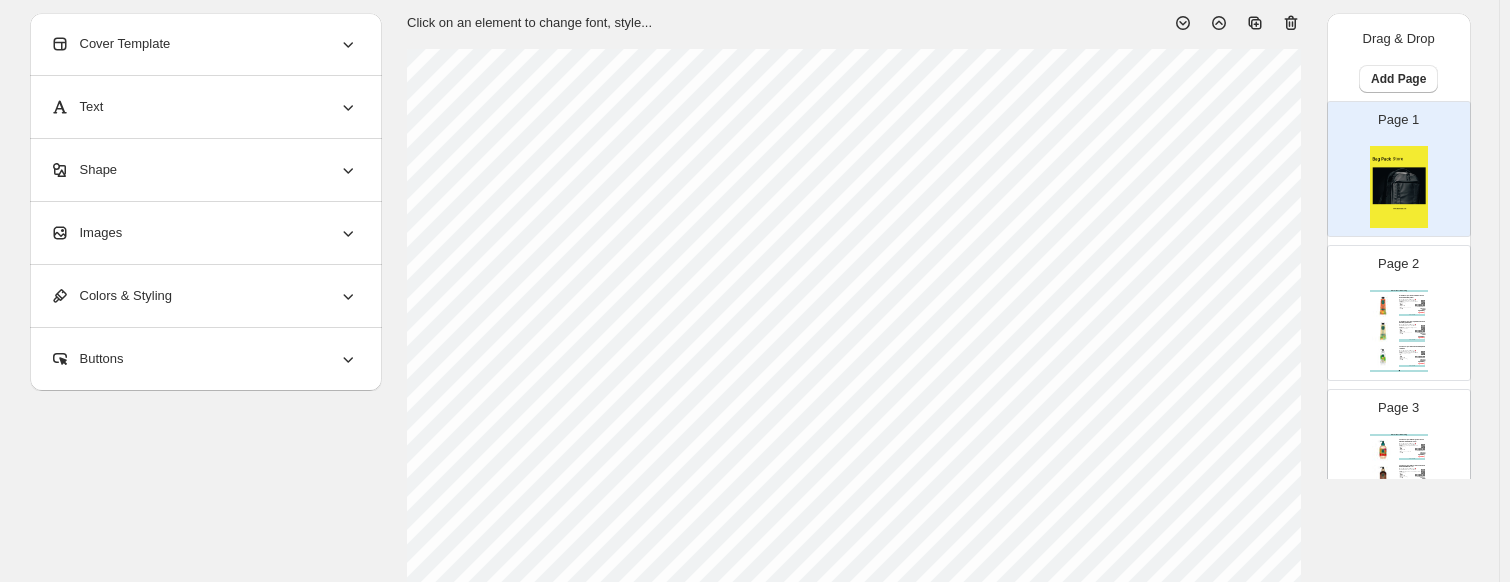 scroll, scrollTop: 0, scrollLeft: 0, axis: both 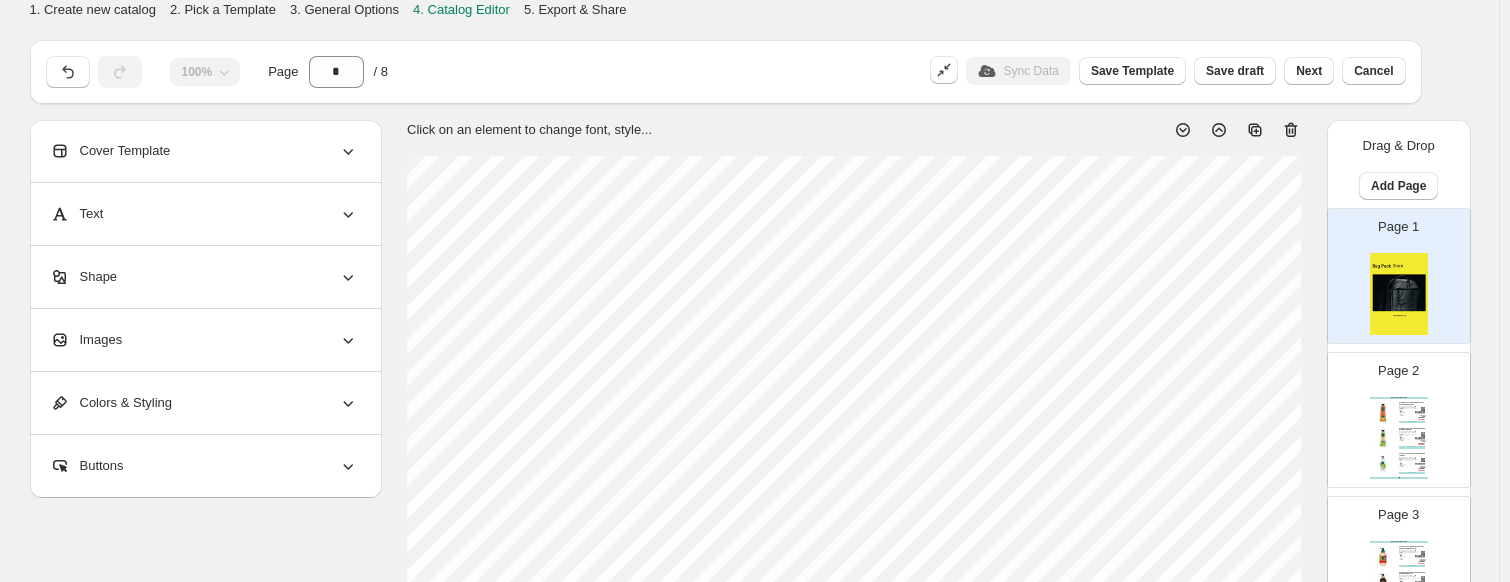 click on "Cover Template" at bounding box center (204, 151) 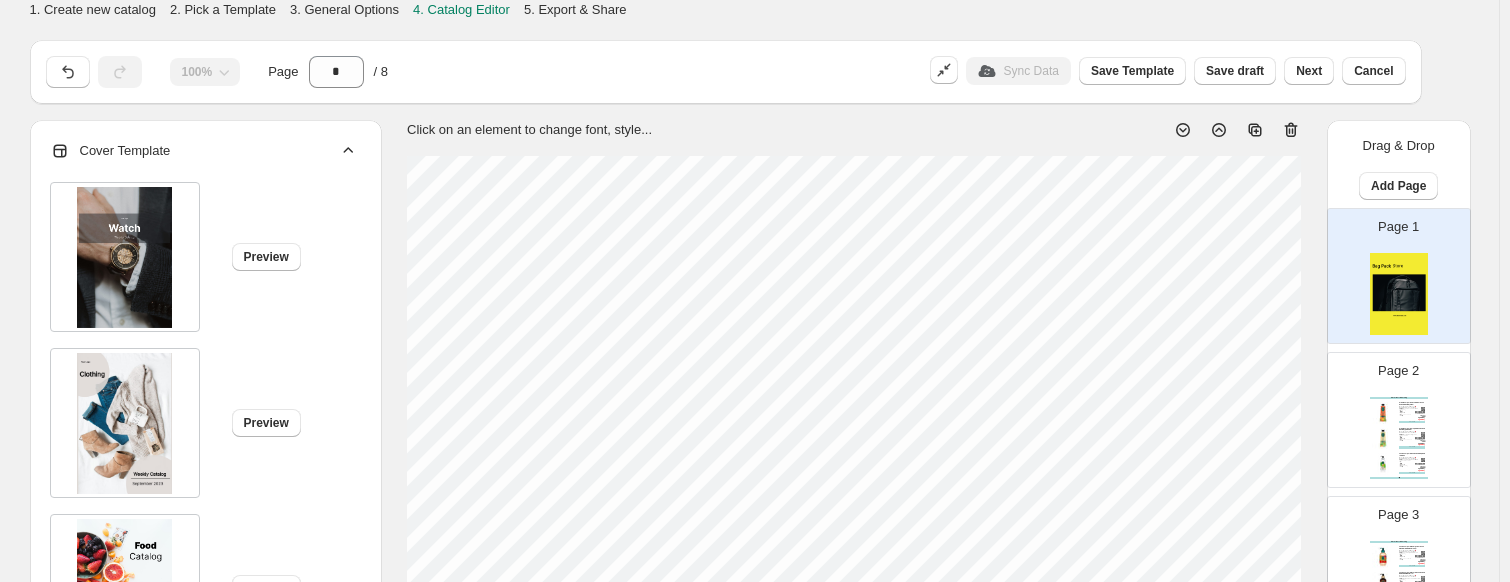 click on "Cover Template" at bounding box center (204, 151) 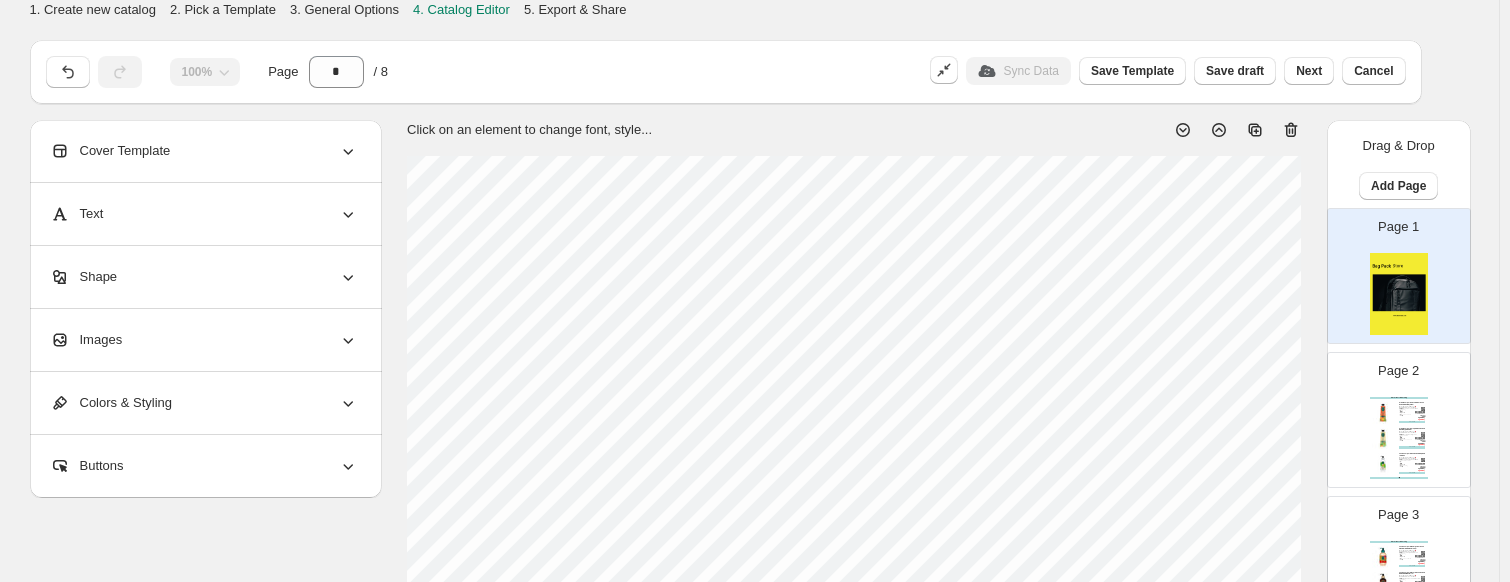 click on "Text" at bounding box center [204, 214] 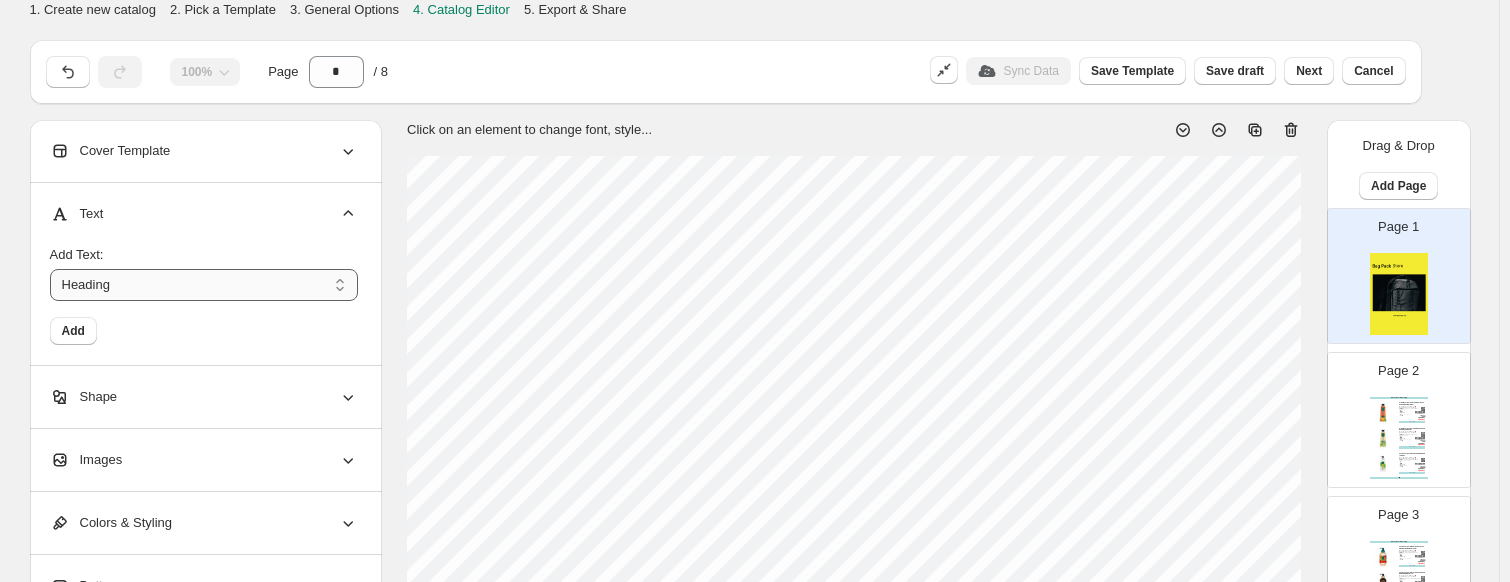 click on "*******" at bounding box center [204, 285] 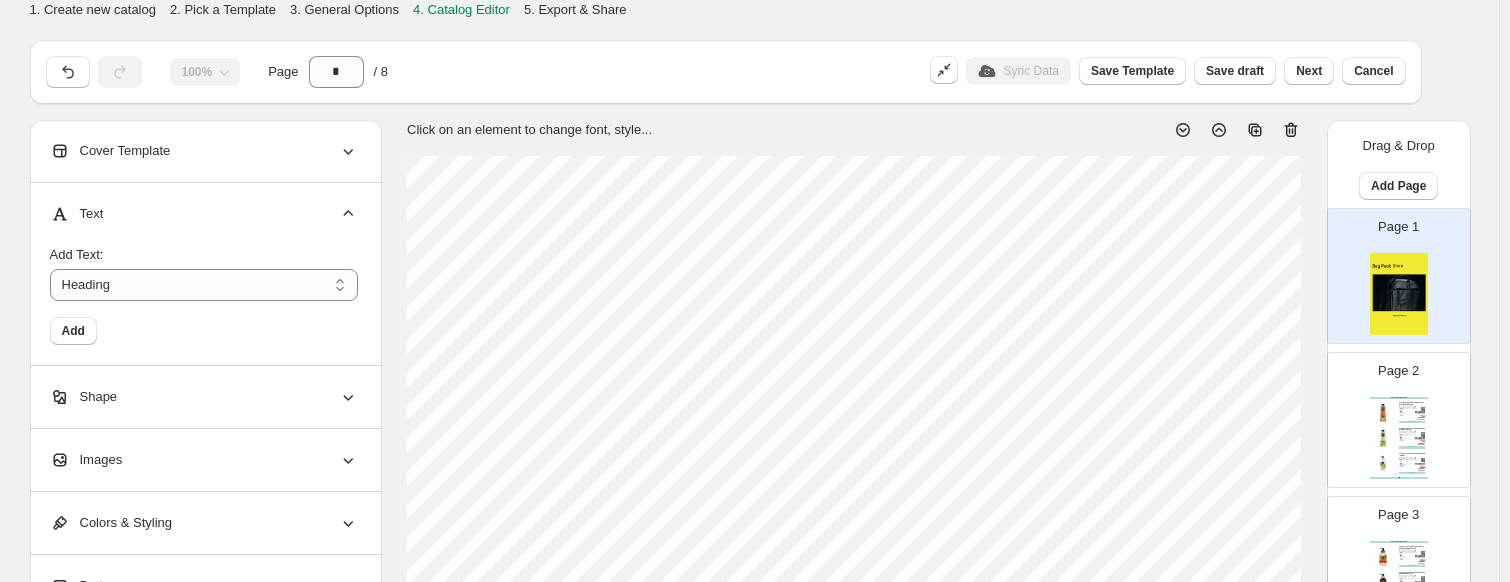 click on "Add" at bounding box center (204, 331) 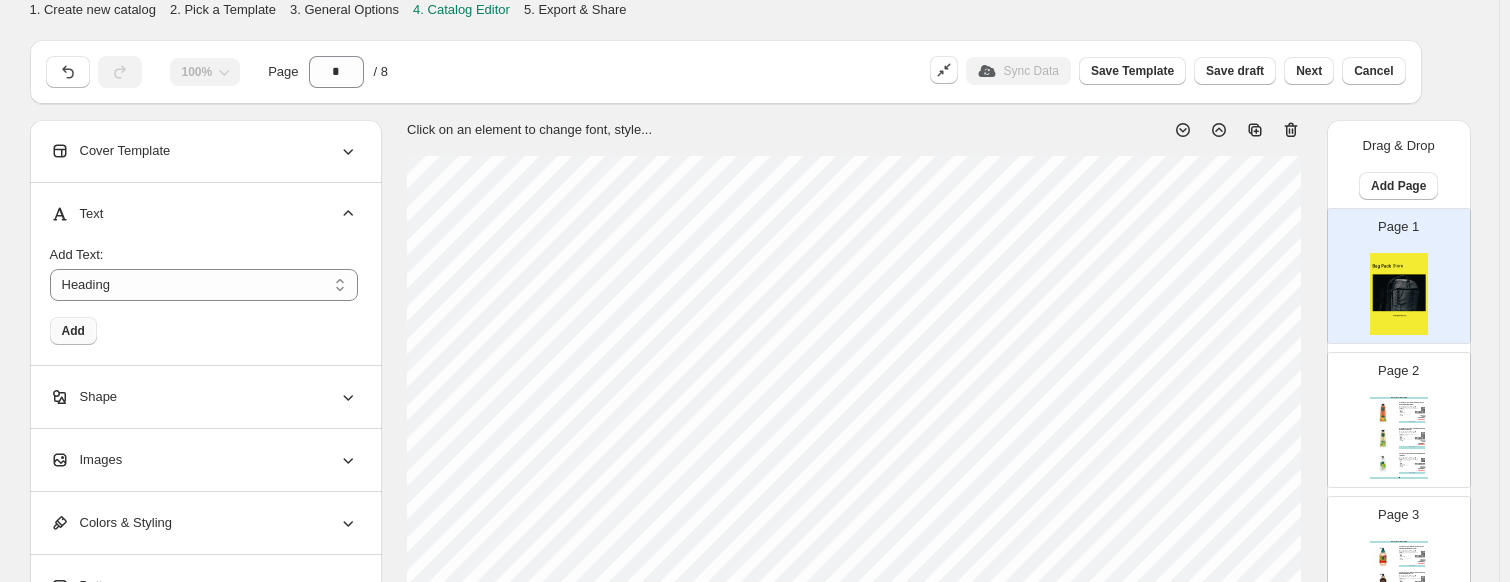 click on "Add" at bounding box center [73, 331] 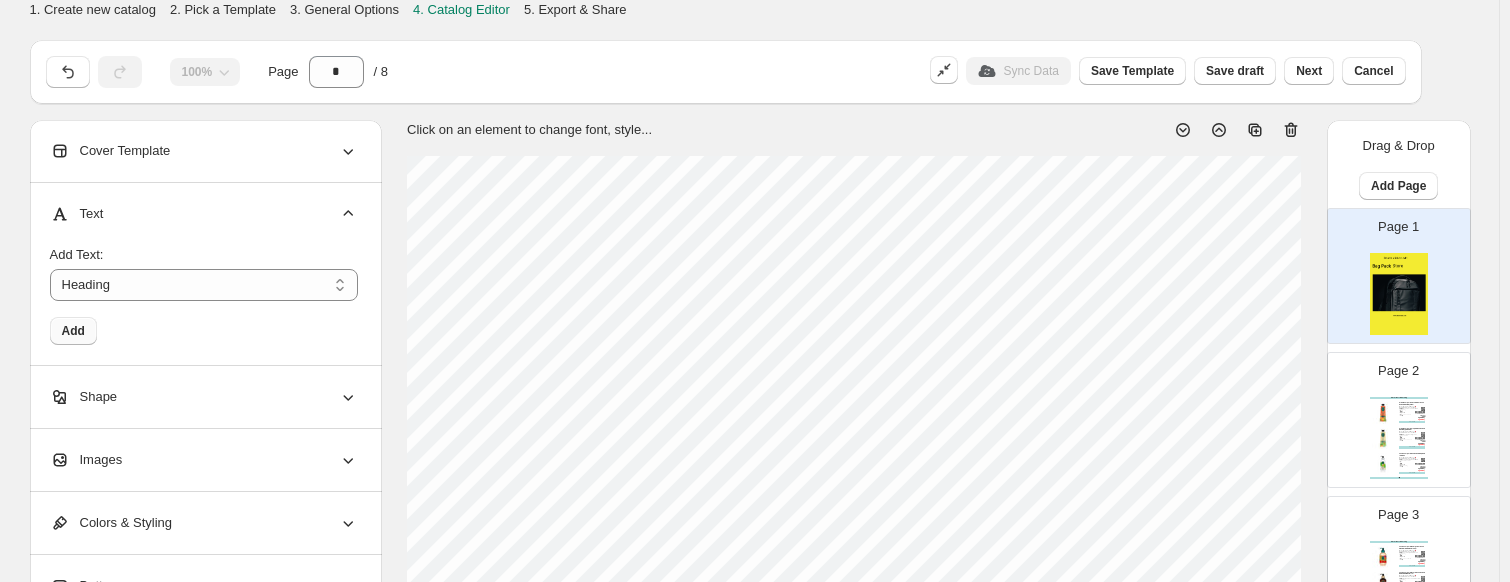click on "Add" at bounding box center (73, 331) 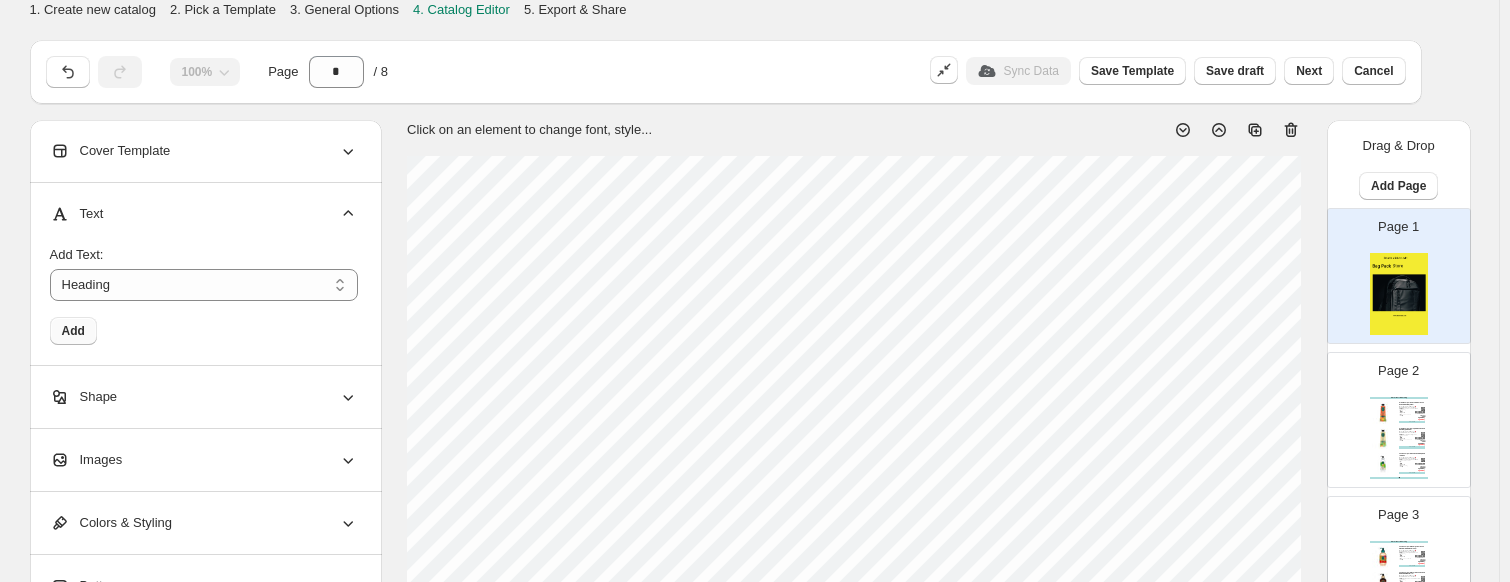 click on "Add" at bounding box center [73, 331] 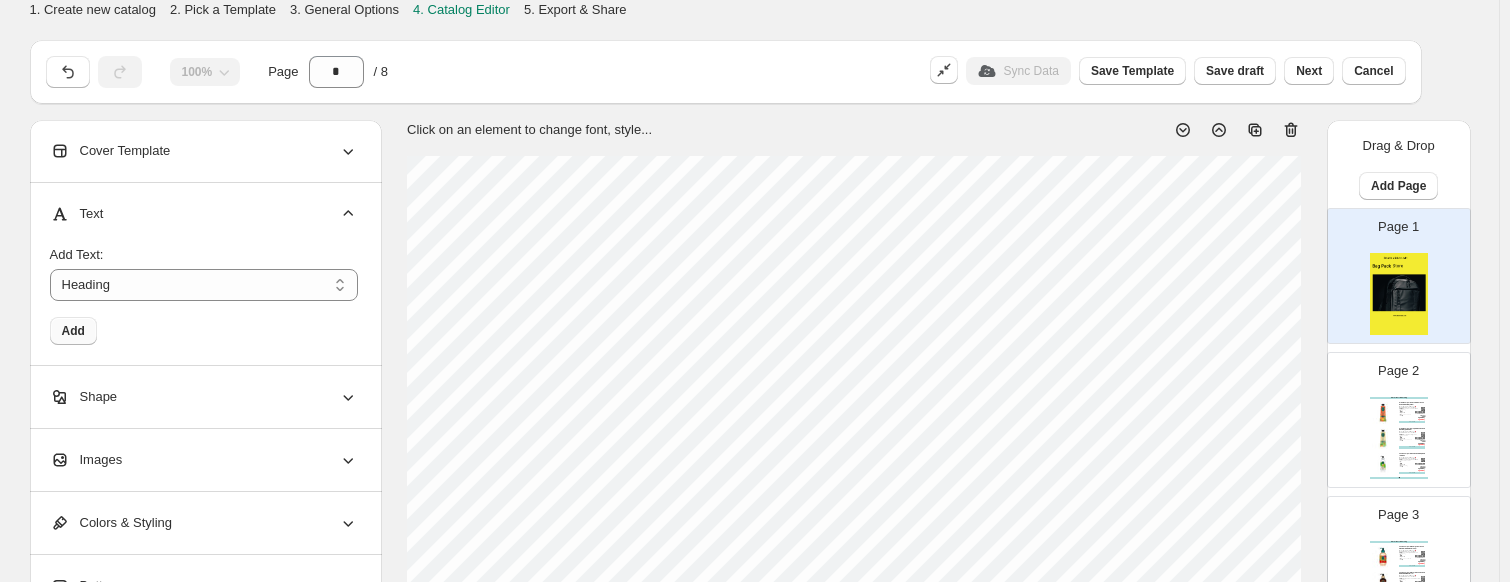 click on "Add" at bounding box center [73, 331] 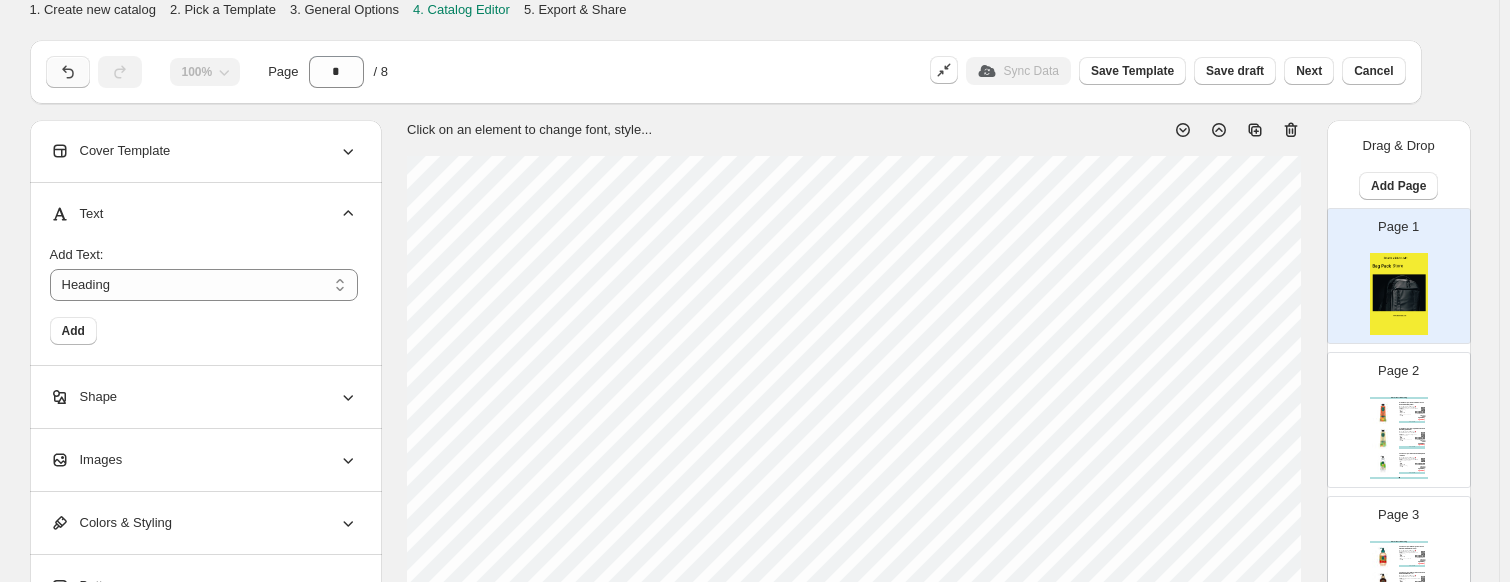 click 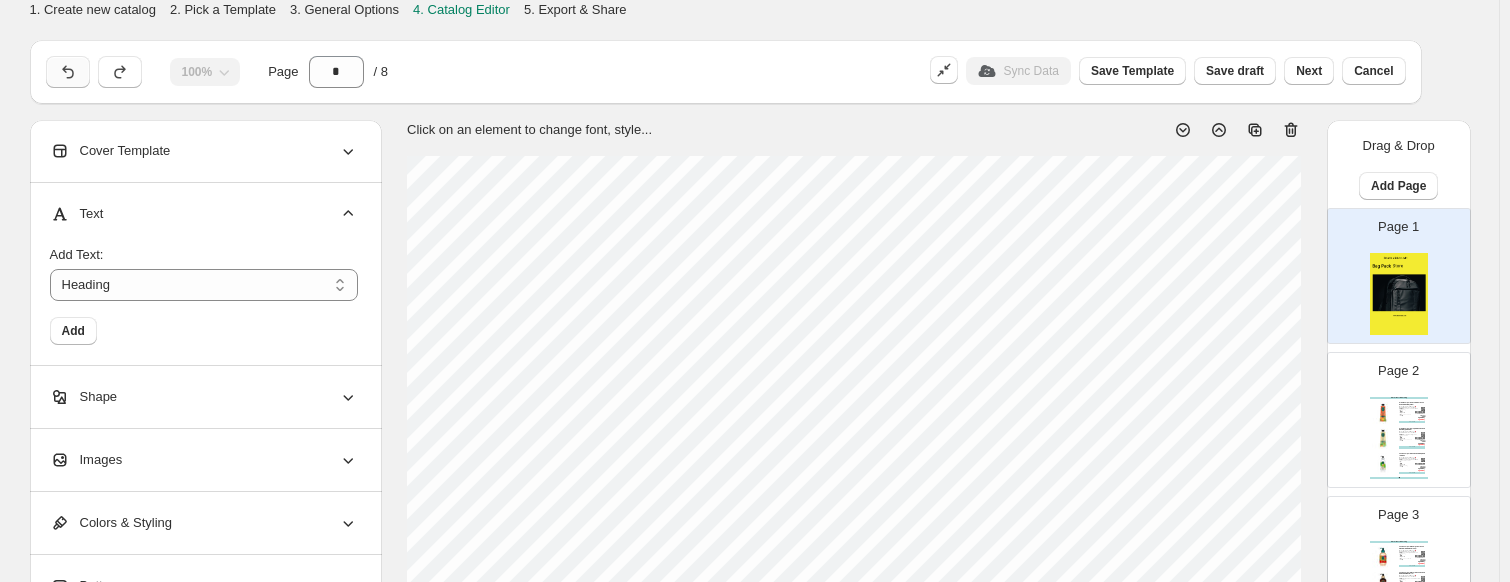 click 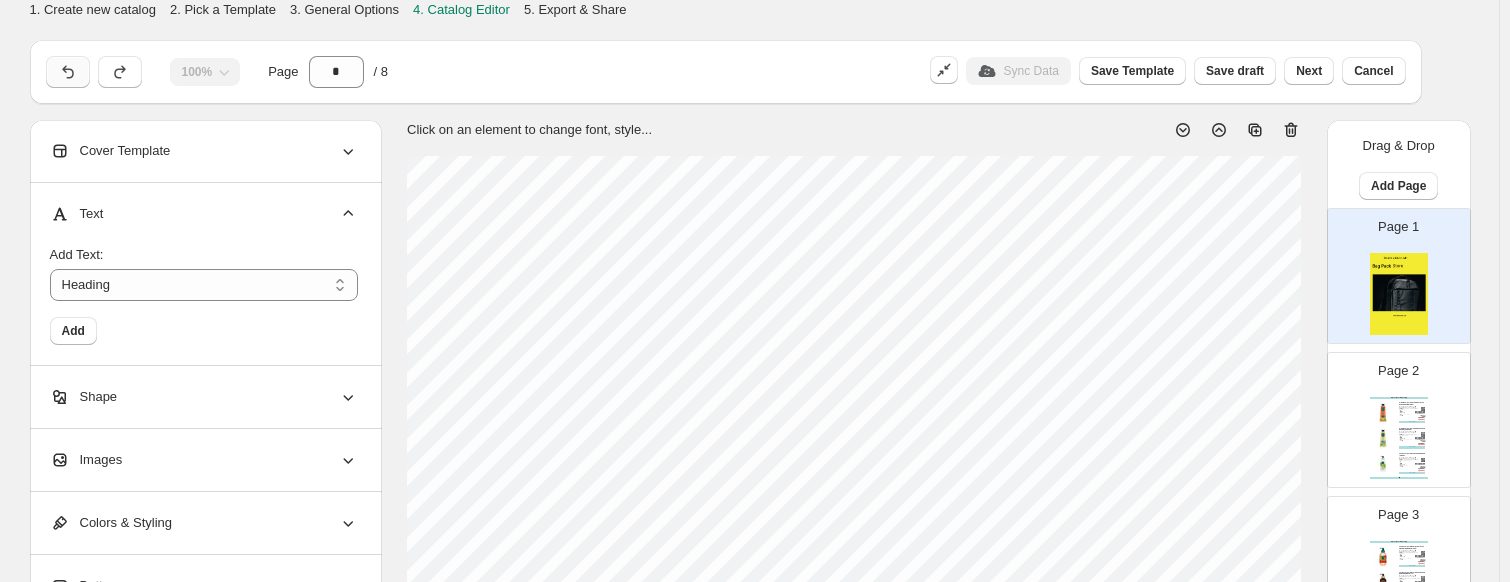 click 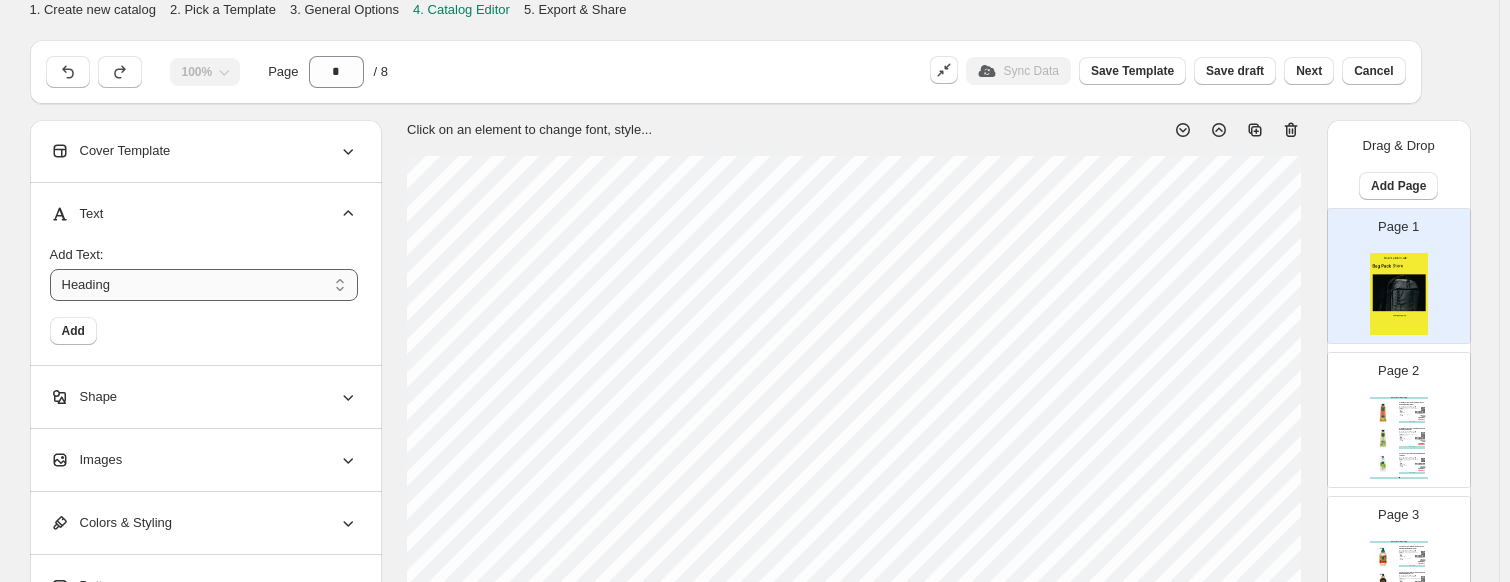 click on "*******" at bounding box center (204, 285) 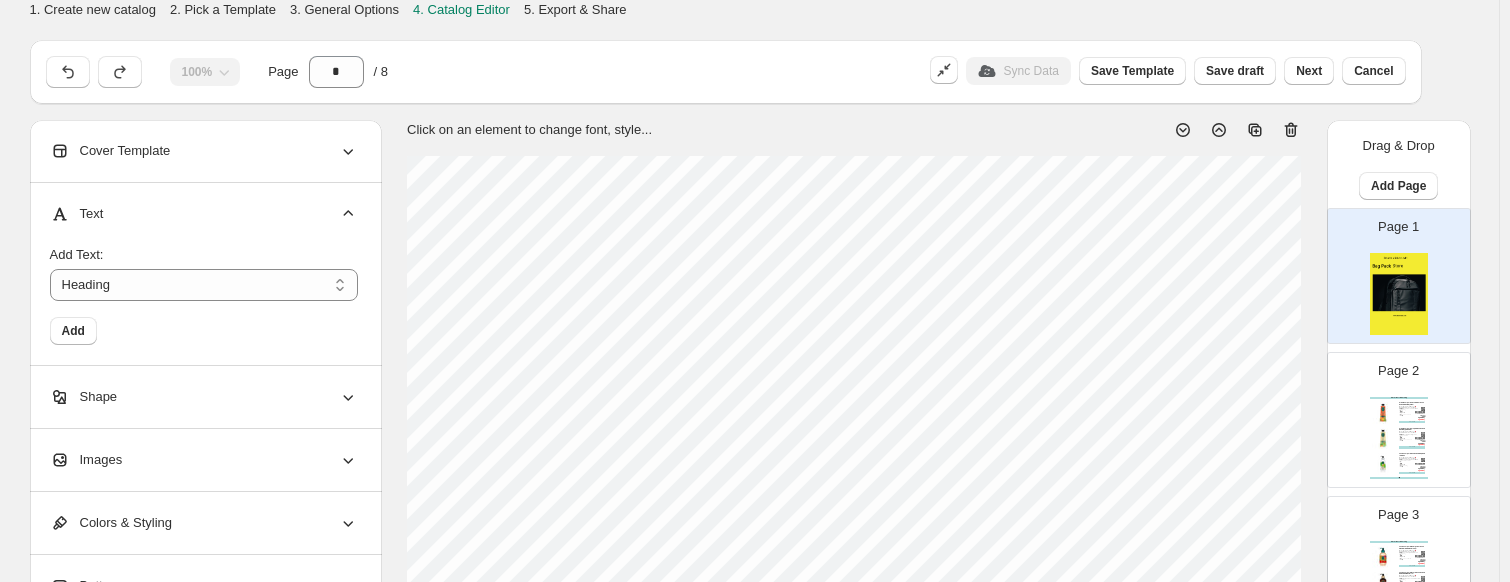 click on "*******" at bounding box center (204, 285) 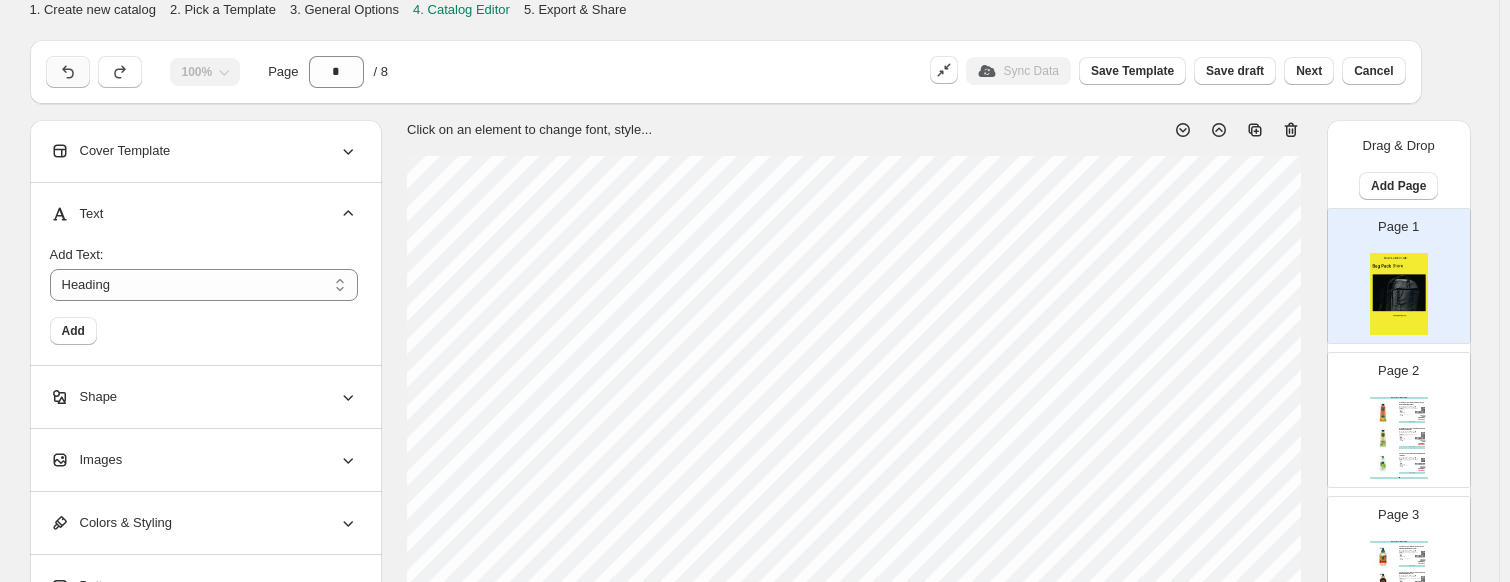 click 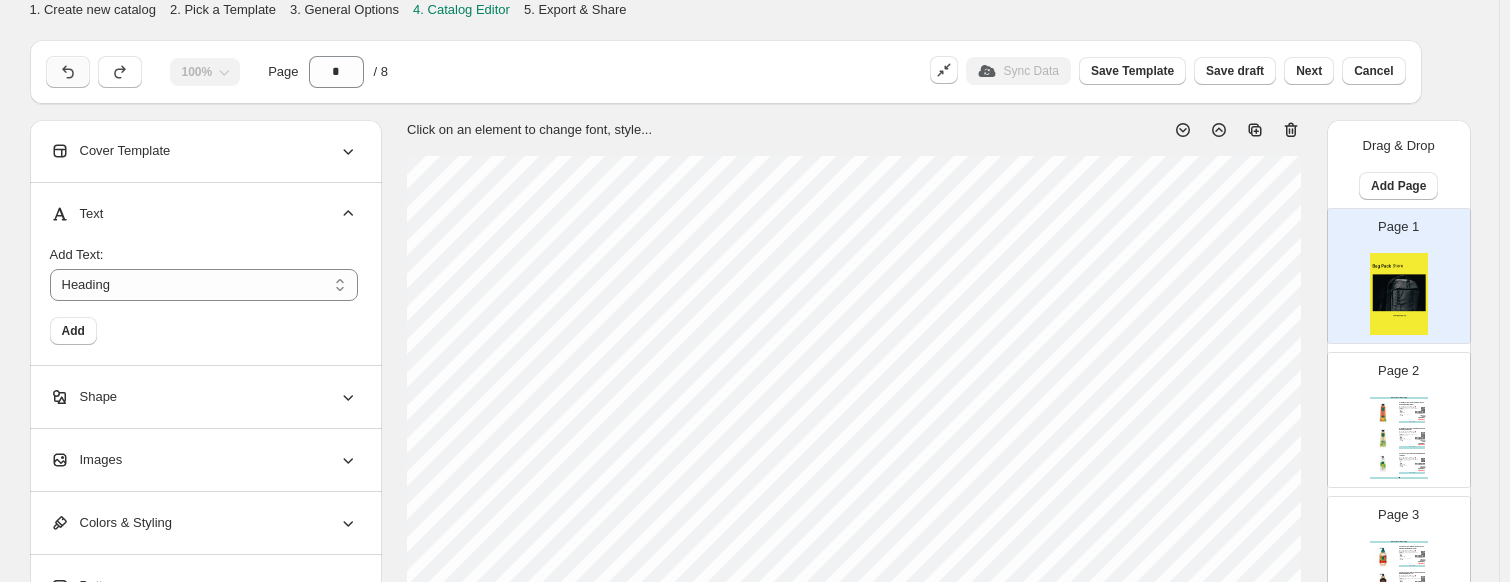 click 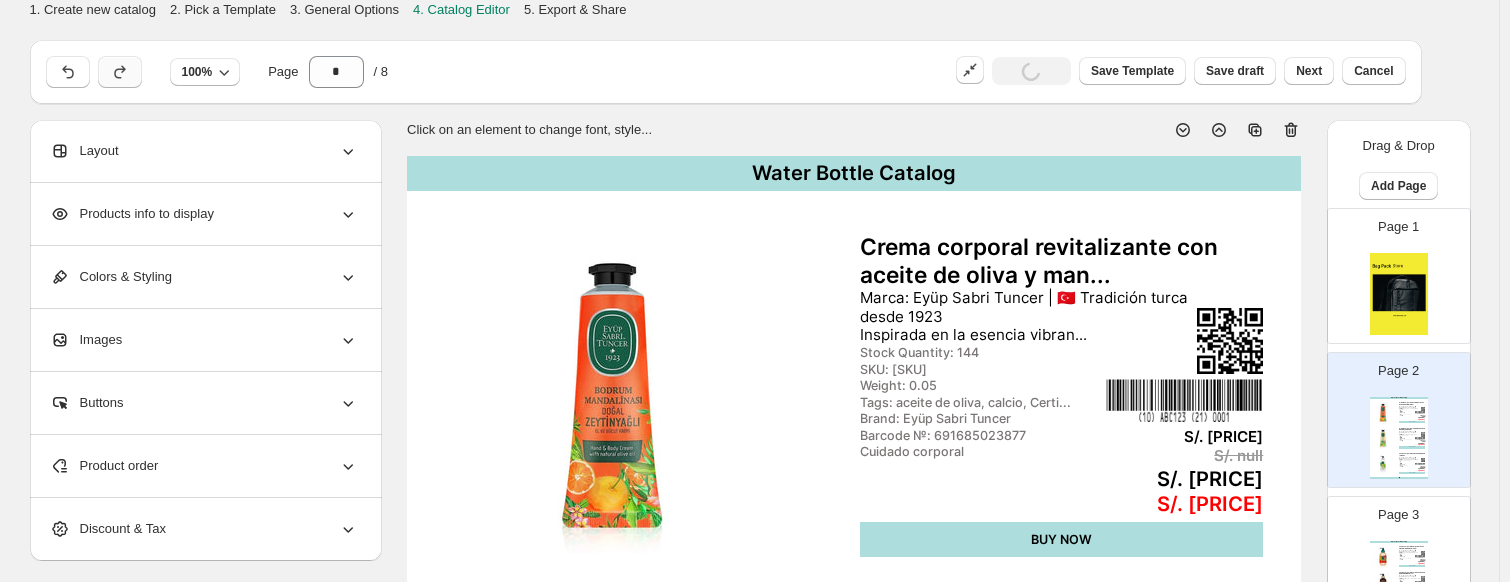 click at bounding box center [120, 72] 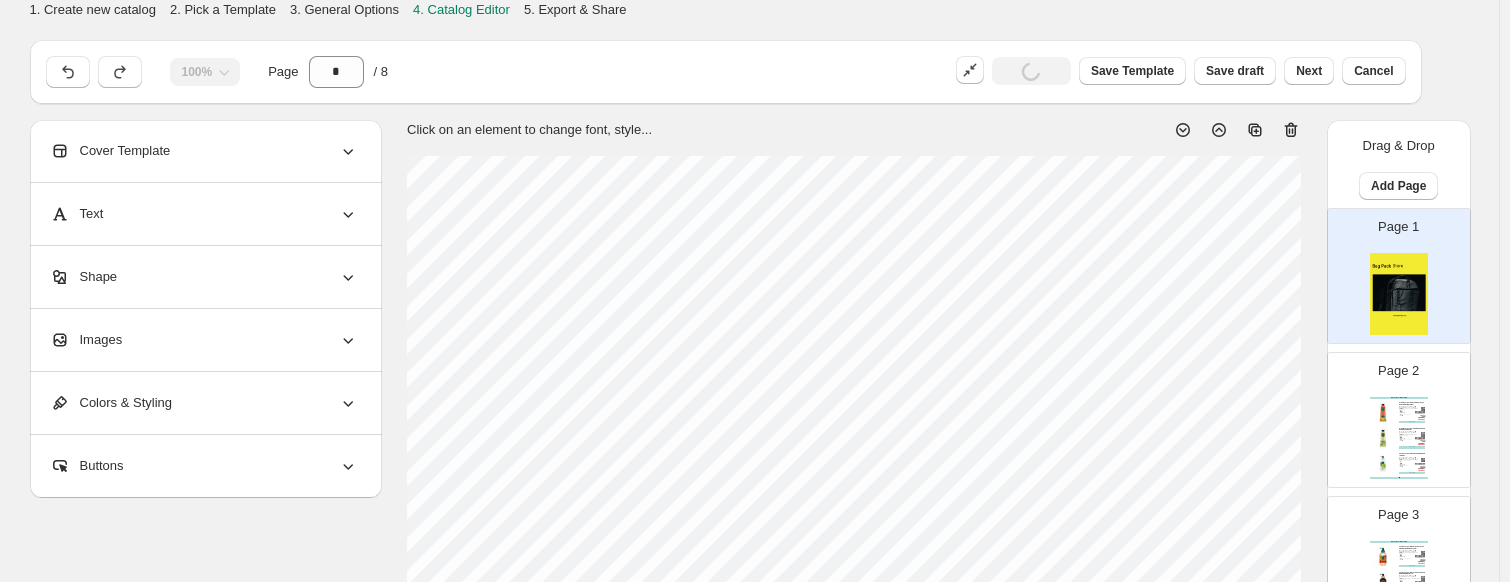 click on "Shape" at bounding box center [84, 277] 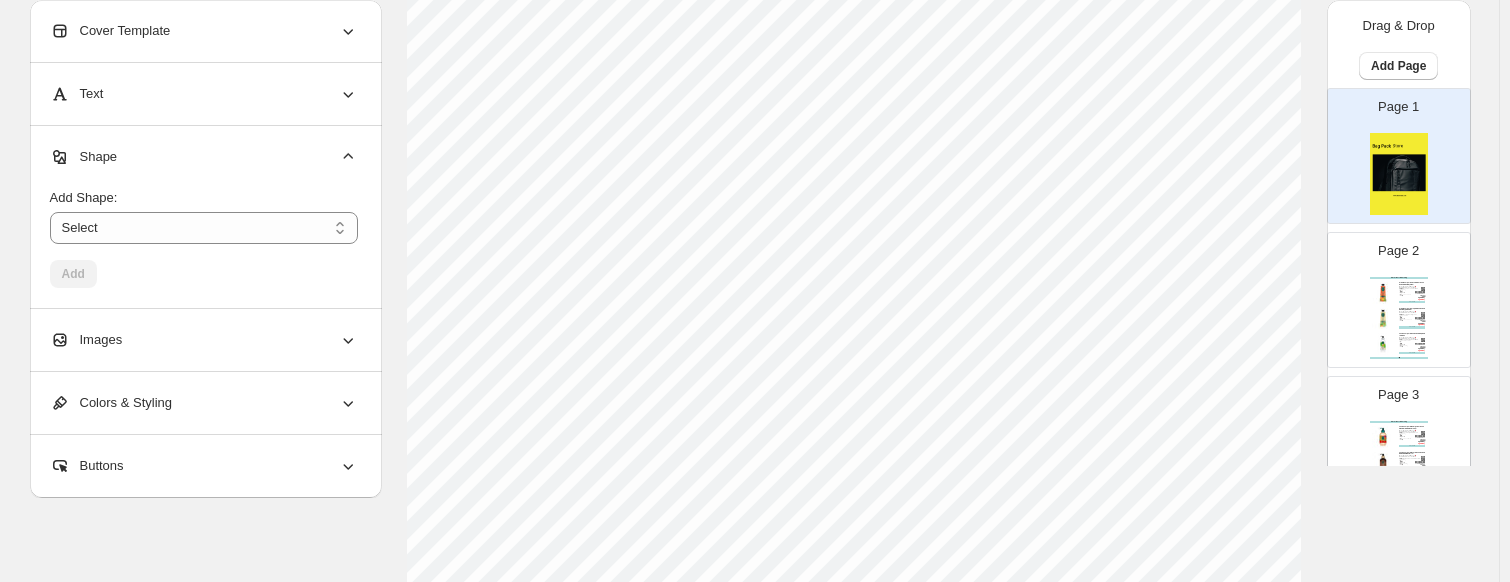 scroll, scrollTop: 300, scrollLeft: 0, axis: vertical 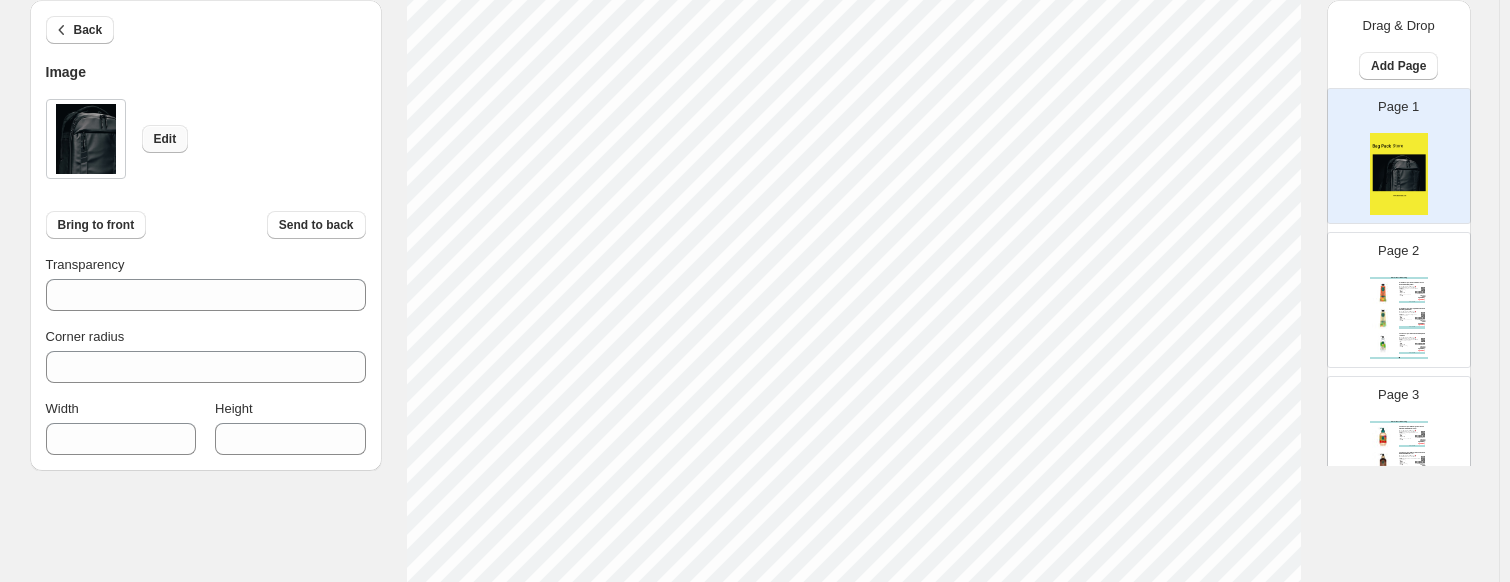 click on "Edit" at bounding box center [165, 139] 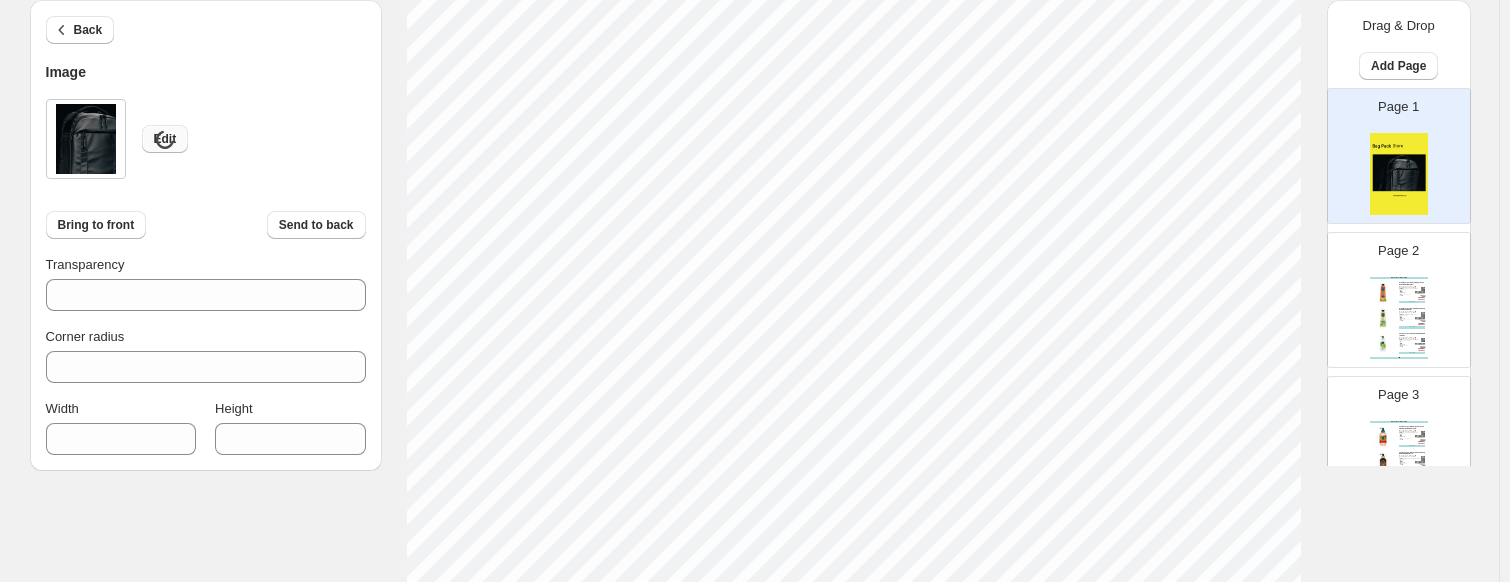 scroll, scrollTop: 600, scrollLeft: 0, axis: vertical 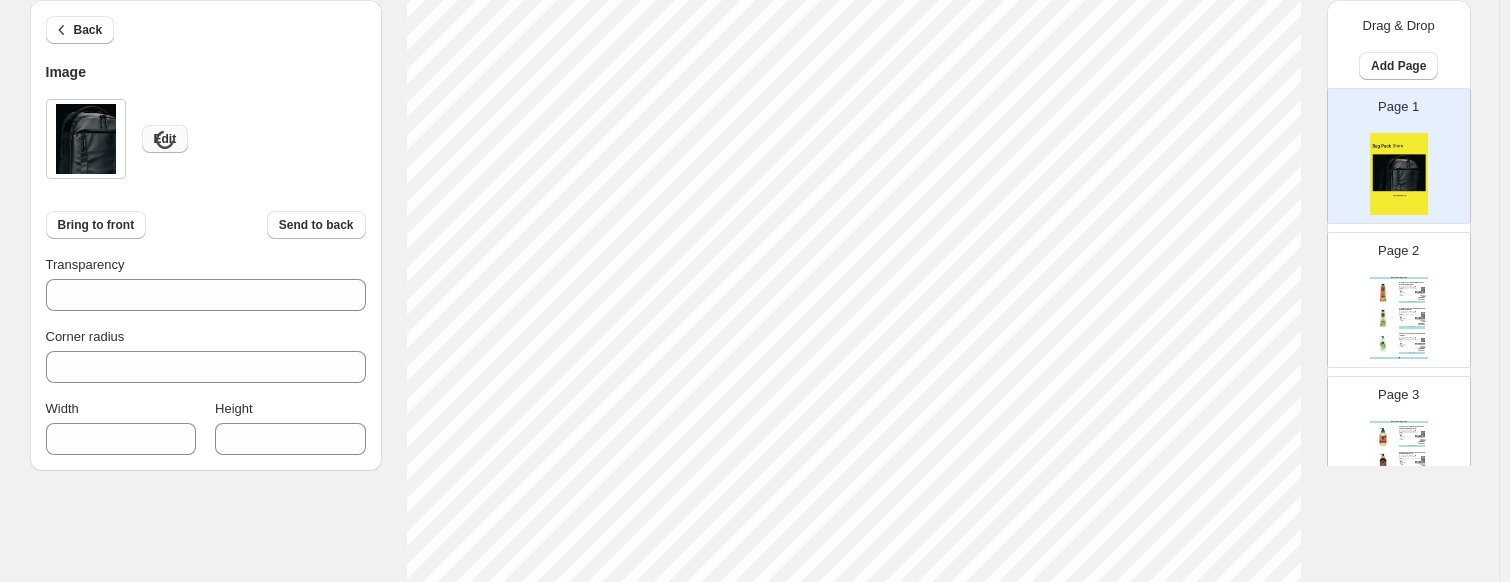 type on "****" 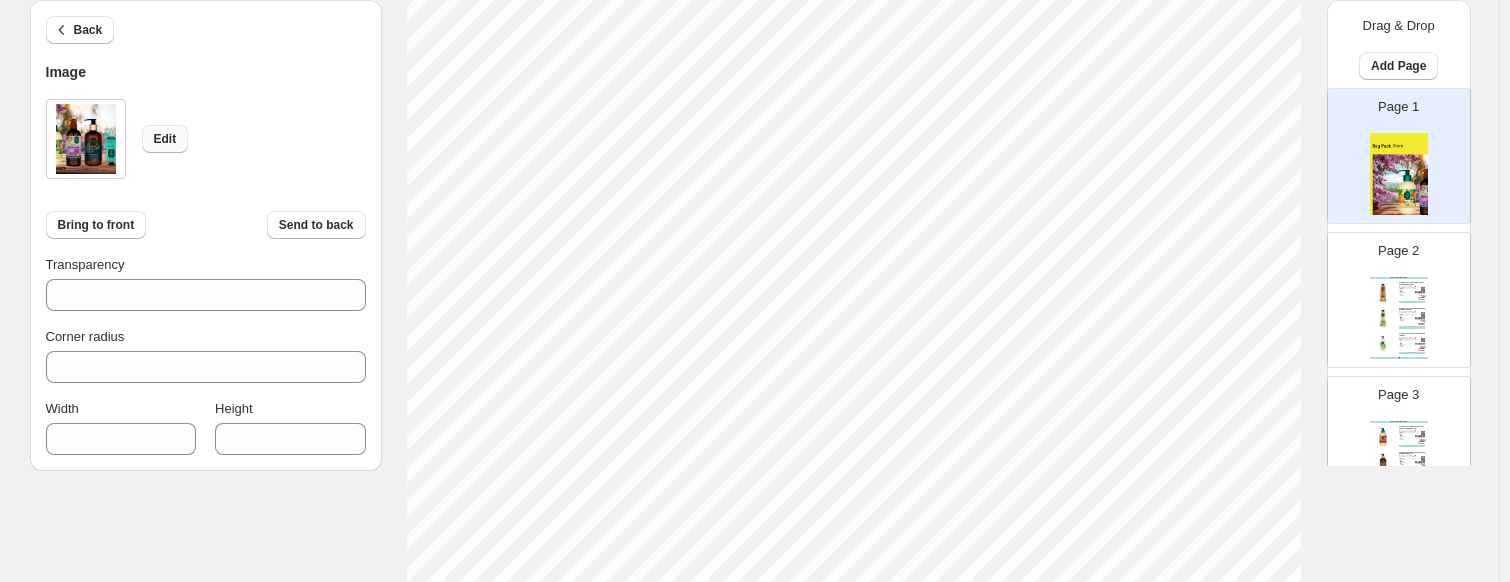 scroll, scrollTop: 300, scrollLeft: 0, axis: vertical 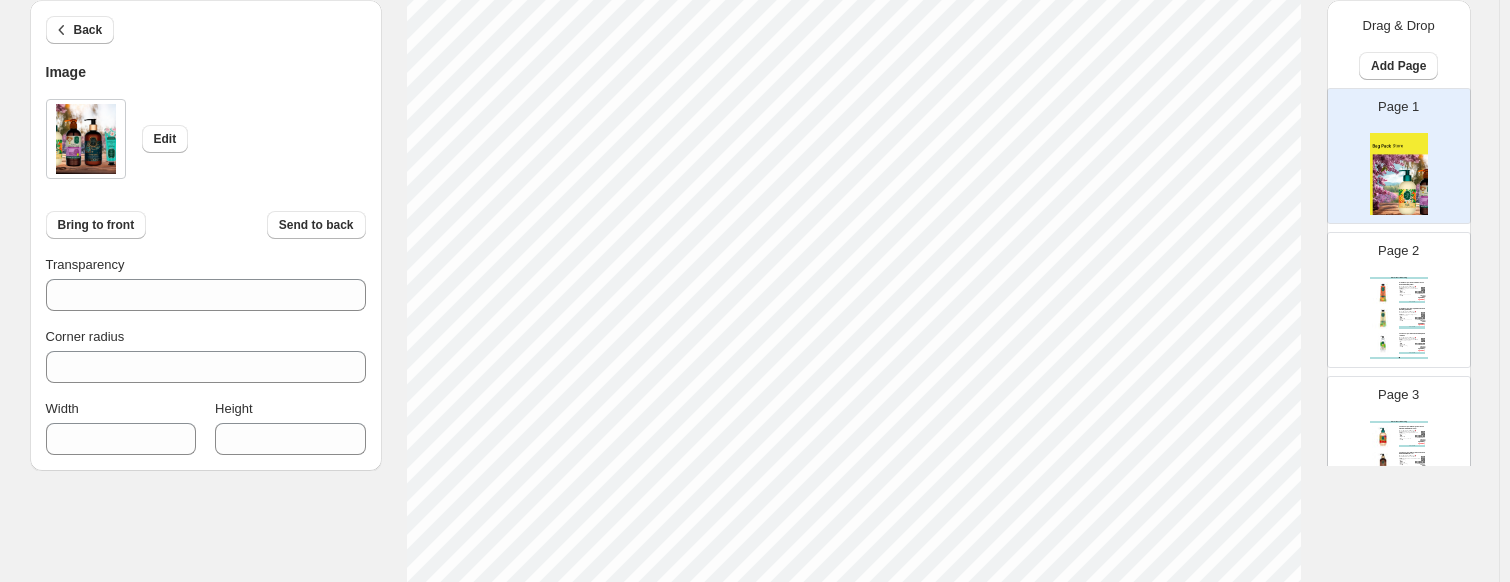 type on "****" 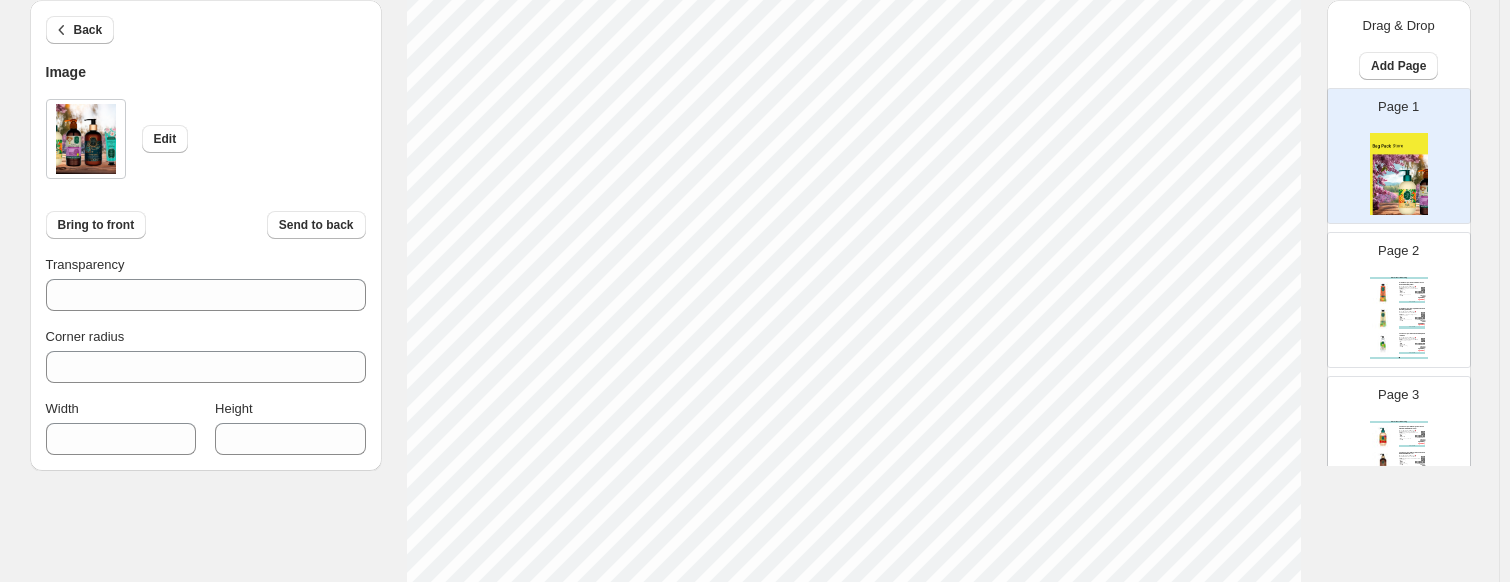 scroll, scrollTop: 600, scrollLeft: 0, axis: vertical 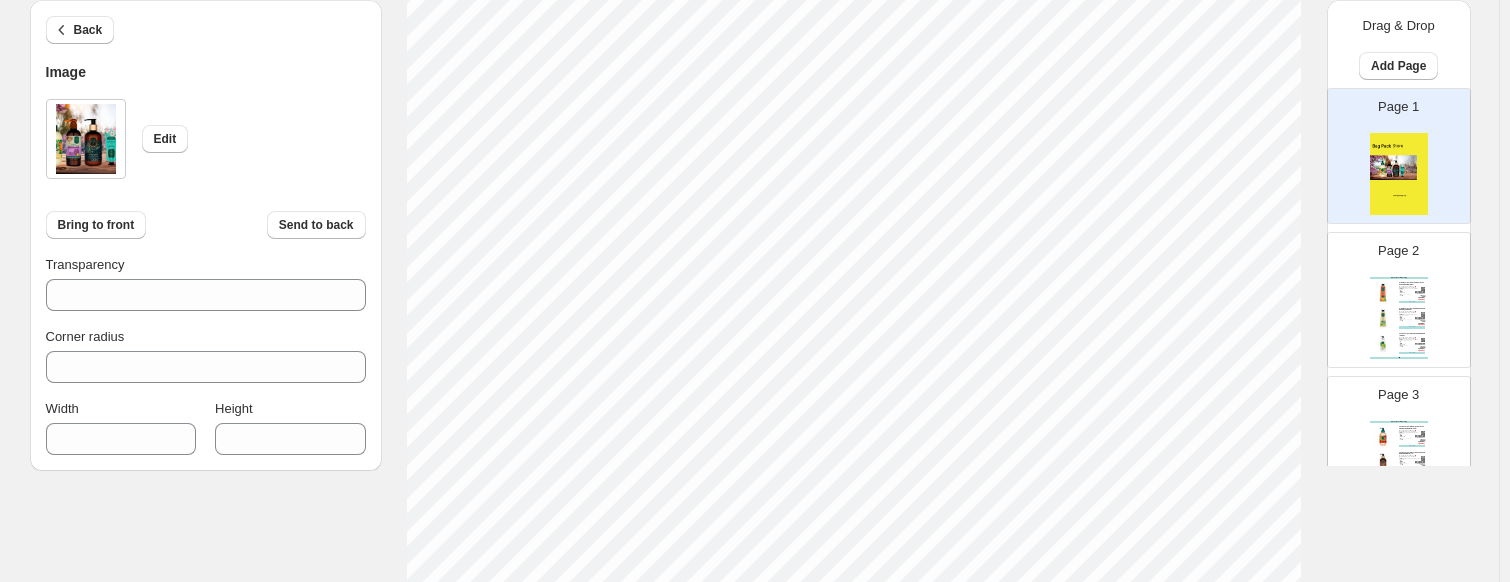 type on "***" 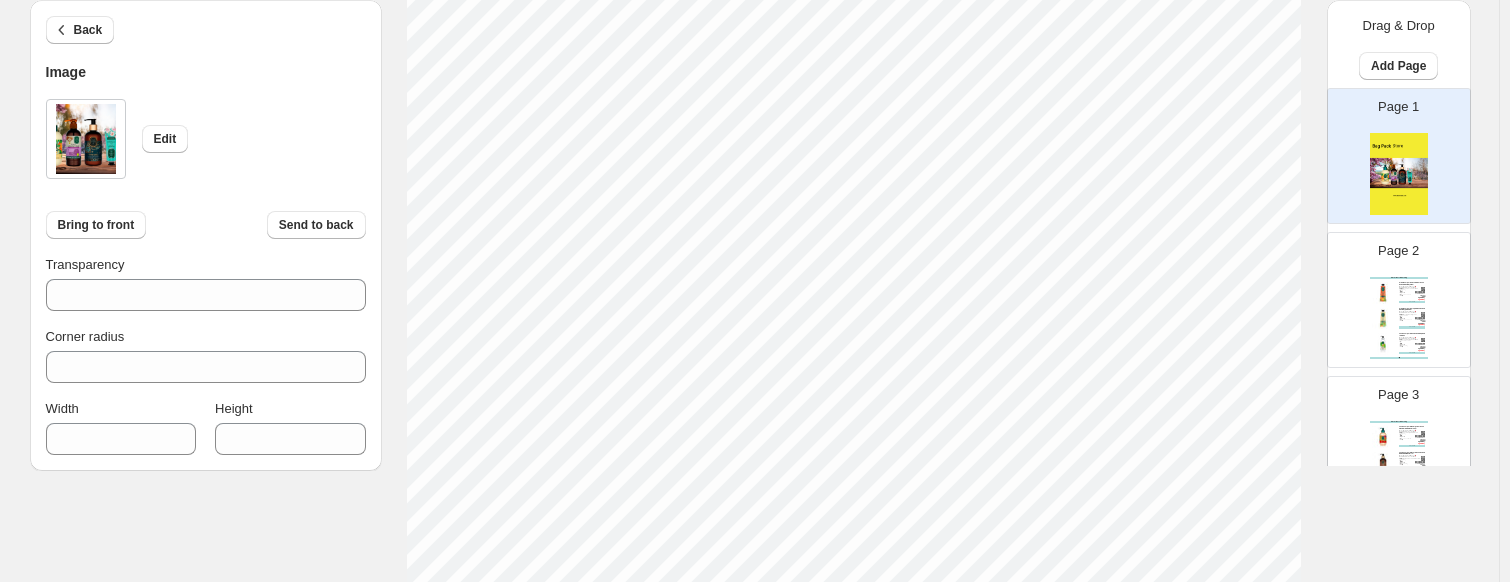 scroll, scrollTop: 300, scrollLeft: 0, axis: vertical 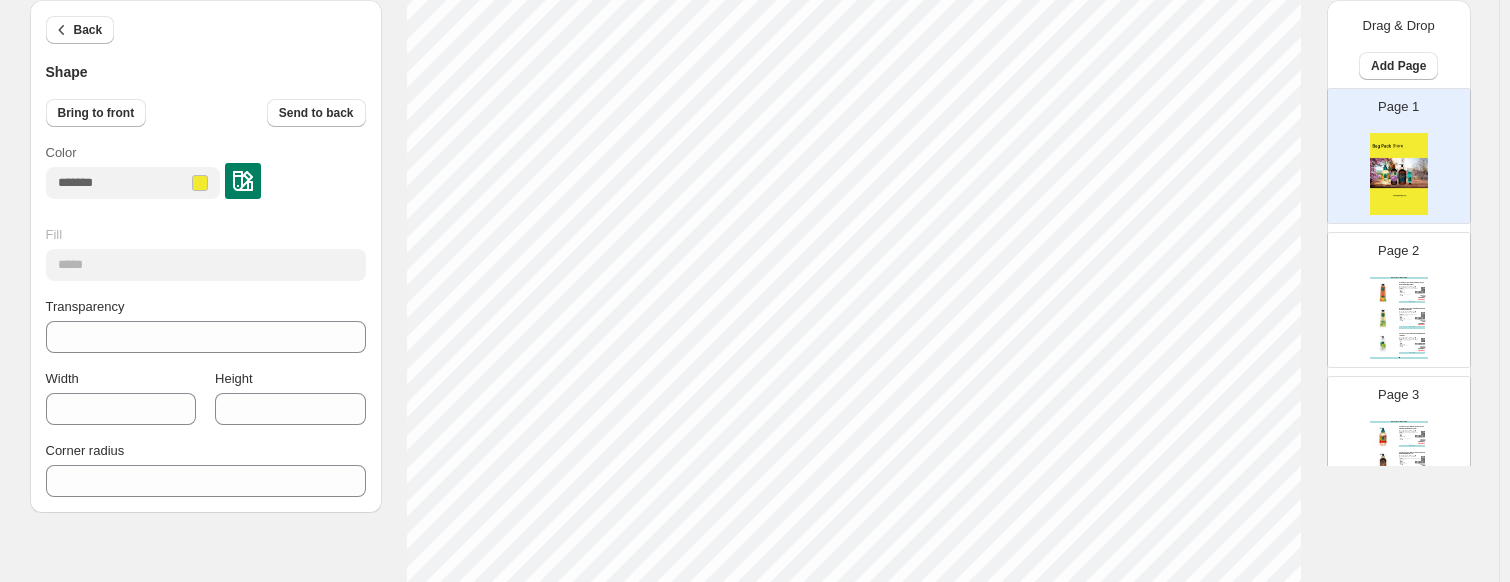 click at bounding box center (243, 181) 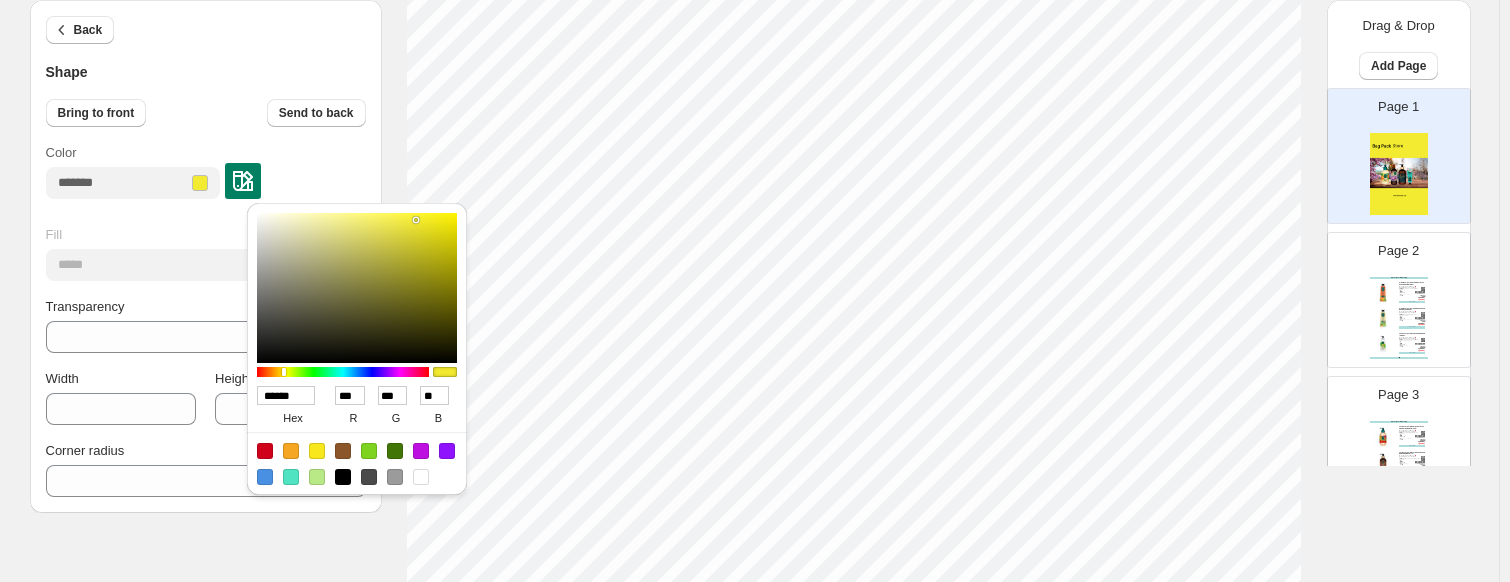 type on "******" 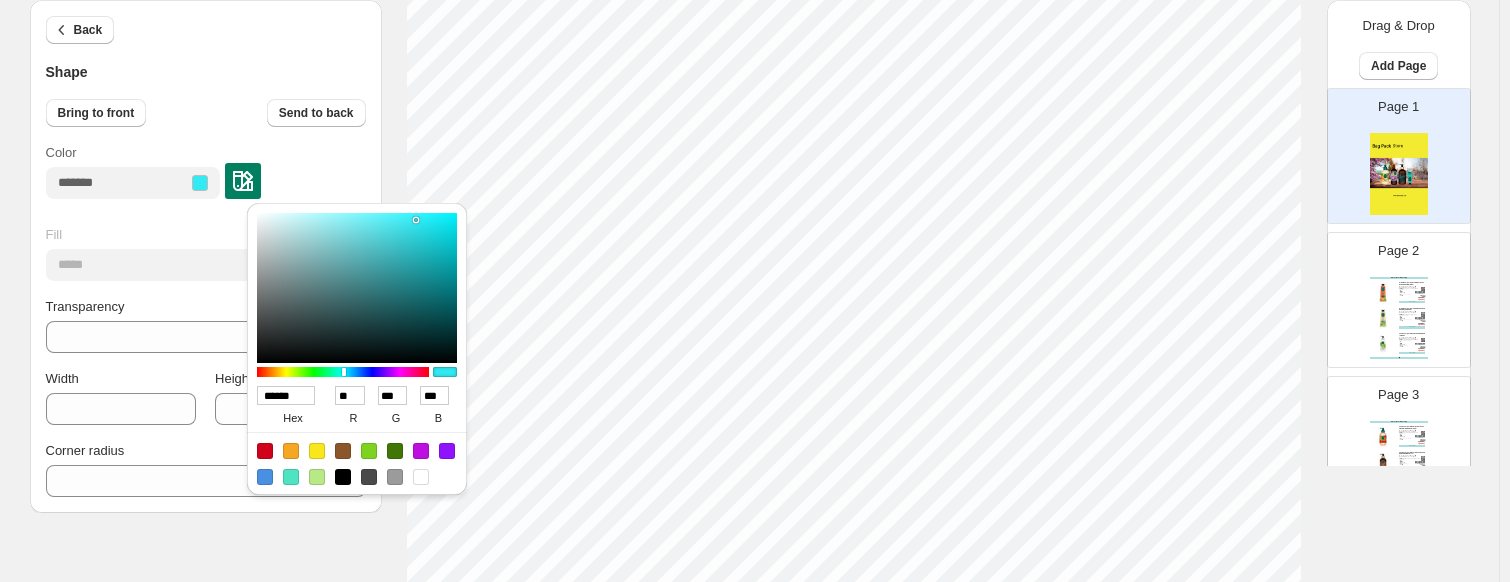 click at bounding box center [343, 372] 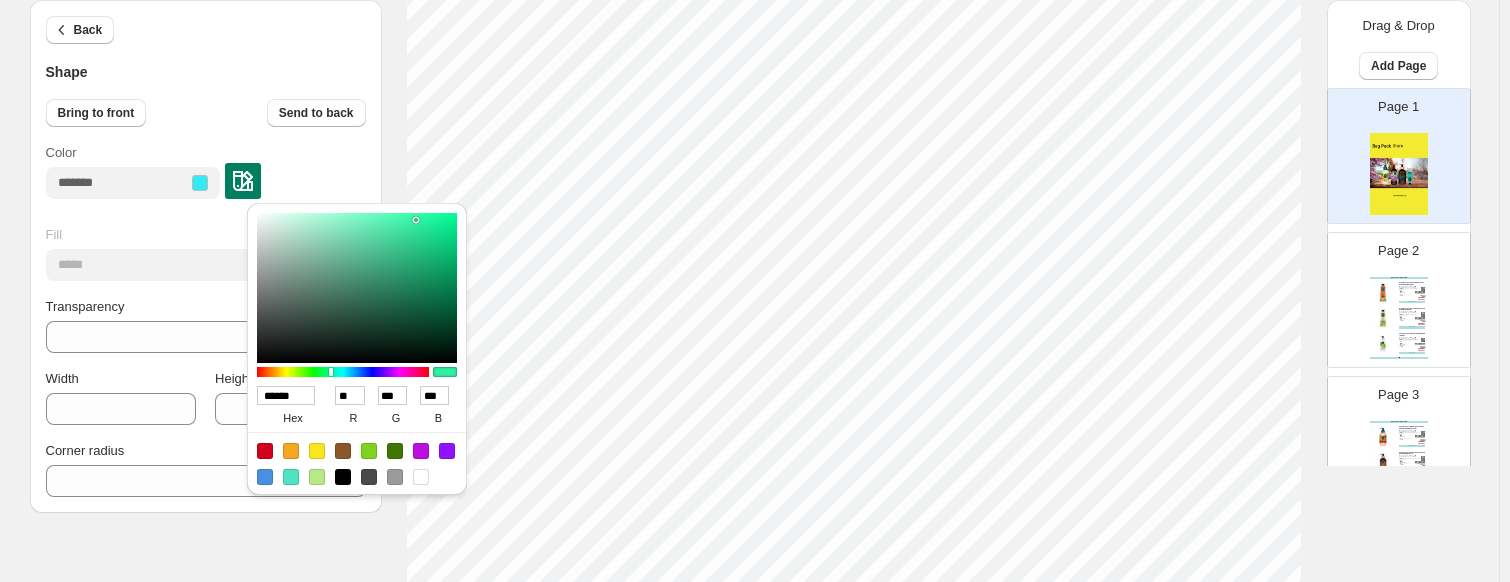 type on "******" 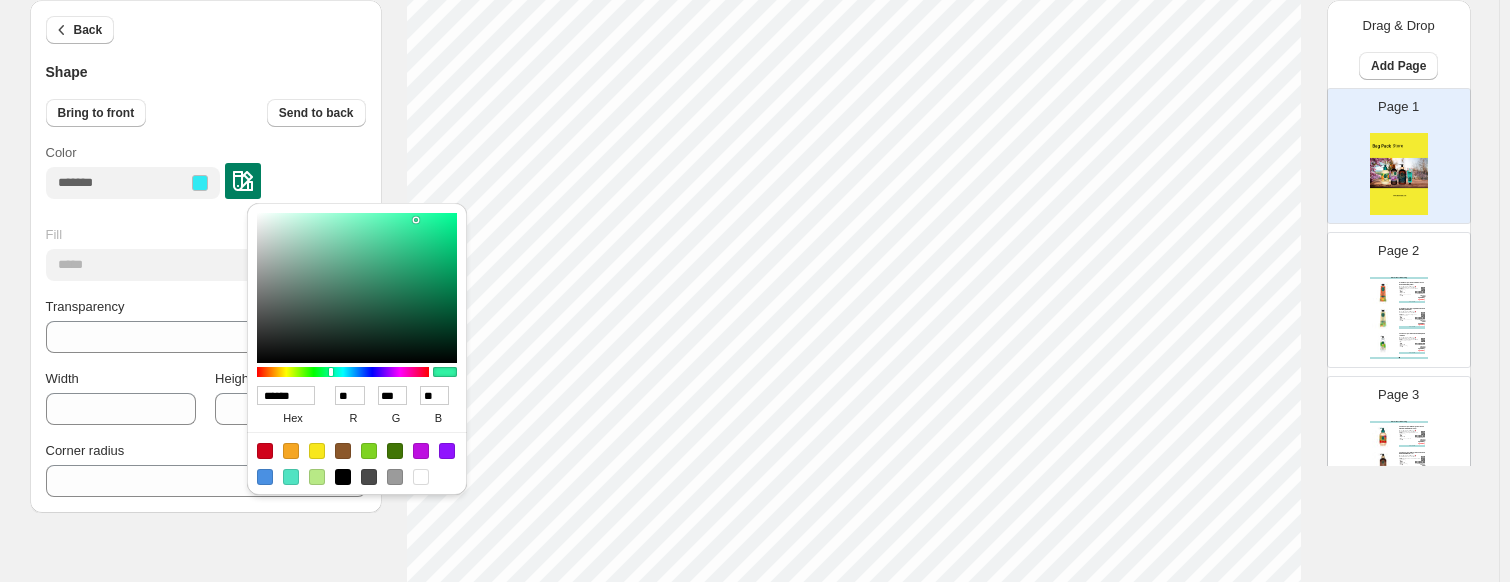 type on "******" 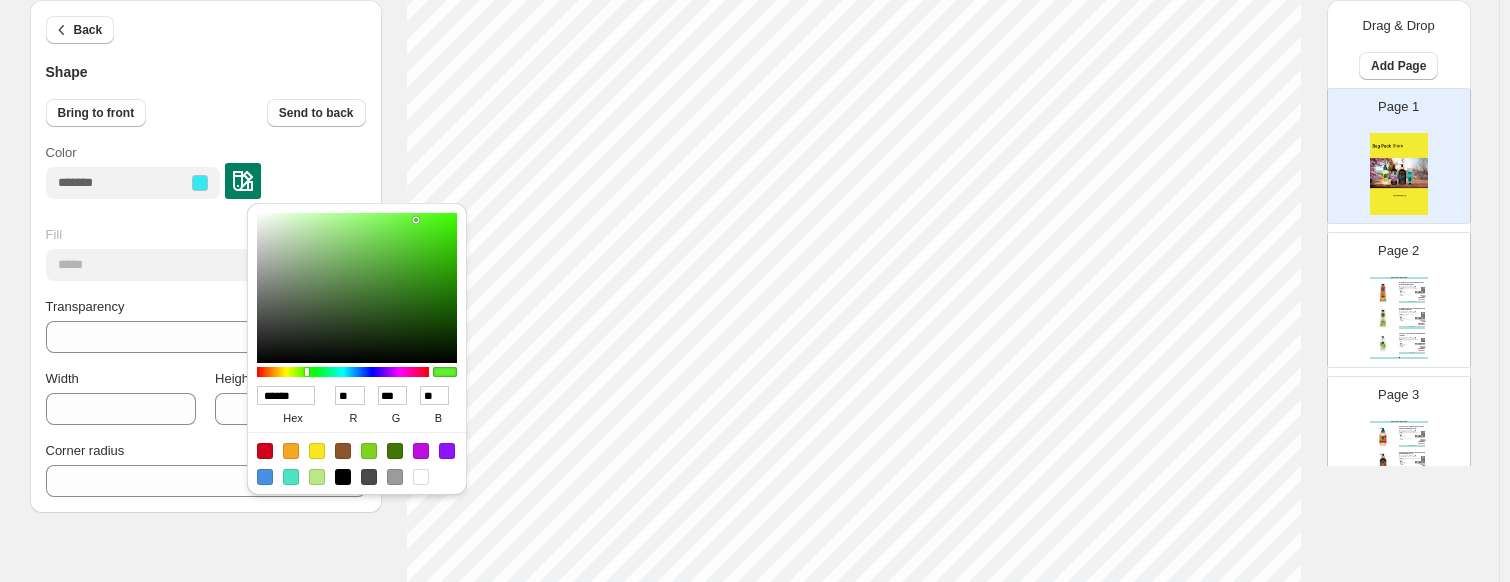 type on "******" 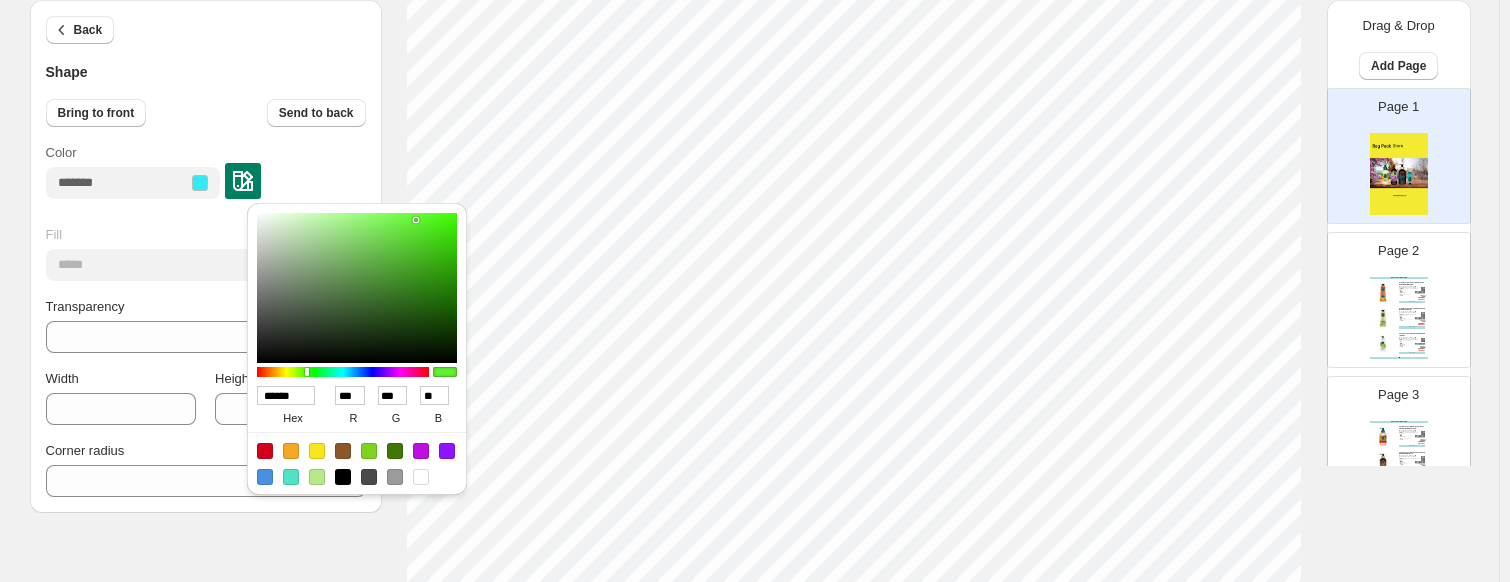 type on "******" 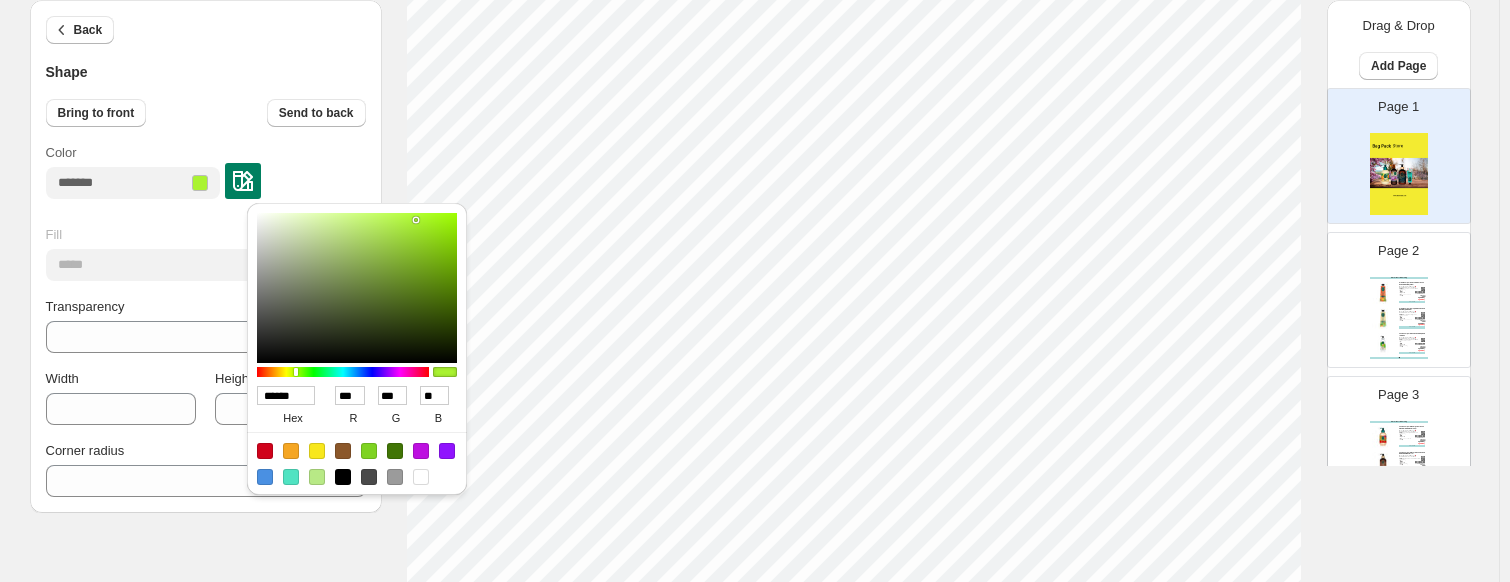 drag, startPoint x: 337, startPoint y: 370, endPoint x: 296, endPoint y: 370, distance: 41 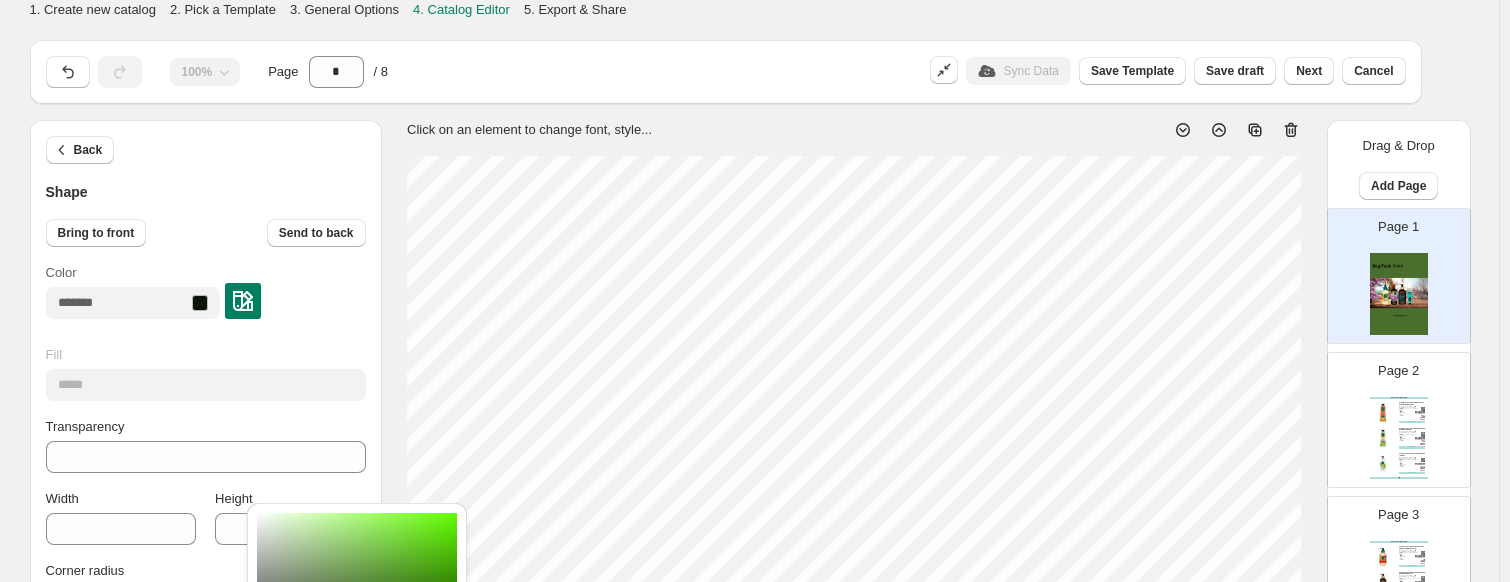 type on "******" 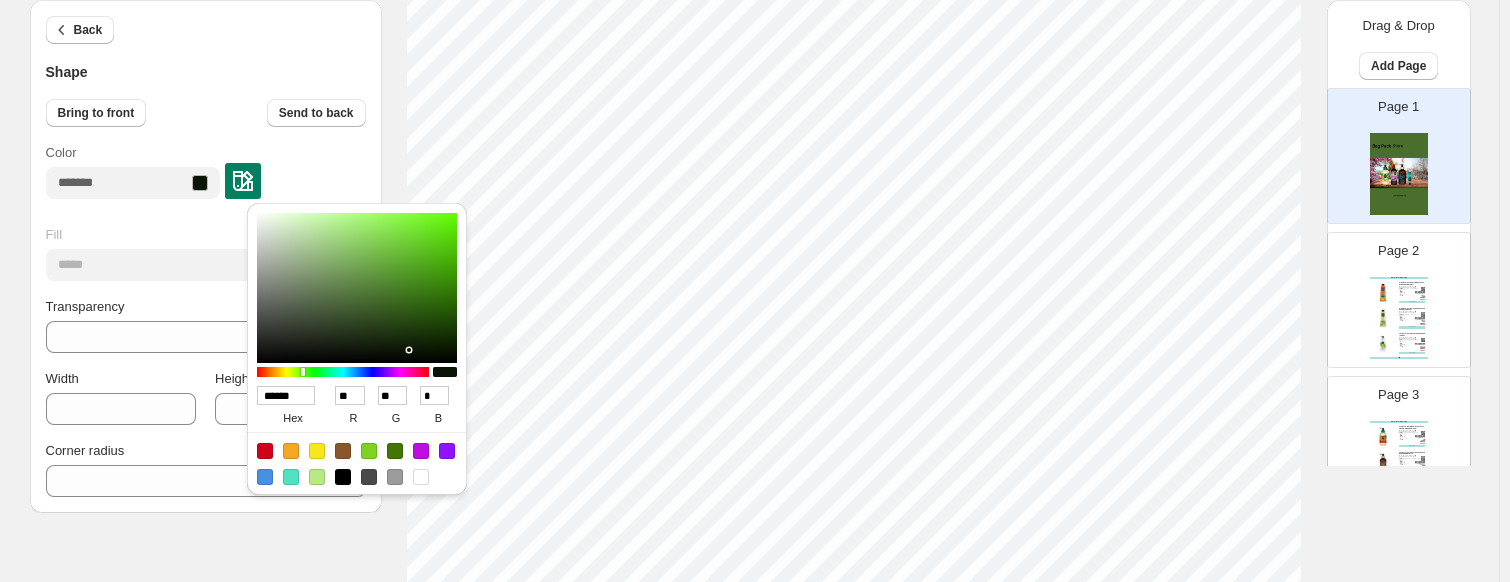 scroll, scrollTop: 300, scrollLeft: 0, axis: vertical 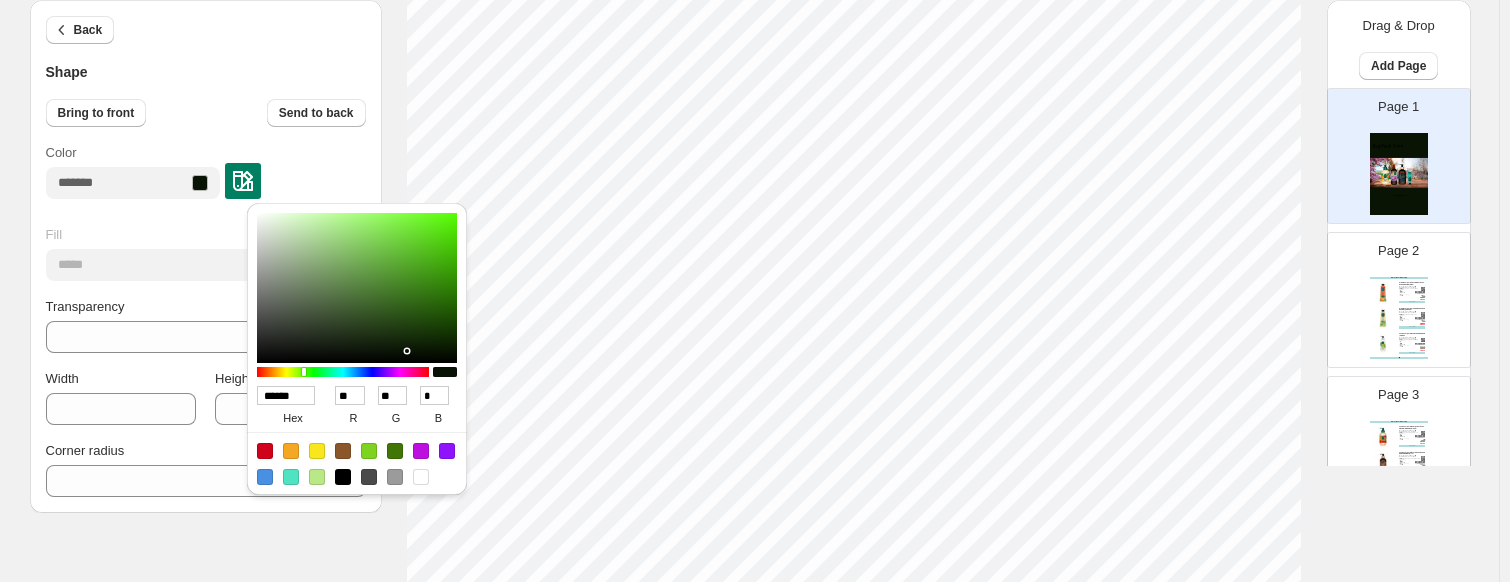 type on "******" 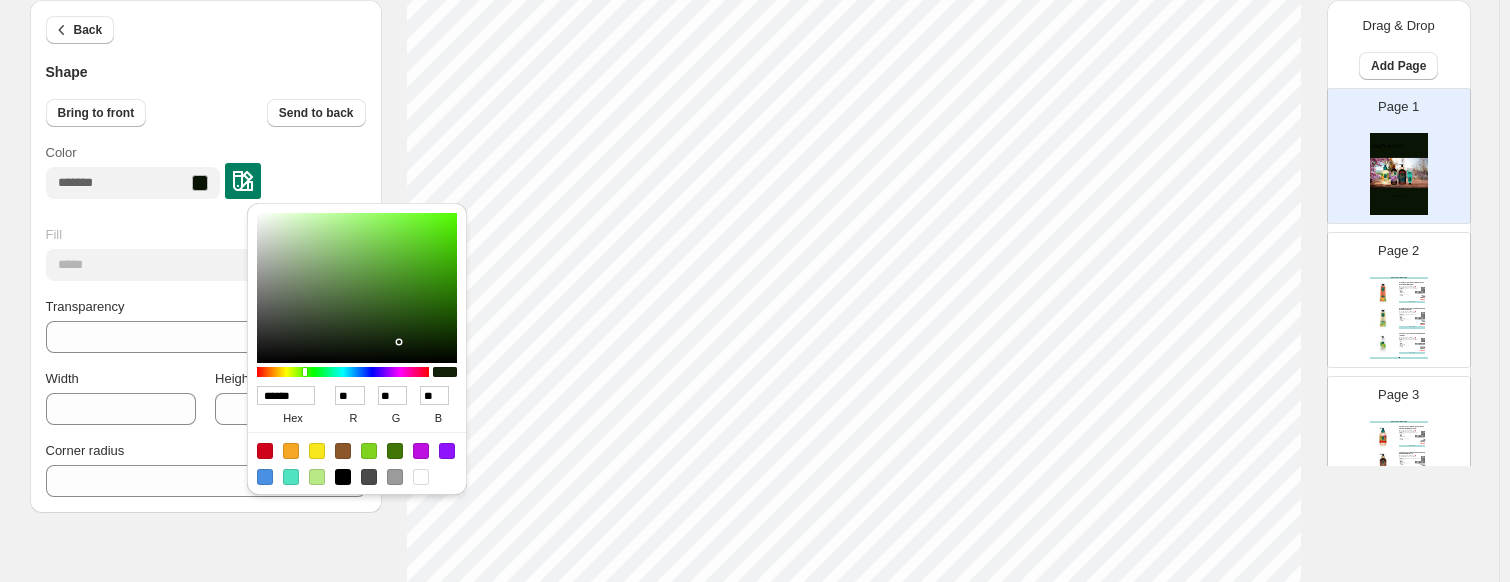 type on "******" 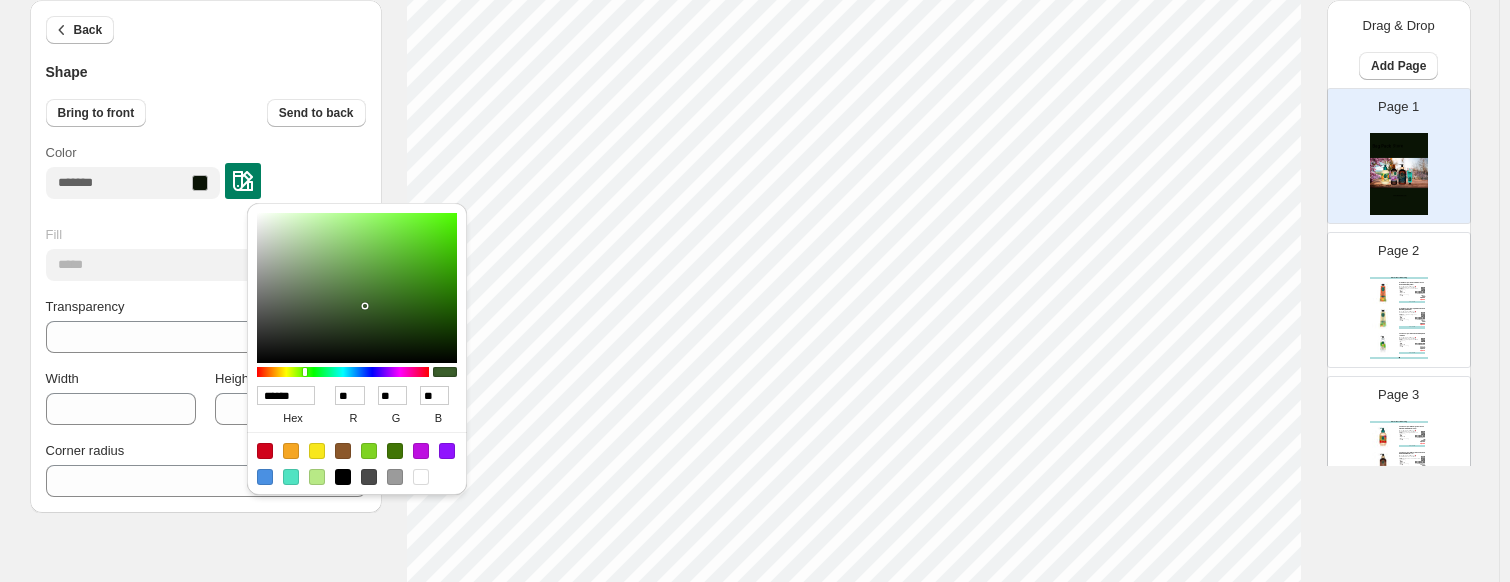 type on "******" 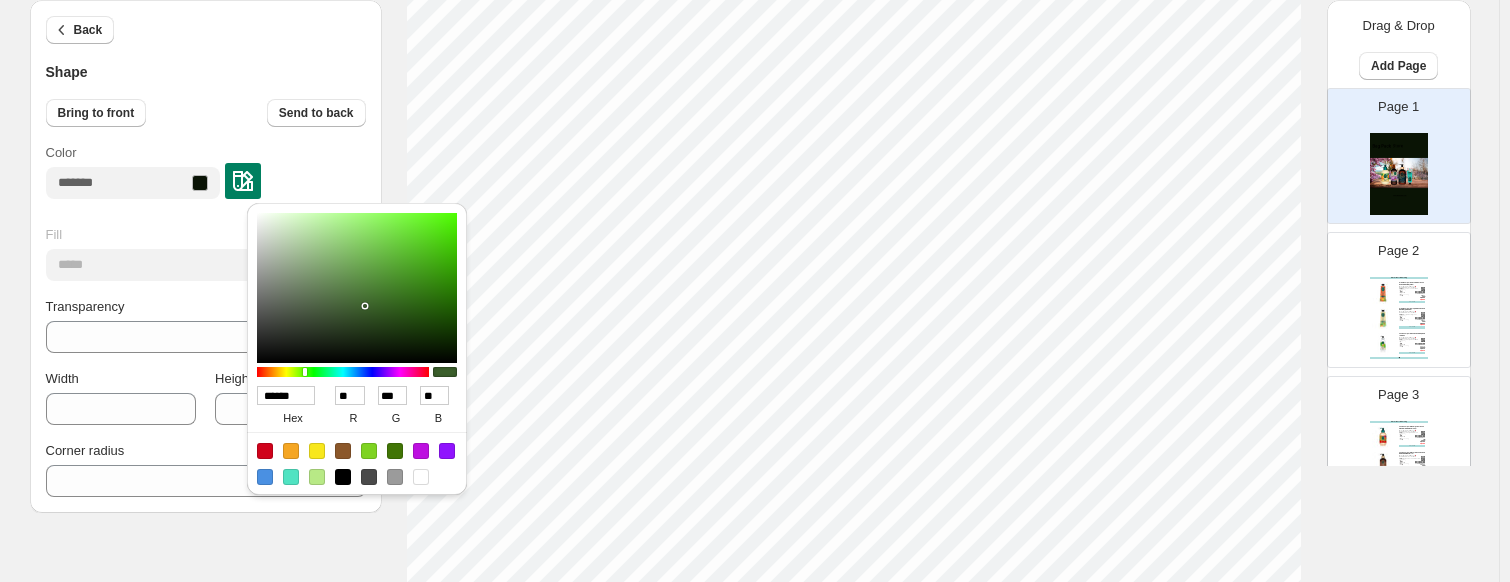 type on "******" 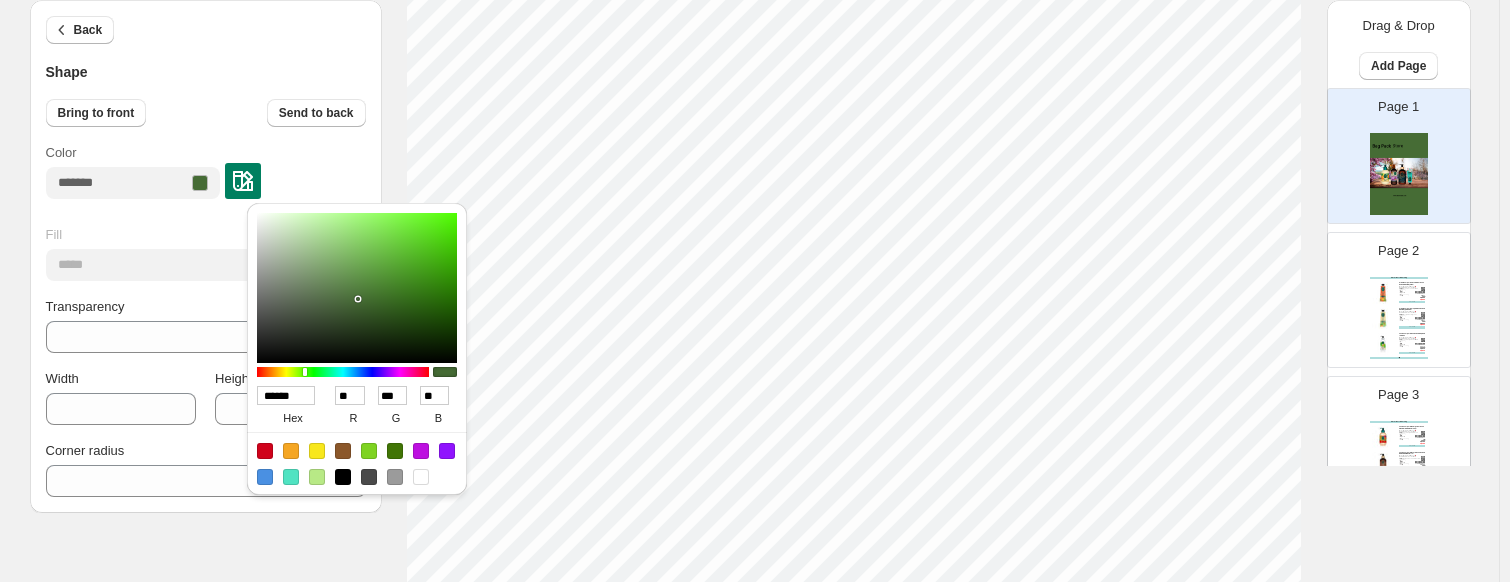 drag, startPoint x: 404, startPoint y: 347, endPoint x: 358, endPoint y: 299, distance: 66.48308 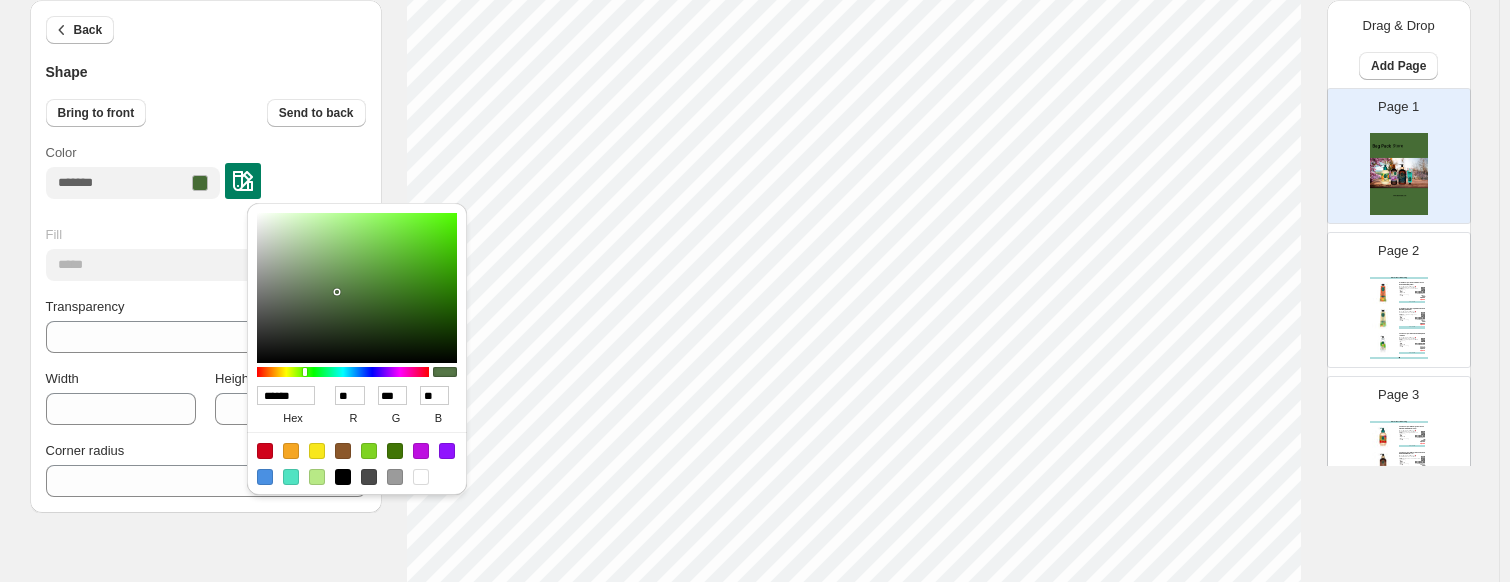 type on "******" 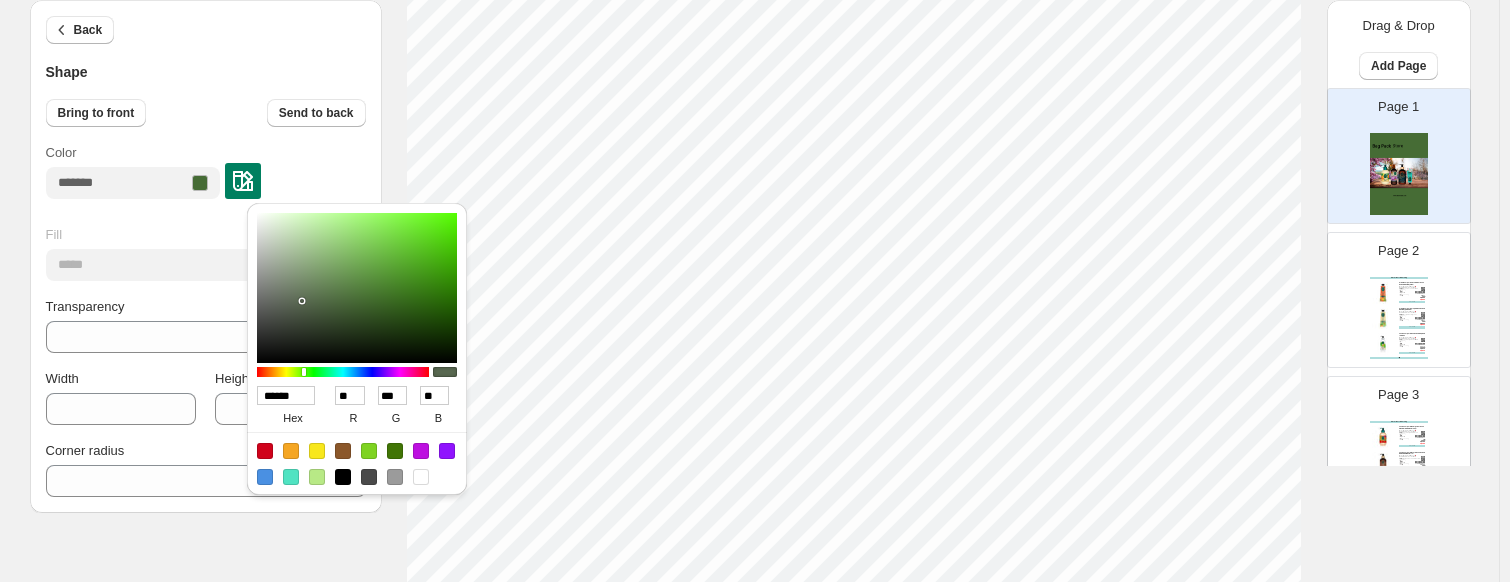 type on "******" 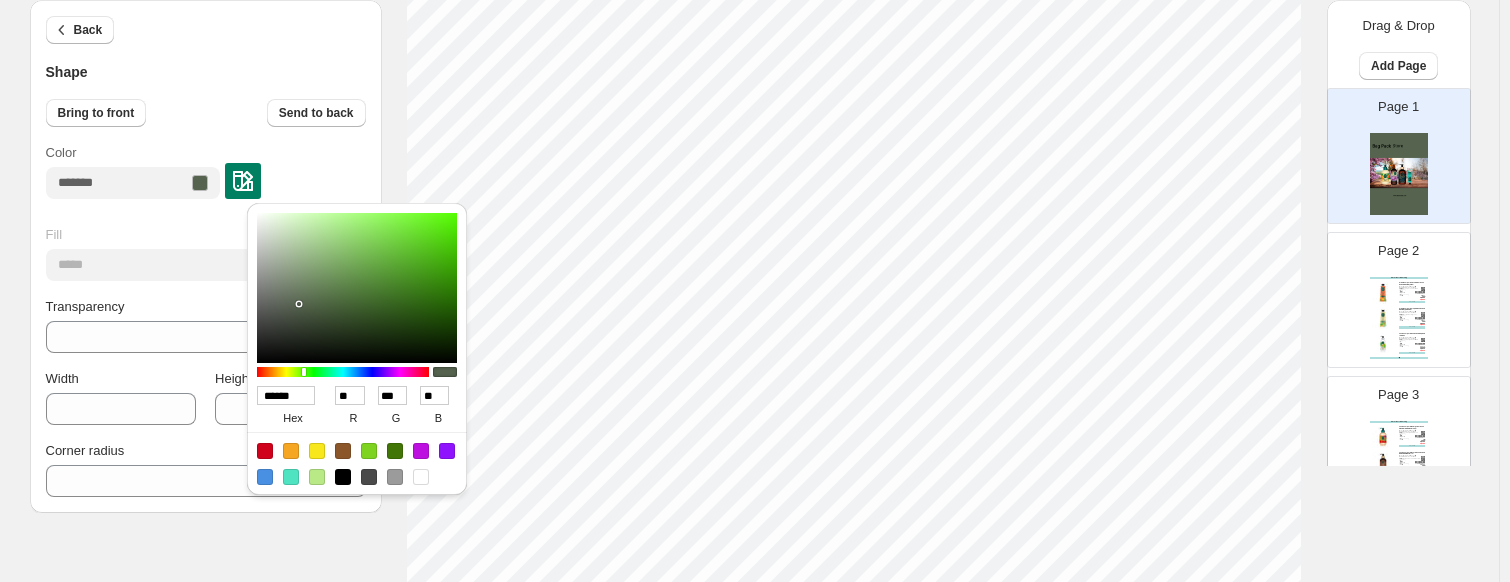 type on "******" 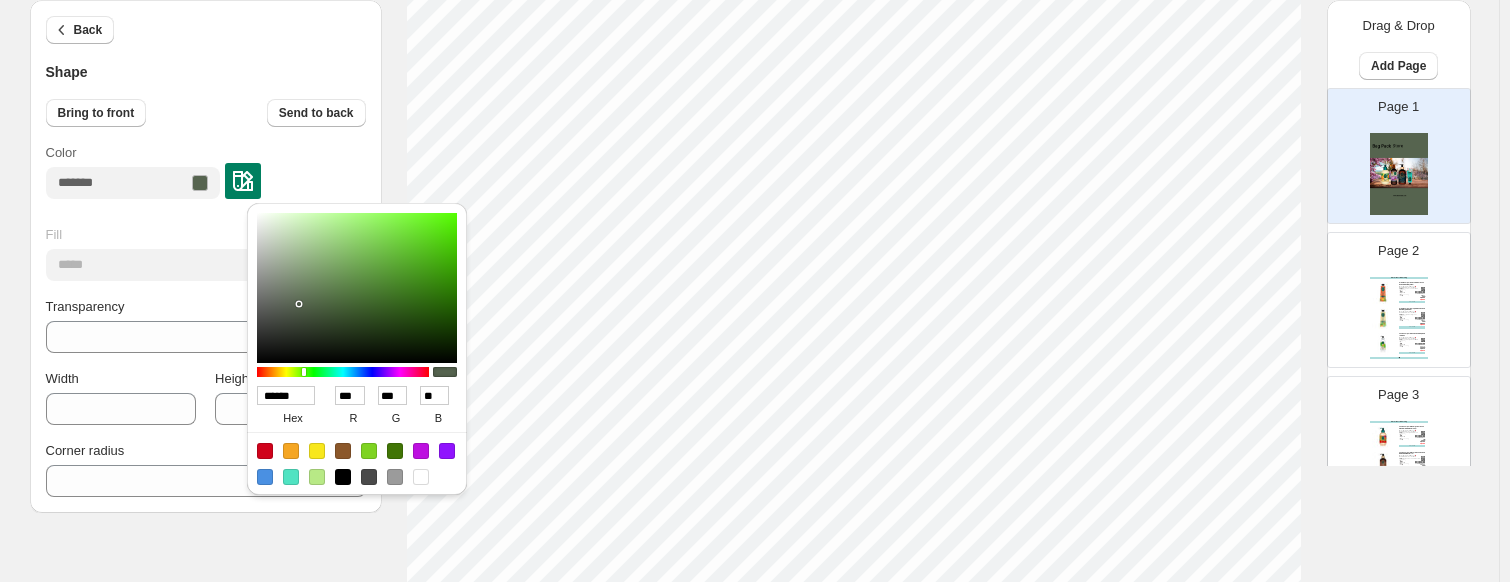 type on "******" 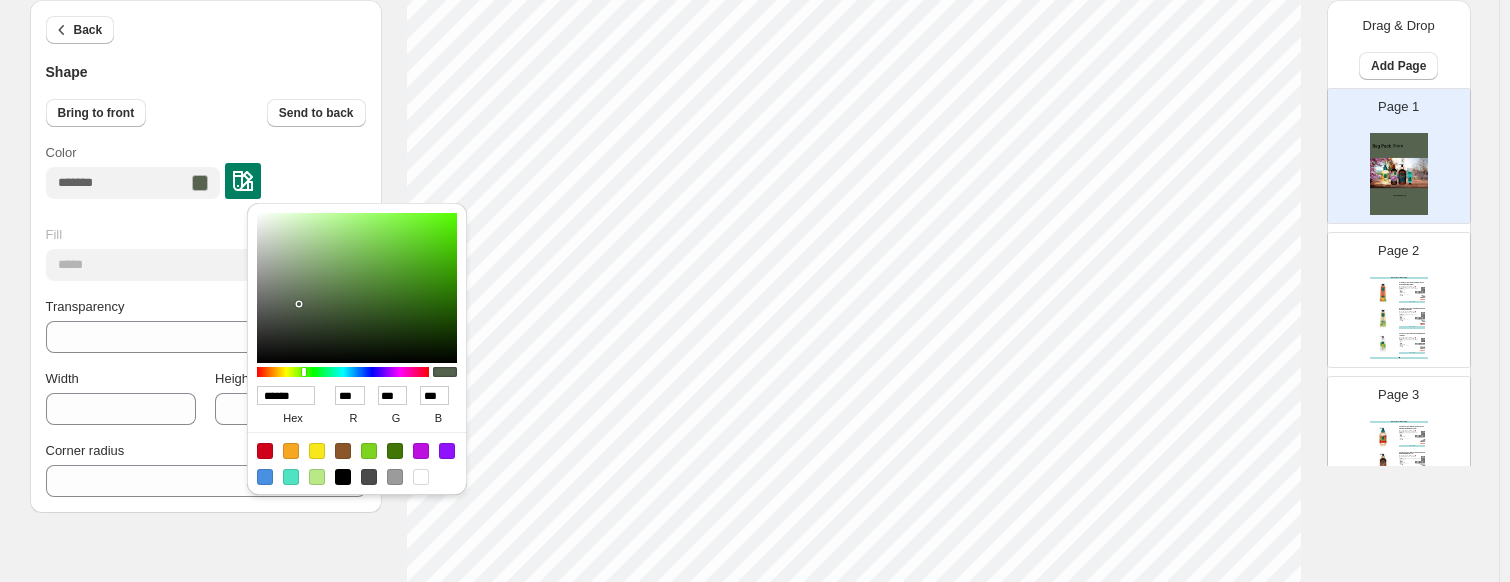 type on "******" 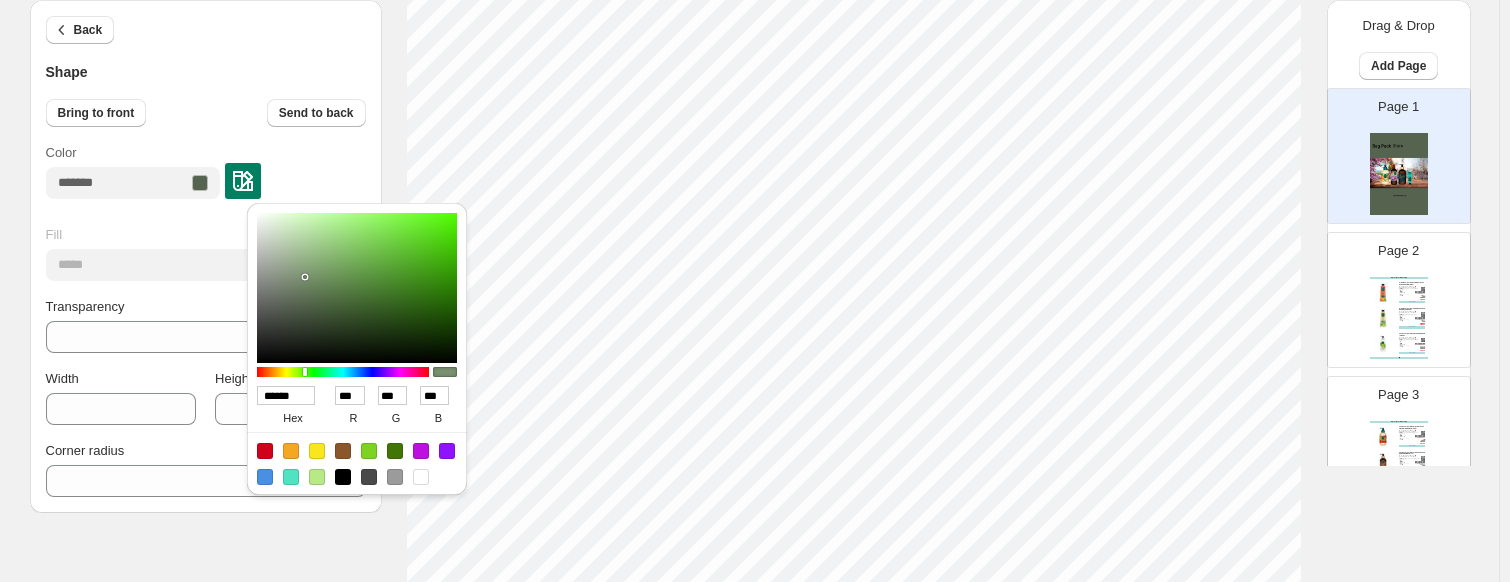 type on "******" 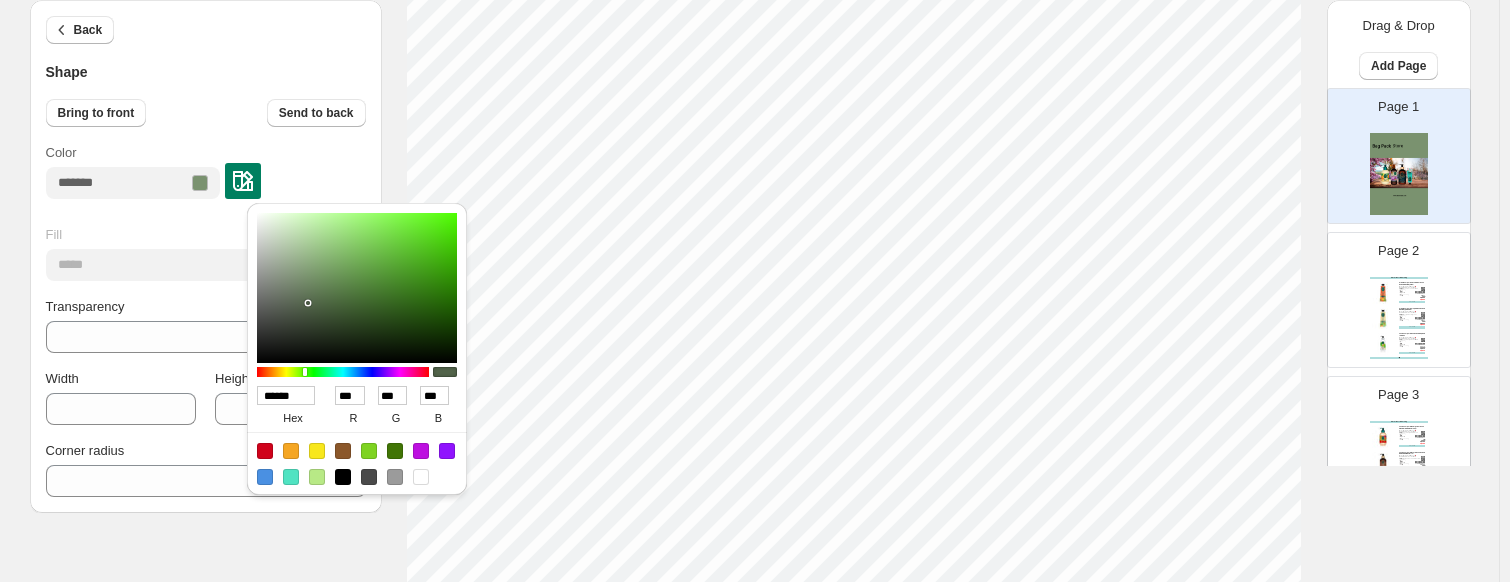 type on "******" 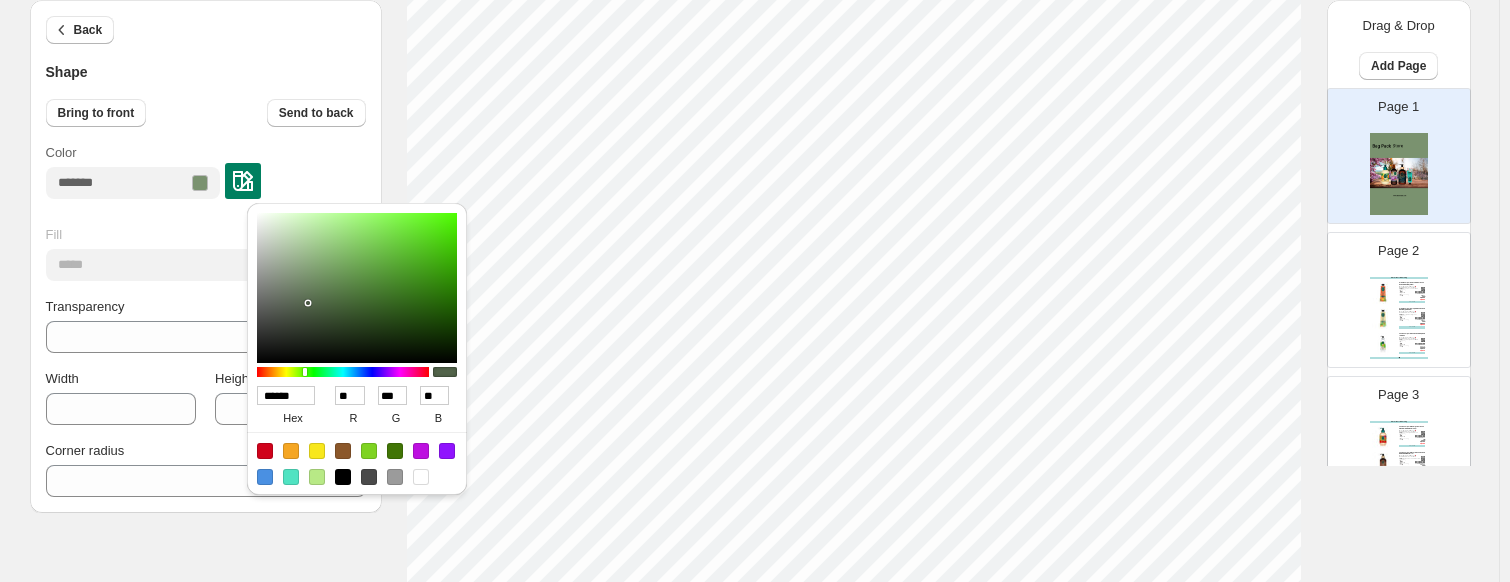 type on "******" 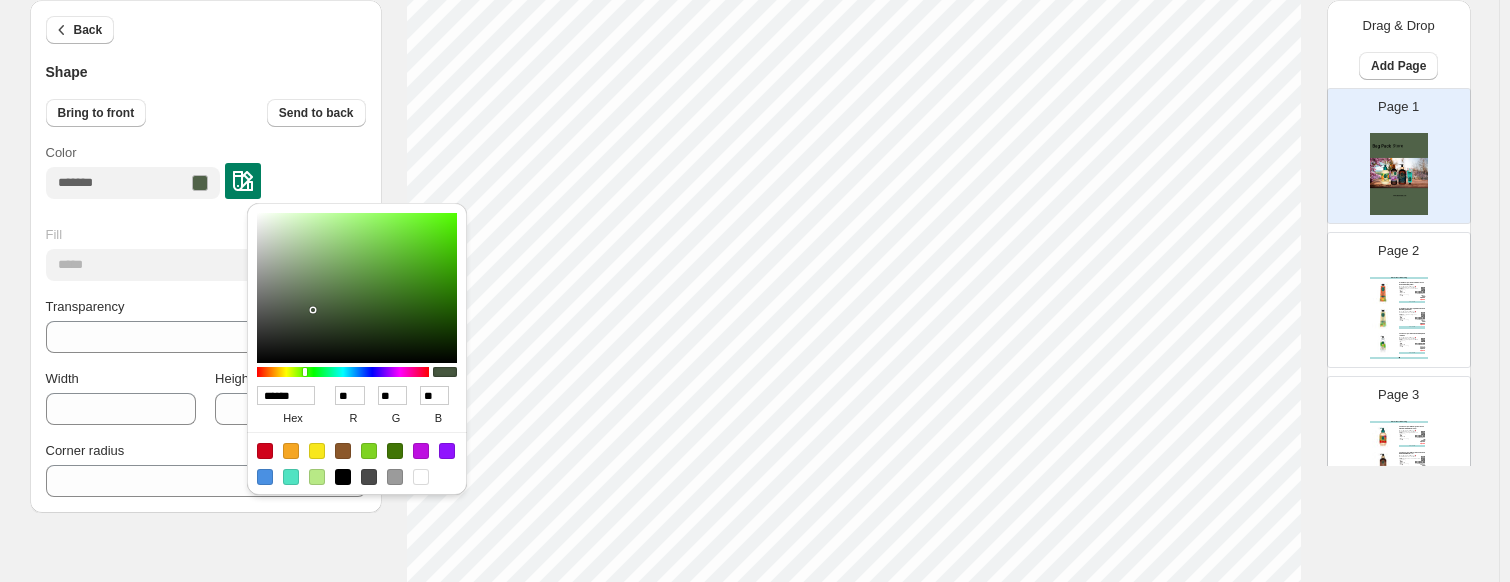 type on "******" 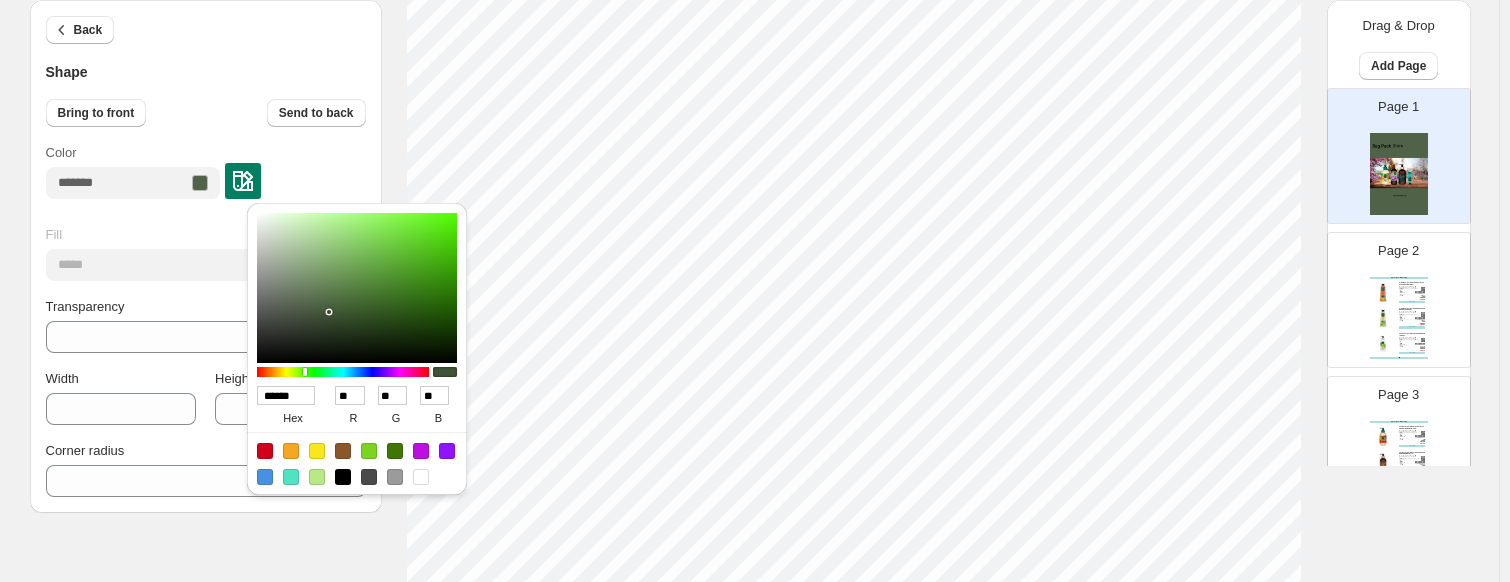 type on "******" 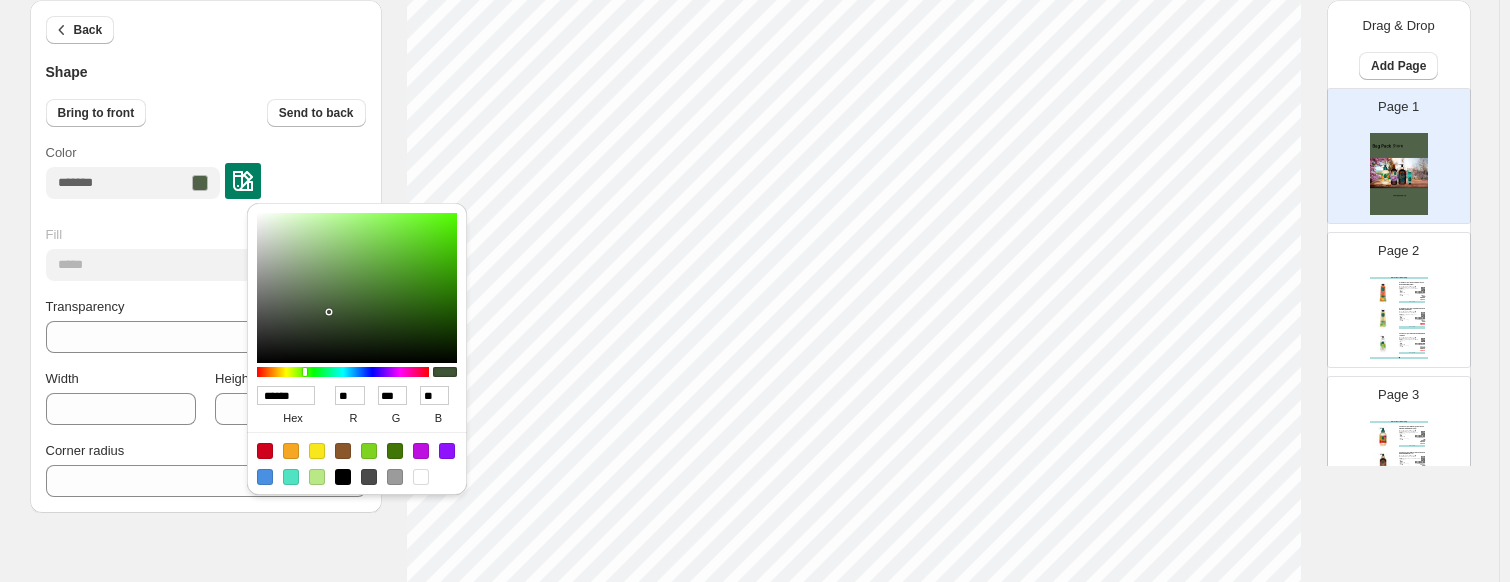 type on "******" 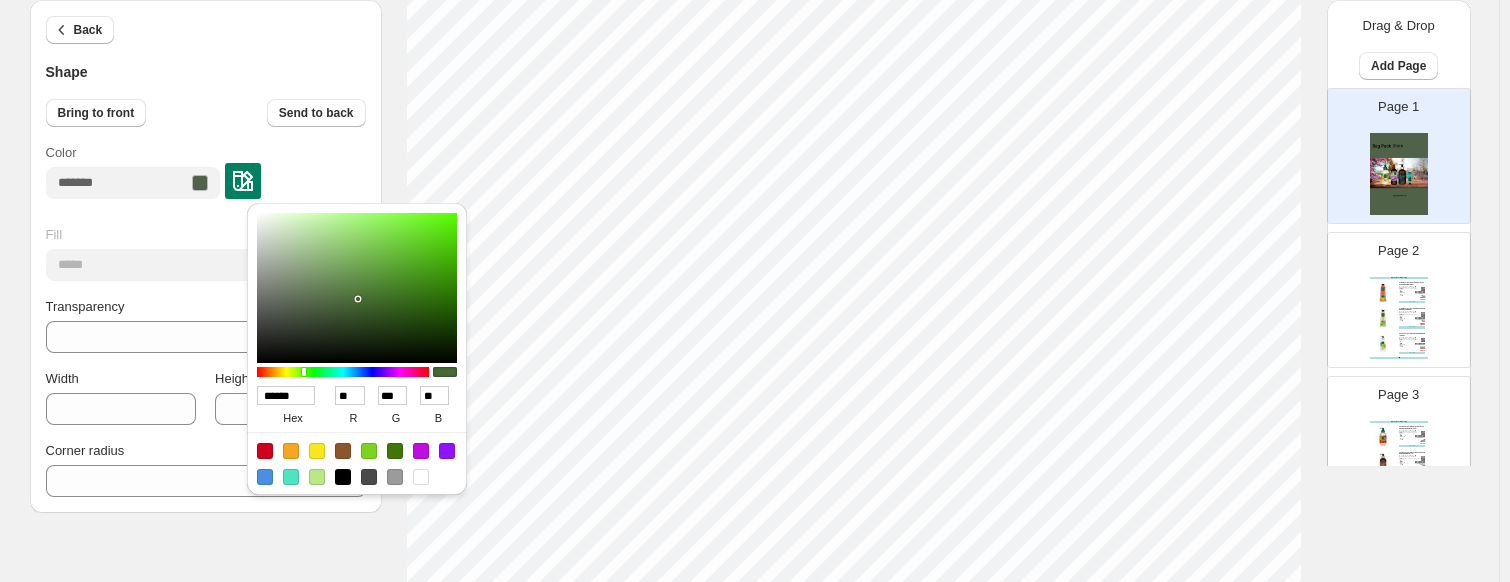 type on "******" 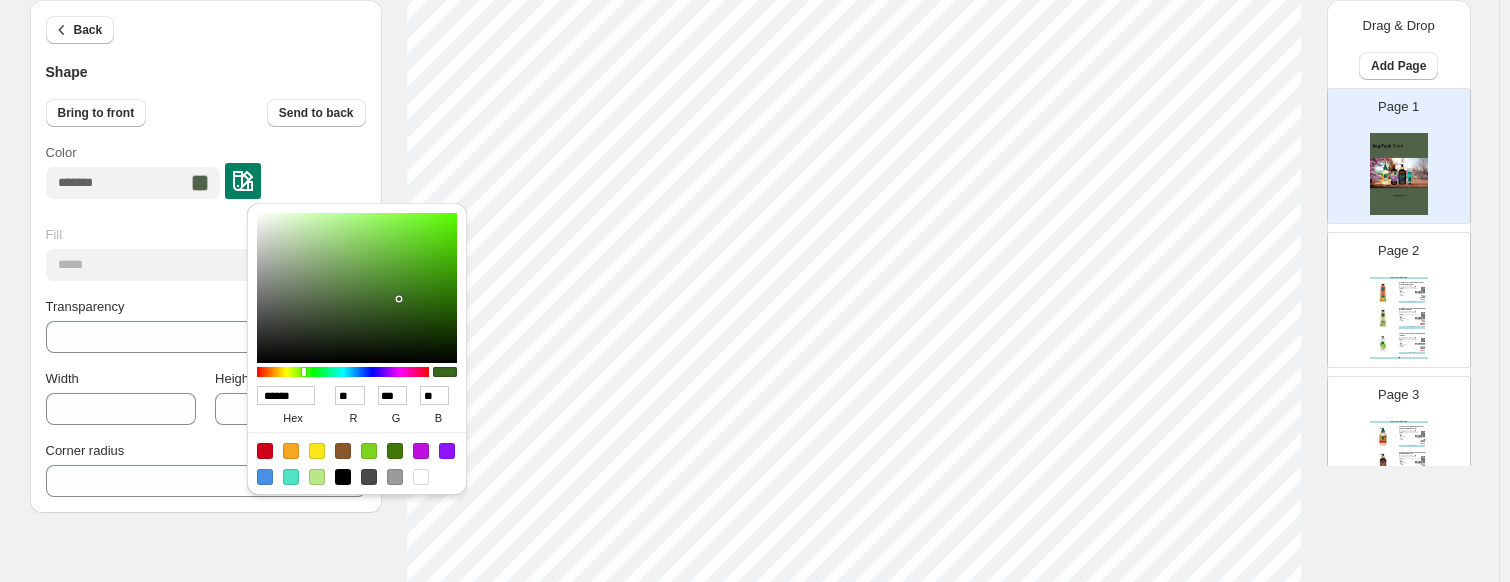 type on "******" 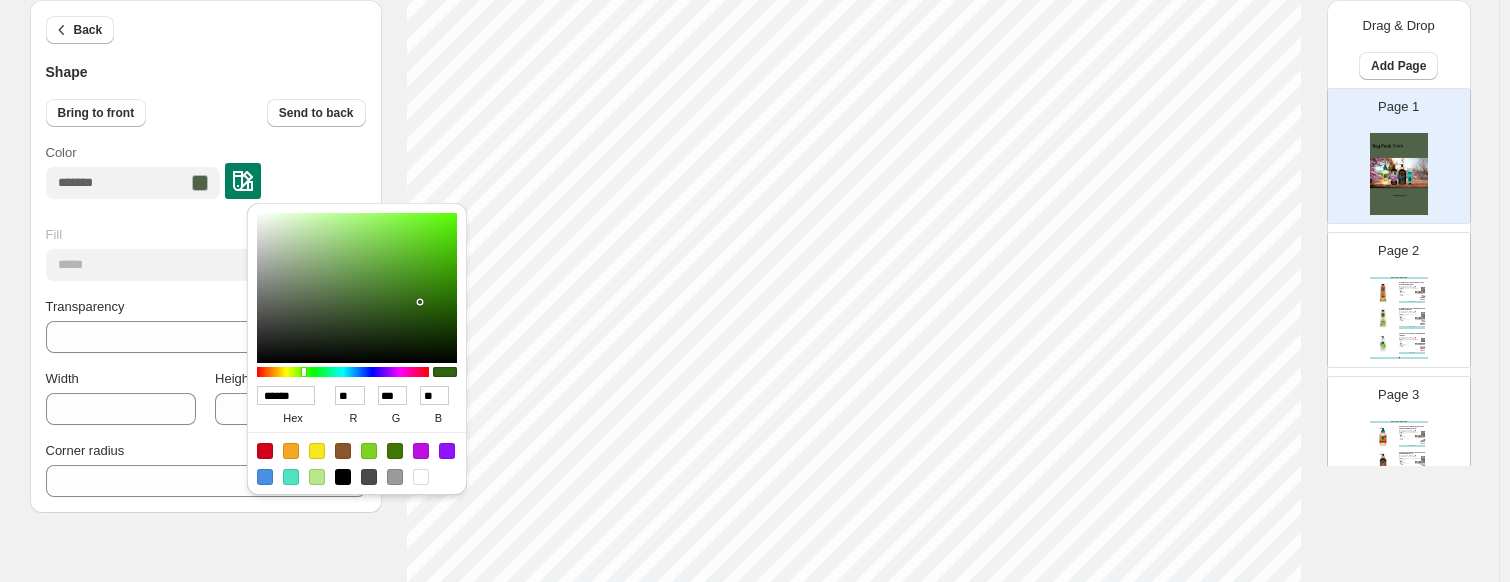 type on "******" 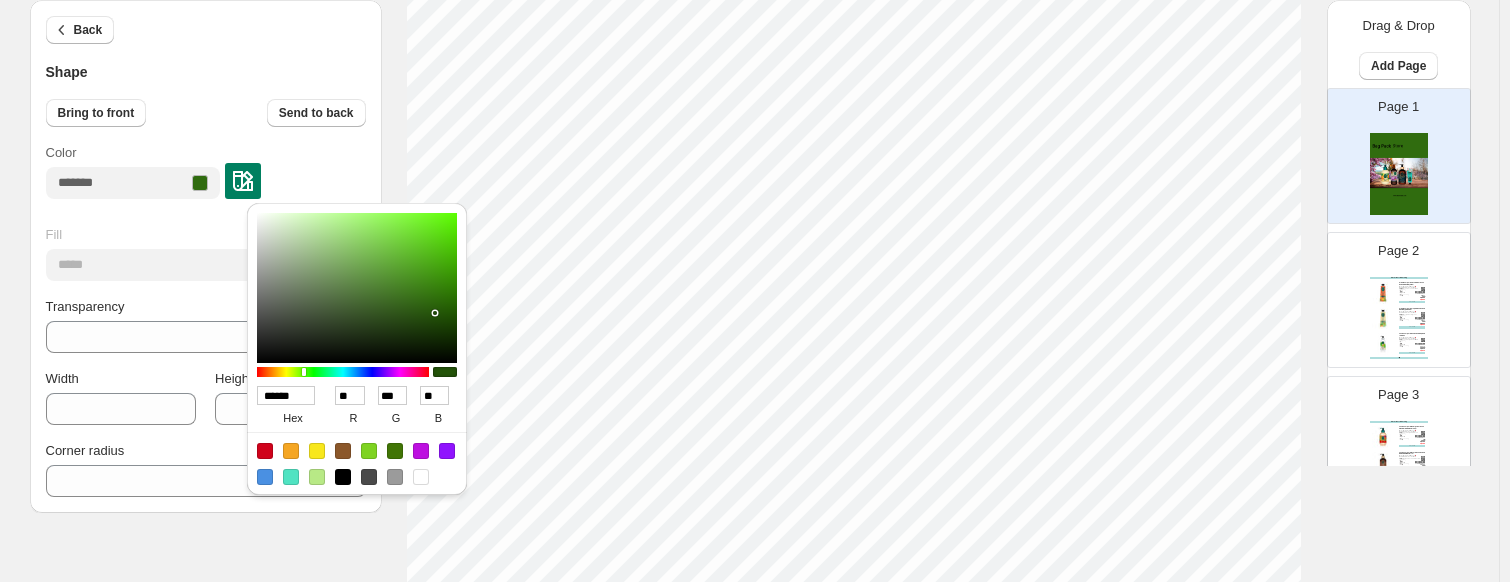 type on "******" 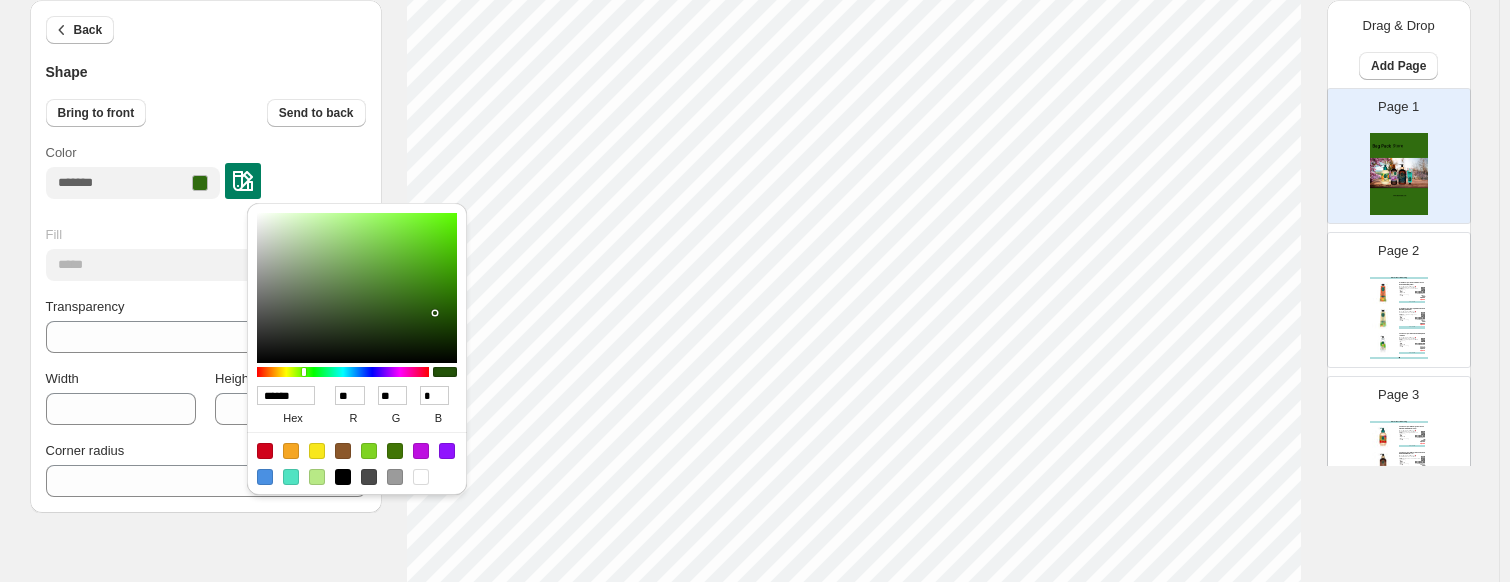 type on "******" 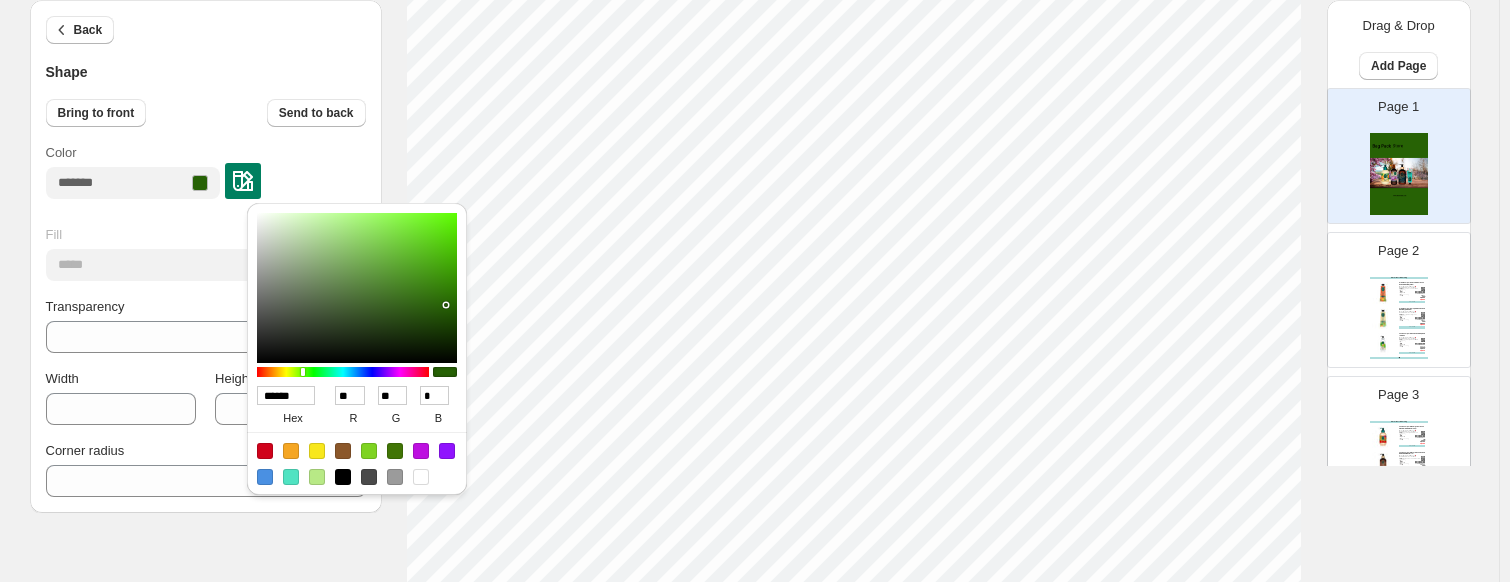 drag, startPoint x: 351, startPoint y: 293, endPoint x: 447, endPoint y: 305, distance: 96.74709 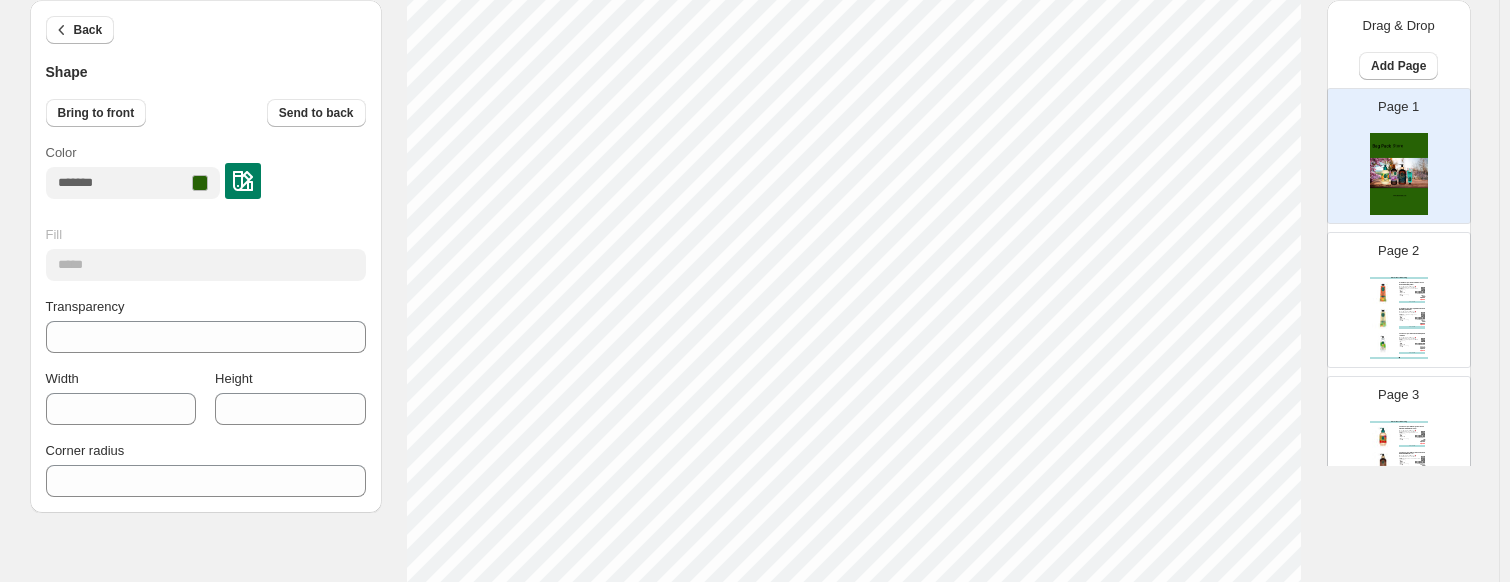click at bounding box center (1399, 174) 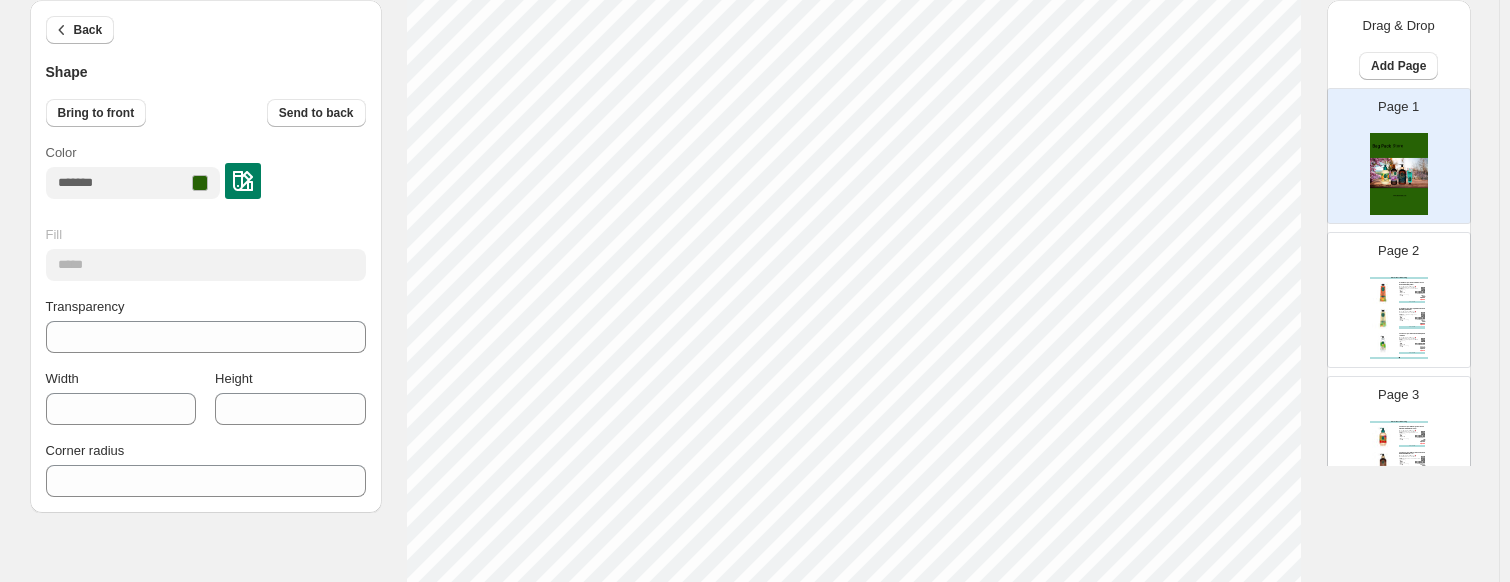 scroll, scrollTop: 700, scrollLeft: 0, axis: vertical 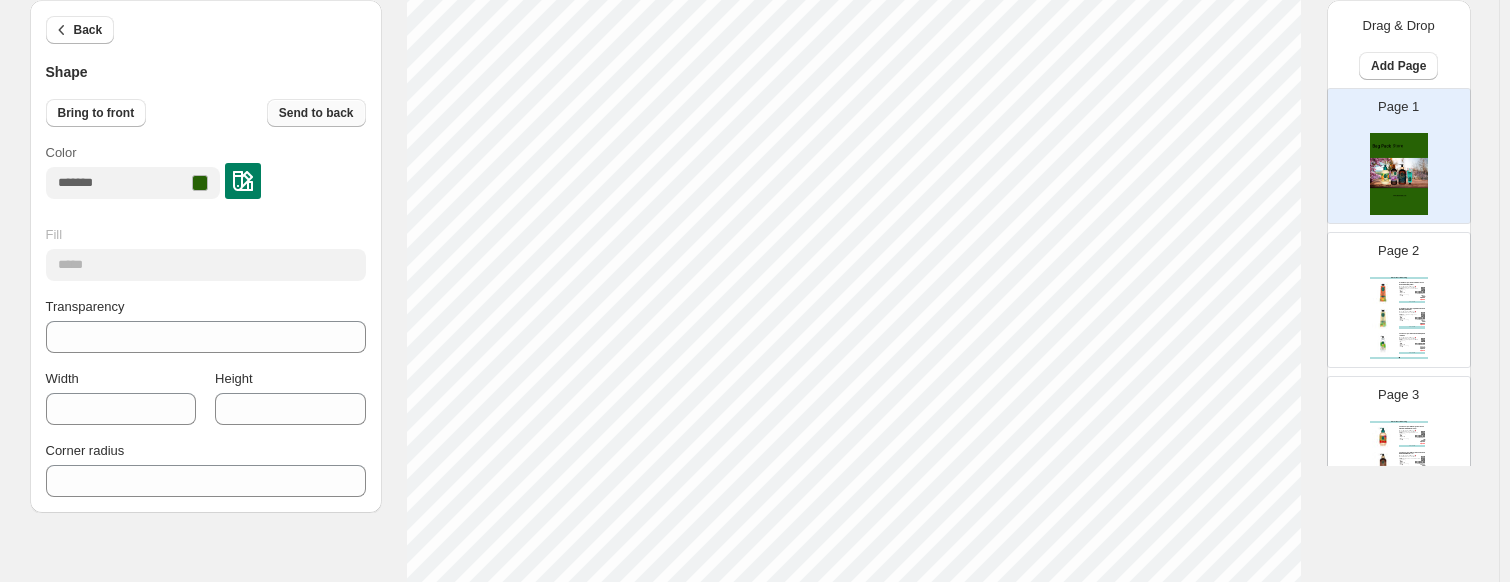 click on "Send to back" at bounding box center [316, 113] 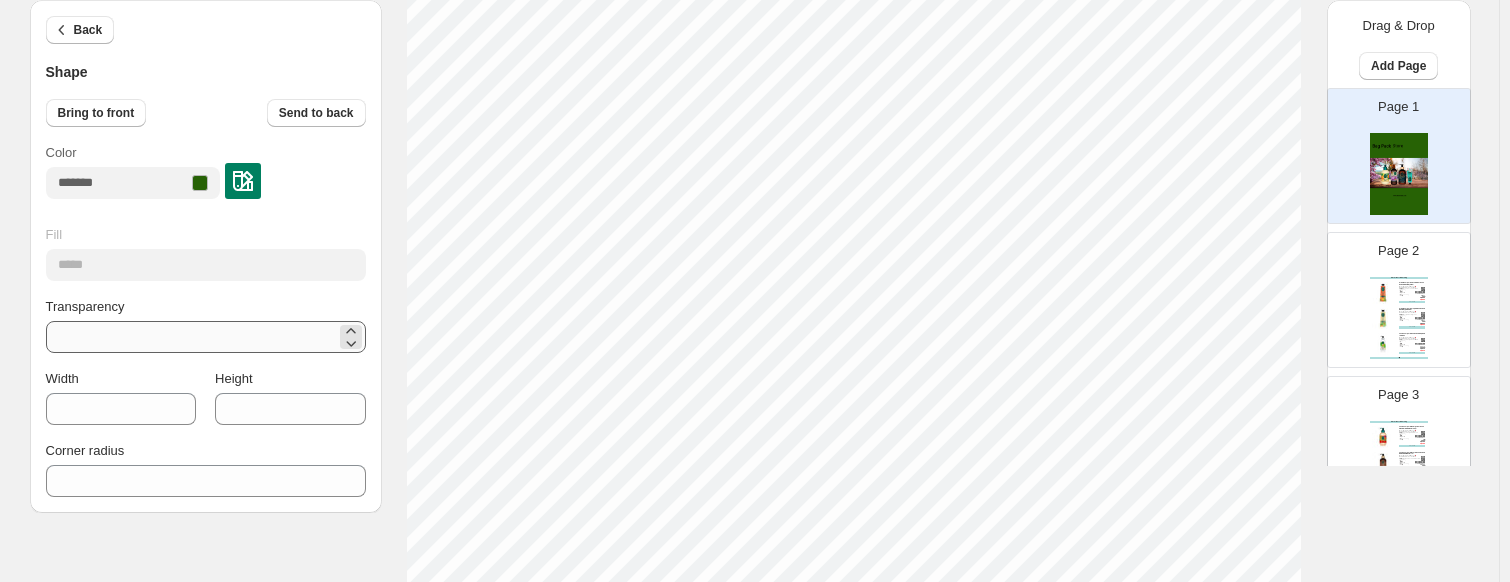 scroll, scrollTop: 200, scrollLeft: 0, axis: vertical 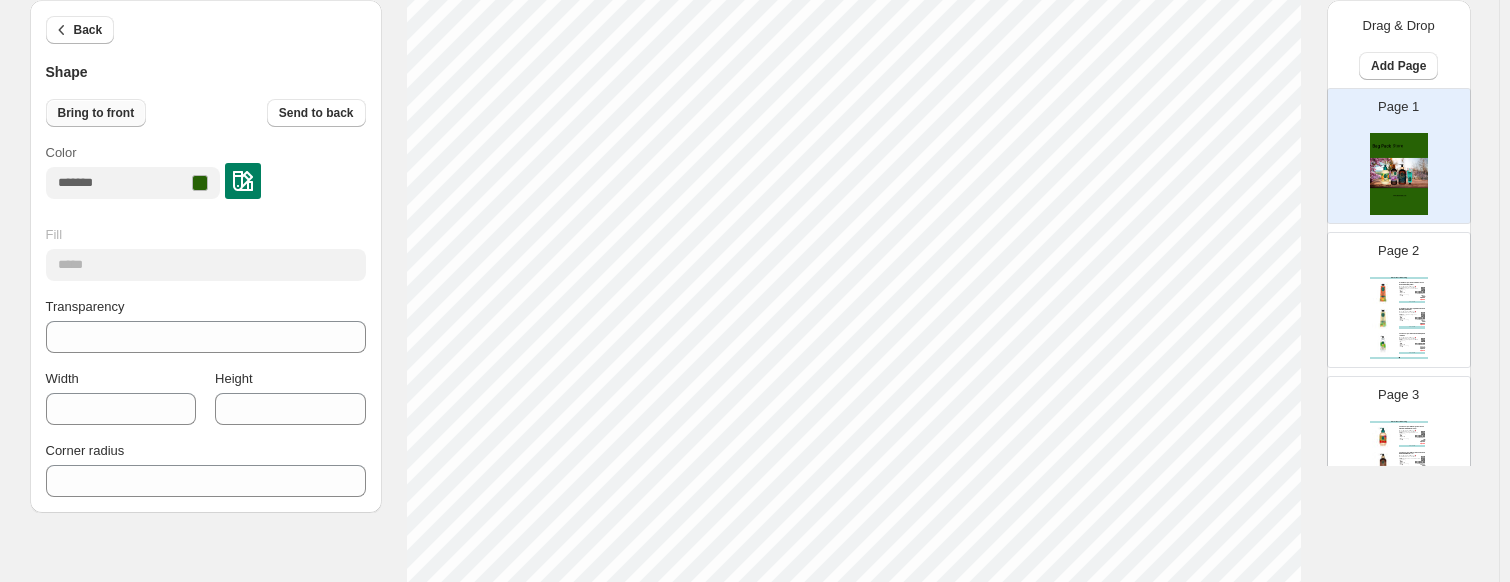 click on "Bring to front" at bounding box center [96, 113] 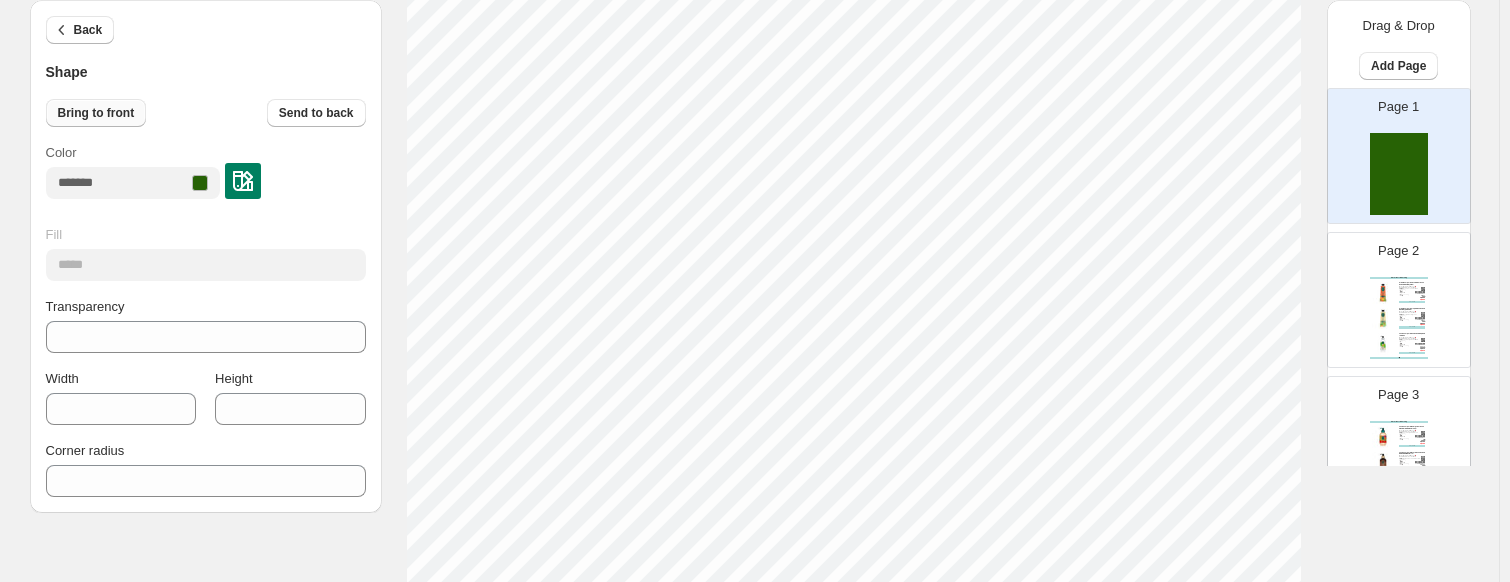 click on "Bring to front" at bounding box center (96, 113) 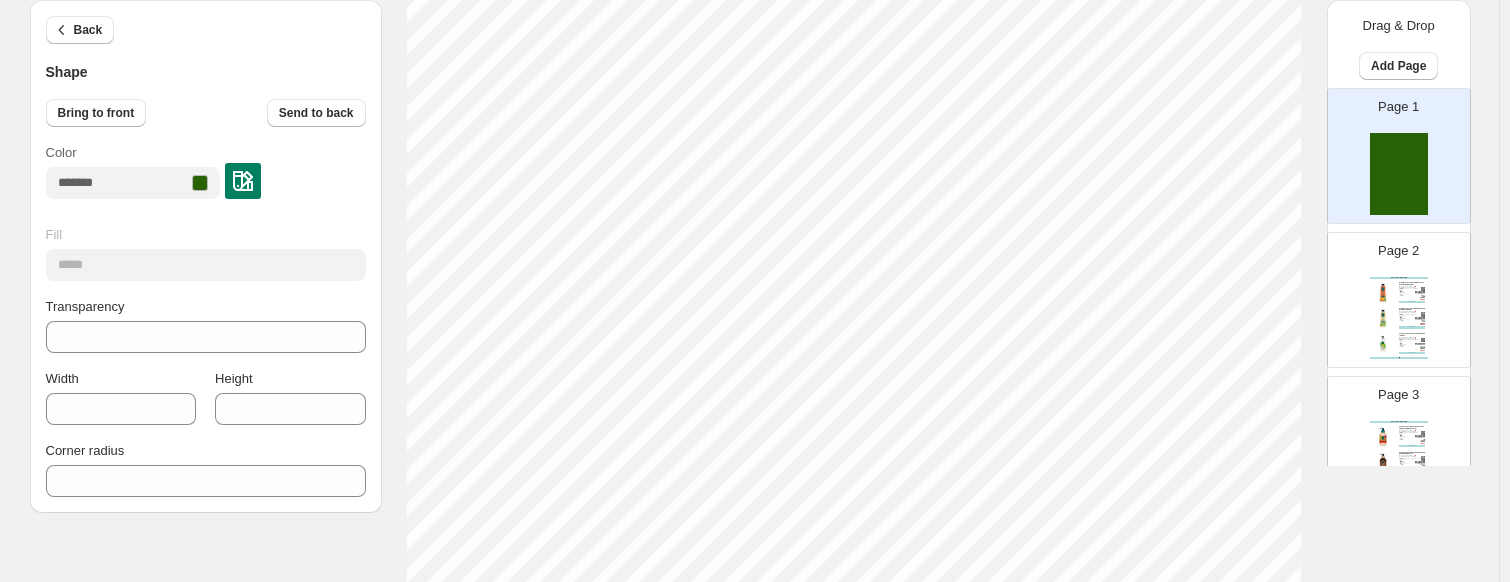 click on "Bring to front" at bounding box center [96, 113] 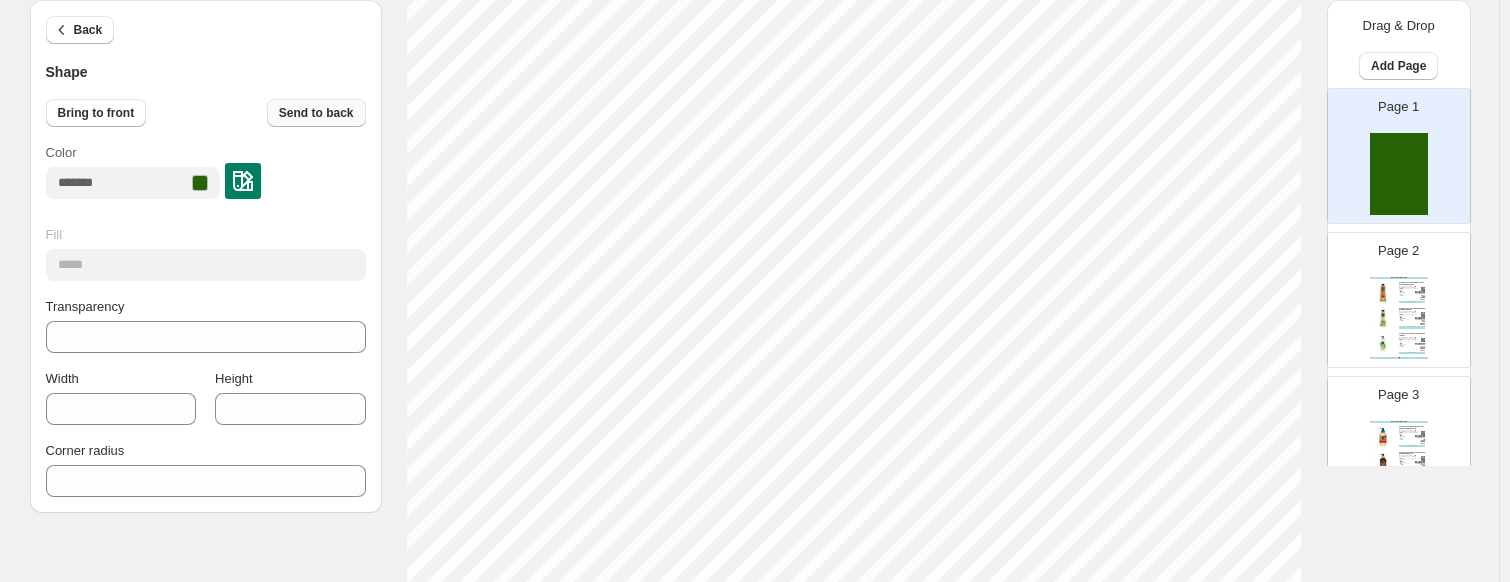 click on "Send to back" at bounding box center [316, 113] 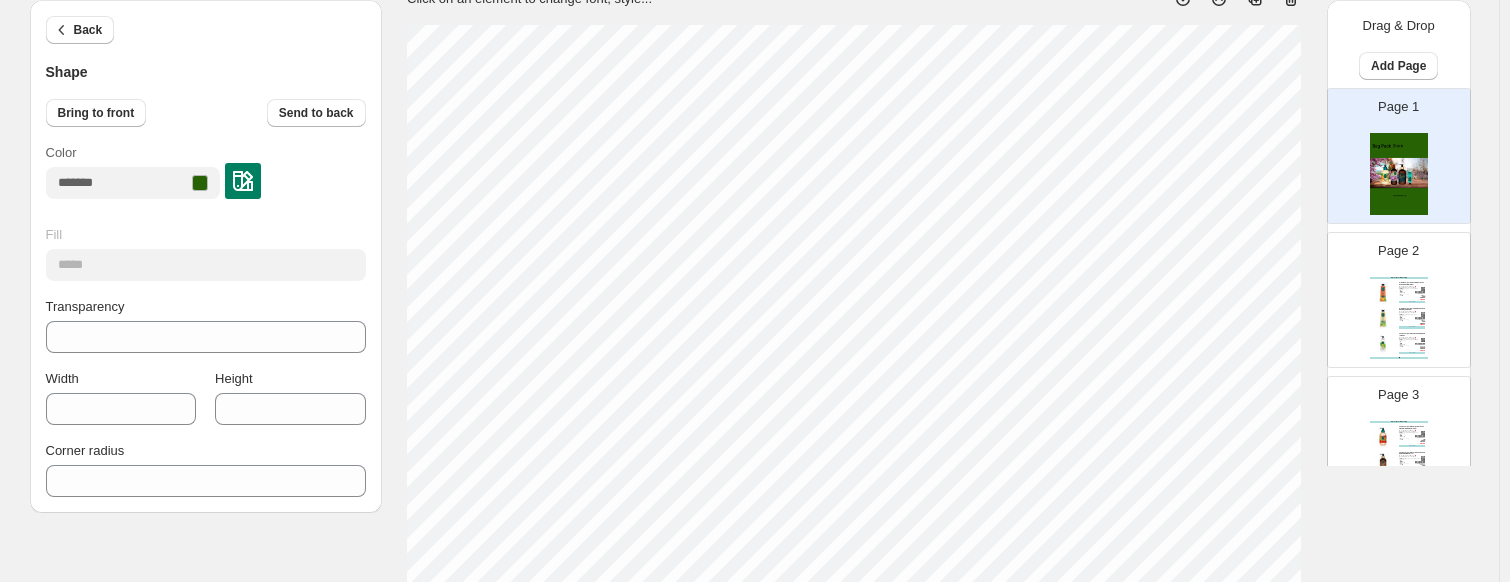 scroll, scrollTop: 100, scrollLeft: 0, axis: vertical 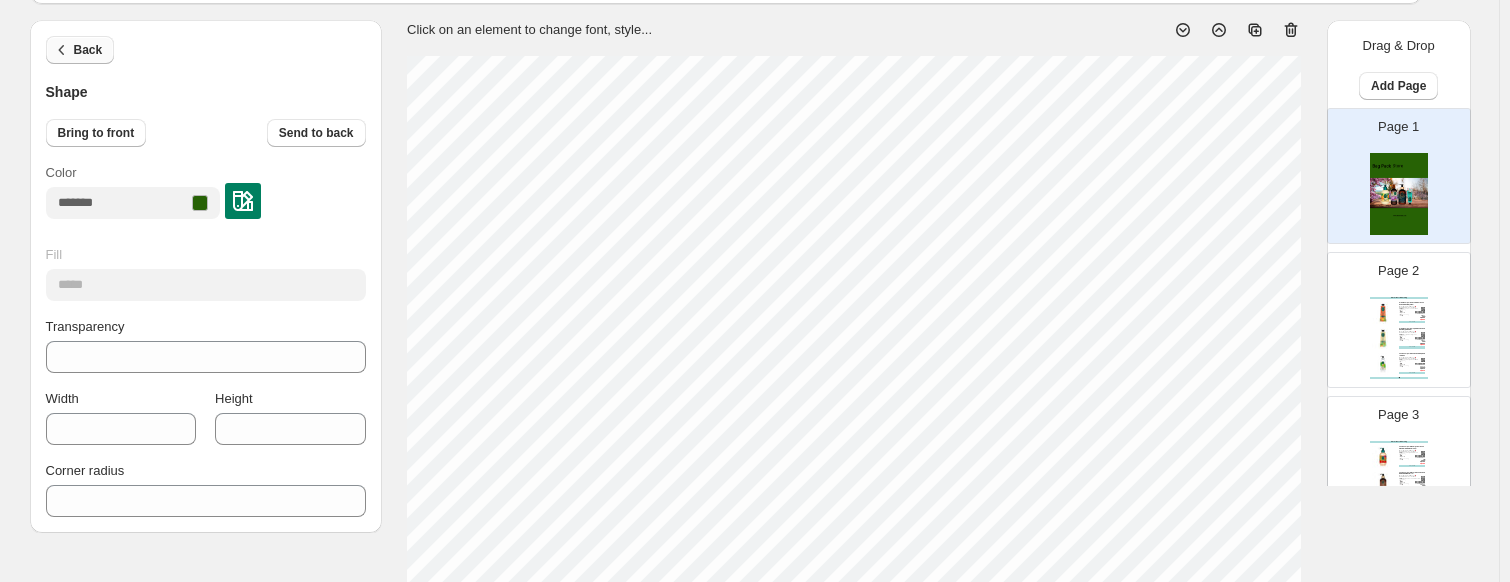 click on "Back" at bounding box center (88, 50) 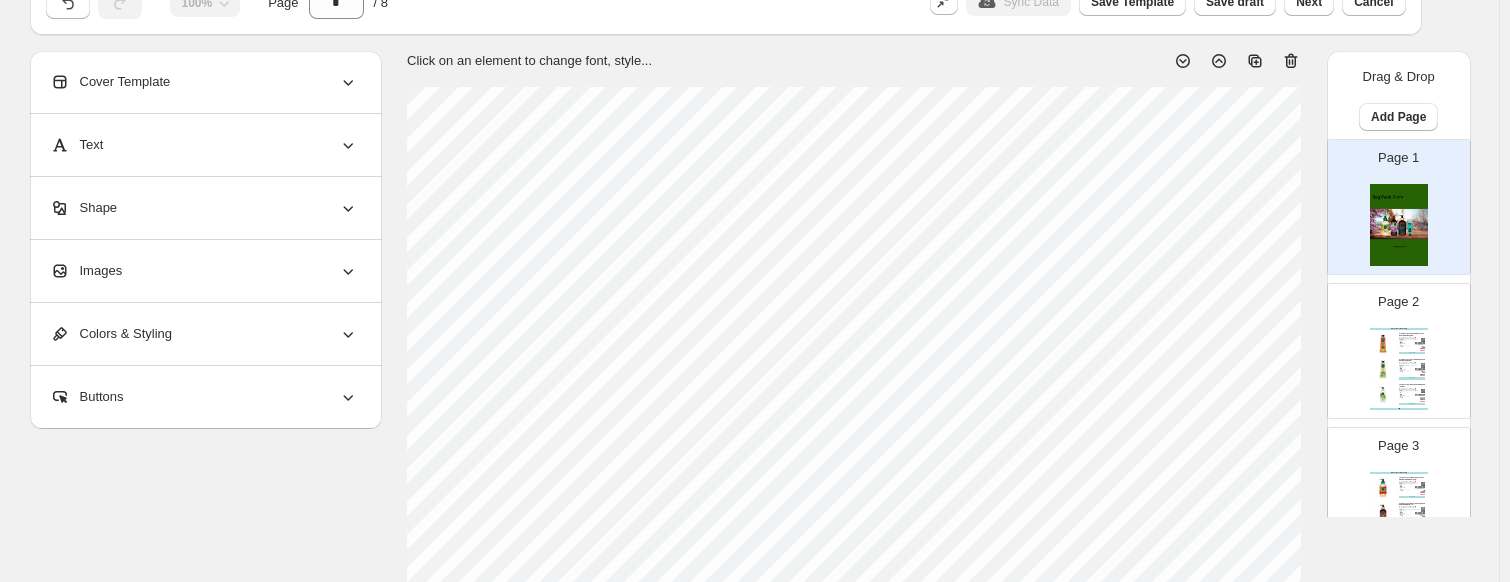 scroll, scrollTop: 100, scrollLeft: 0, axis: vertical 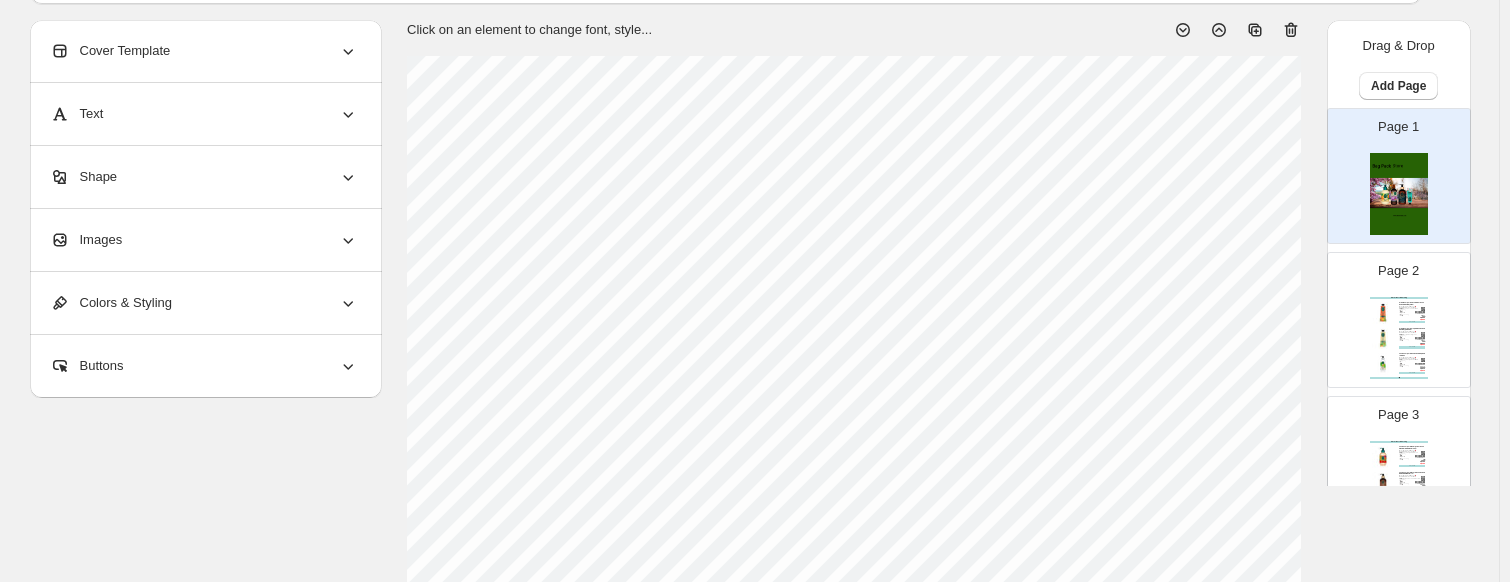 click on "Water Bottle Catalog Crema corporal revitalizante con aceite de oliva y man... Marca:  Eyüp Sabri Tuncer | 🇹🇷 Tradición turca desde 1923
Inspirada en la esencia vibran... Stock Quantity:  144 SKU:  001.019.12319 Weight:  0.05 Tags:  aceite de oliva, calcio, Certi... Brand:  Eyüp Sabri Tuncer Barcode №:  691685023877 Cuidado corporal S/. 10.07 S/. null S/. 29.00 S/. 29.00 BUY NOW Crema corporal tropical con aceite de oliva y piña haw... Marca: Eyüp Sabri Tuncer | 🇹🇷 Tradición turca desde 1923
Déjate llevar por un viaje sens... Stock Quantity:  144 SKU:  001.019.12318 Weight:  0.05 Tags:  aceite de oliva, aceite natura... Brand:  Eyüp Sabri Tuncer Barcode №:  691685023860 Cuidado corporal S/. 10.07 S/. null S/. 29.00 S/. 29.00 BUY NOW Loción corporal con aceite de palta – 500 ml Marca: Eyüp Sabri Tuncer | 🇹🇷 Tradición turca desde 1923
Redescubre el poder nutritivo d... Stock Quantity:  36 SKU:  001.017.009.10208 Weight:  0.5 Tags:  aceite de oliva, aceite natura... S/. 23.28" at bounding box center (1399, 338) 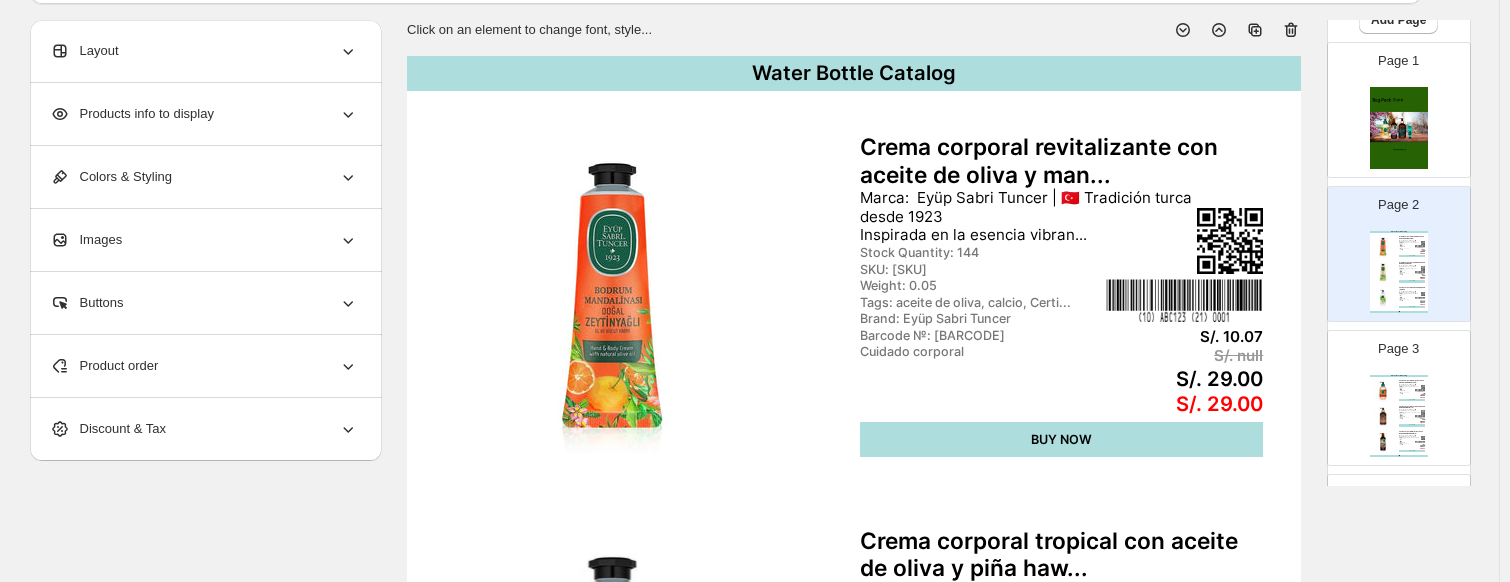 scroll, scrollTop: 300, scrollLeft: 0, axis: vertical 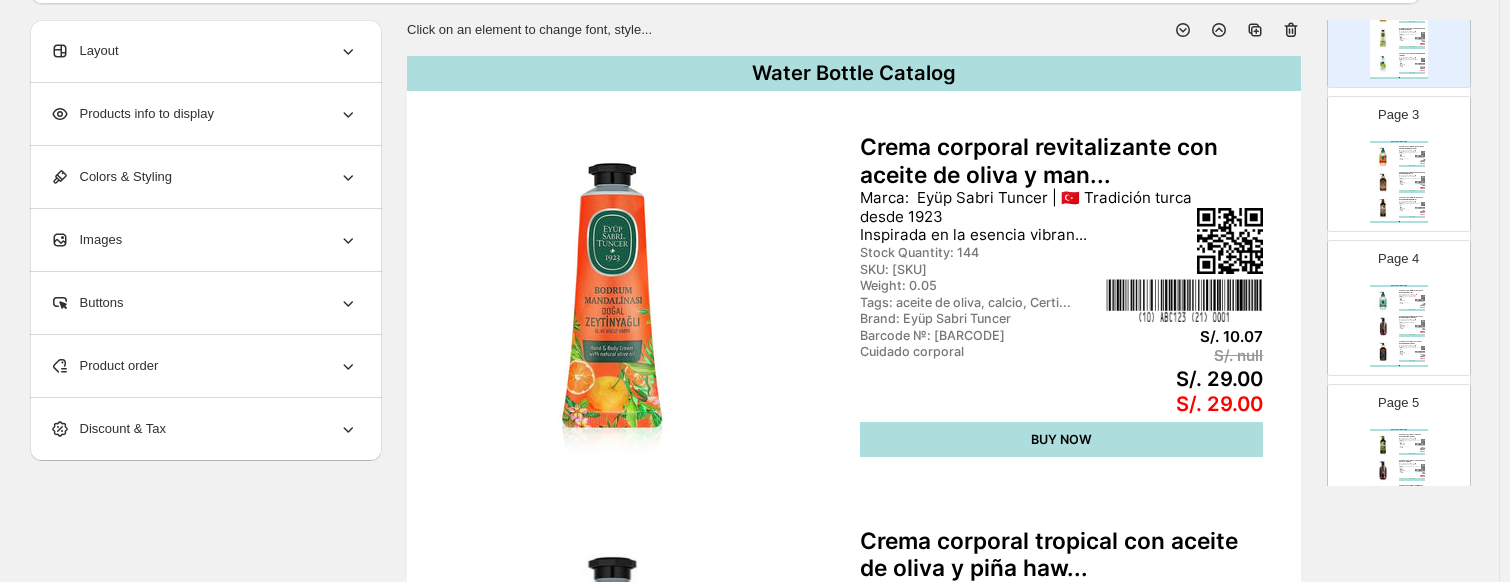 click on "BUY NOW" at bounding box center (1412, 335) 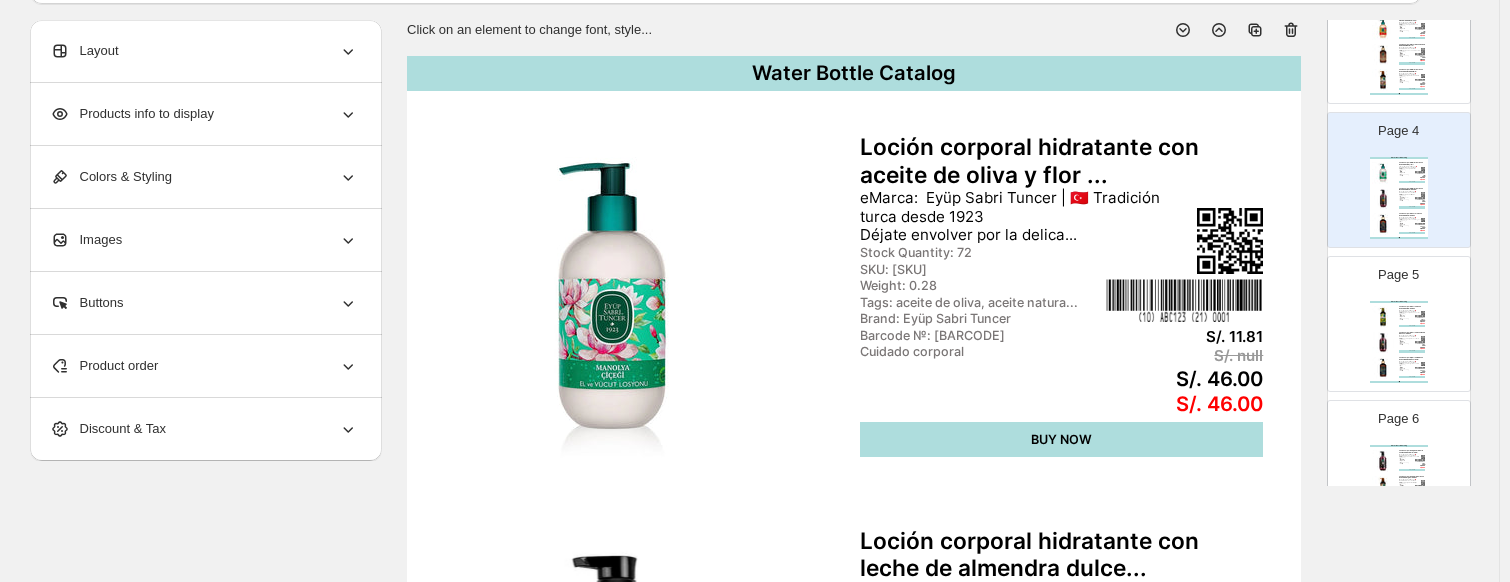 scroll, scrollTop: 600, scrollLeft: 0, axis: vertical 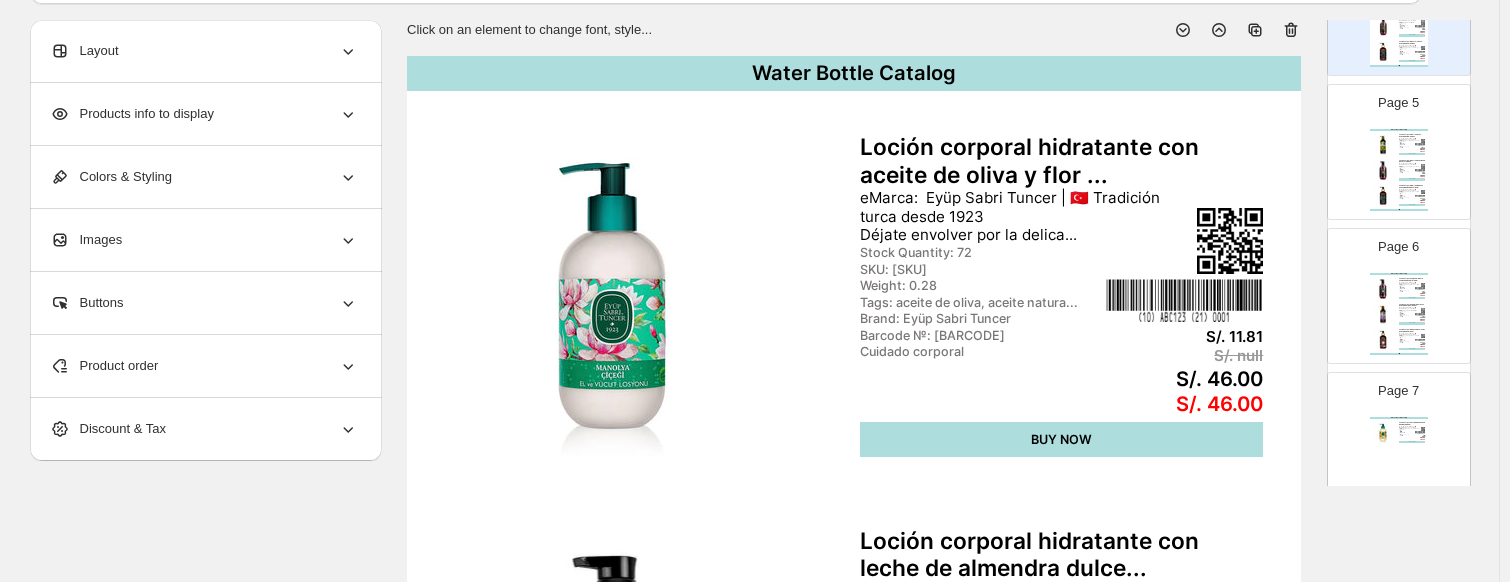 click on "Products info to display" at bounding box center (132, 114) 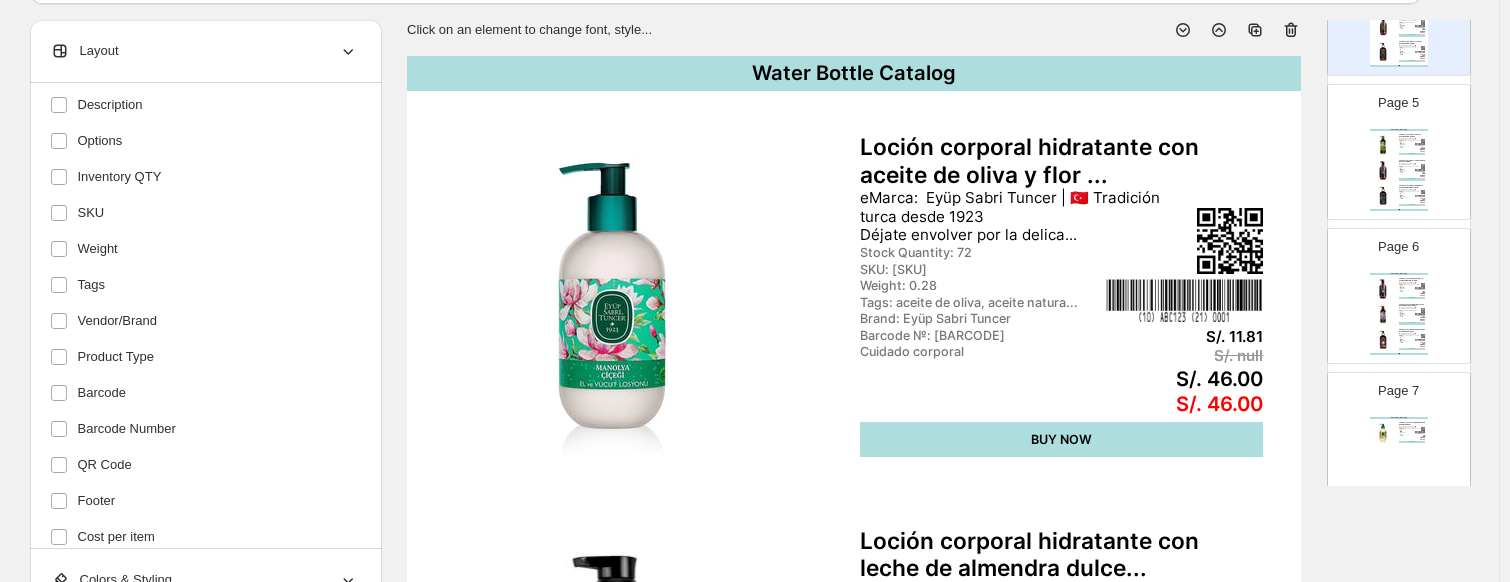 scroll, scrollTop: 459, scrollLeft: 0, axis: vertical 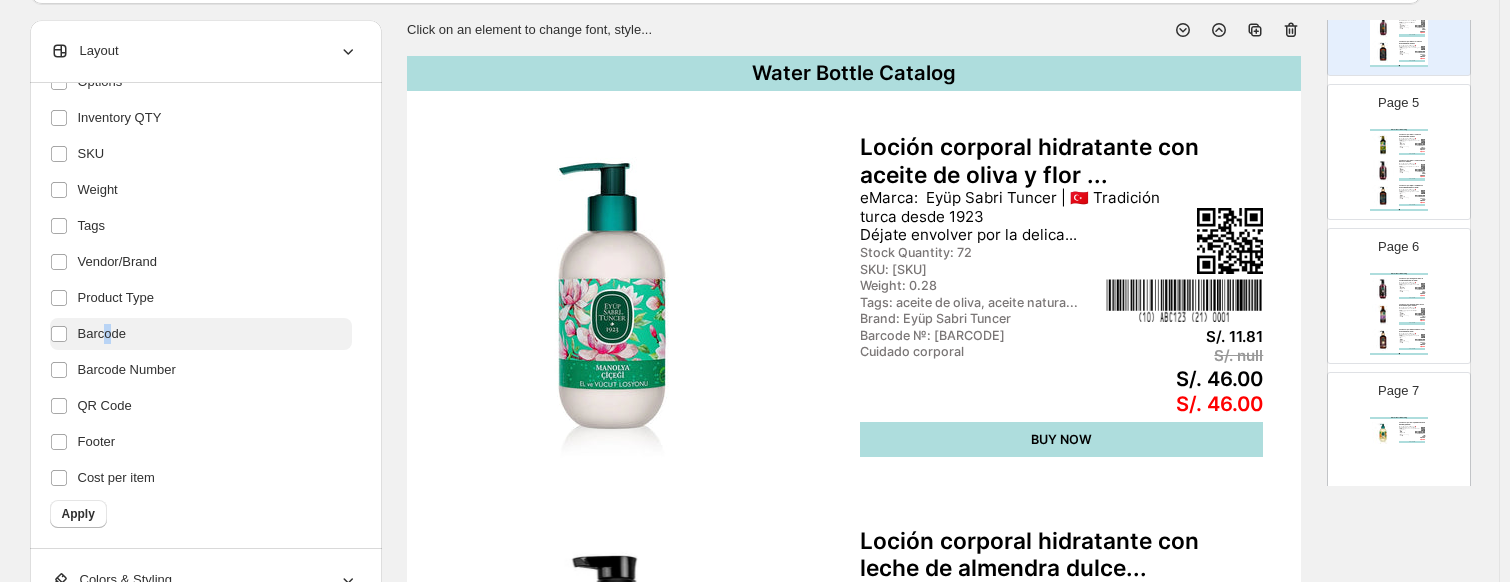 click on "Barcode" at bounding box center [102, 334] 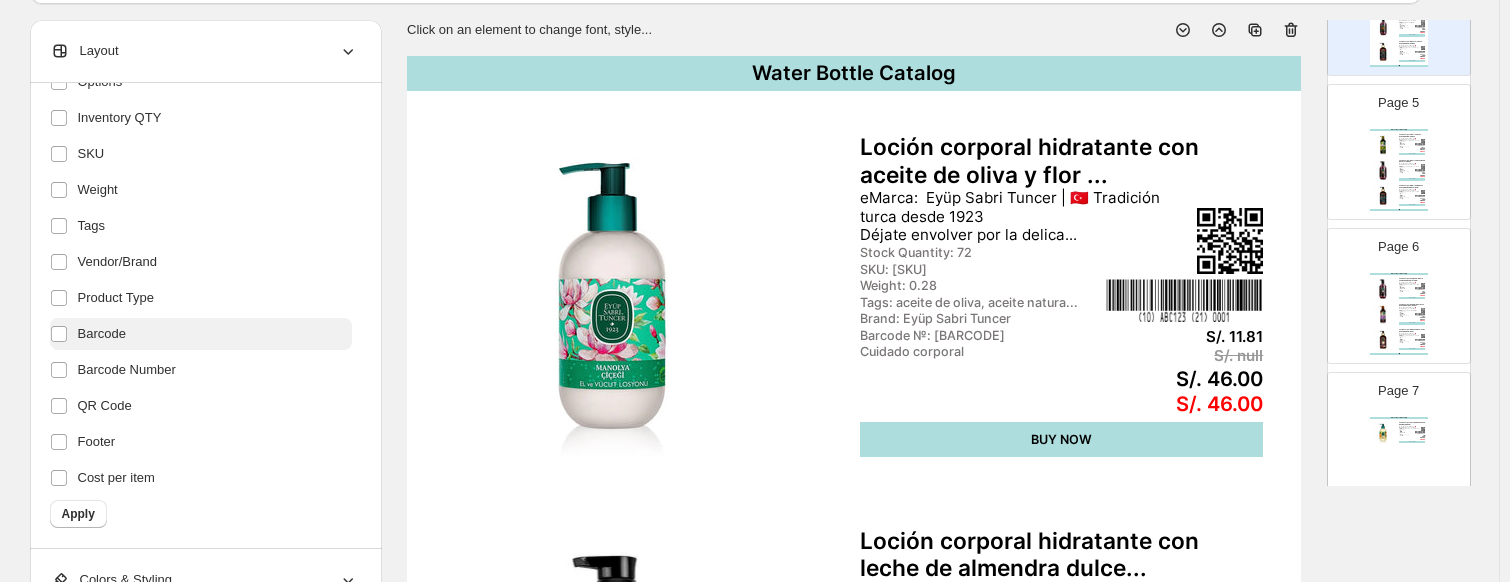 click on "Barcode" at bounding box center [102, 334] 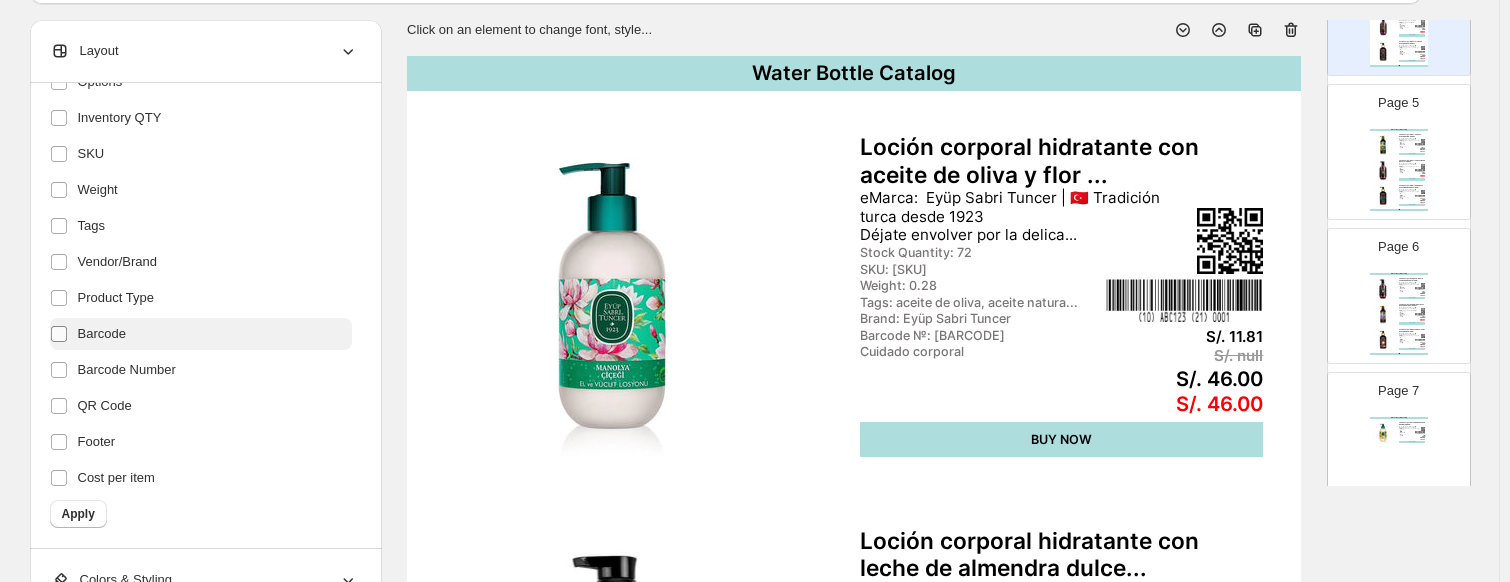 click at bounding box center [63, 334] 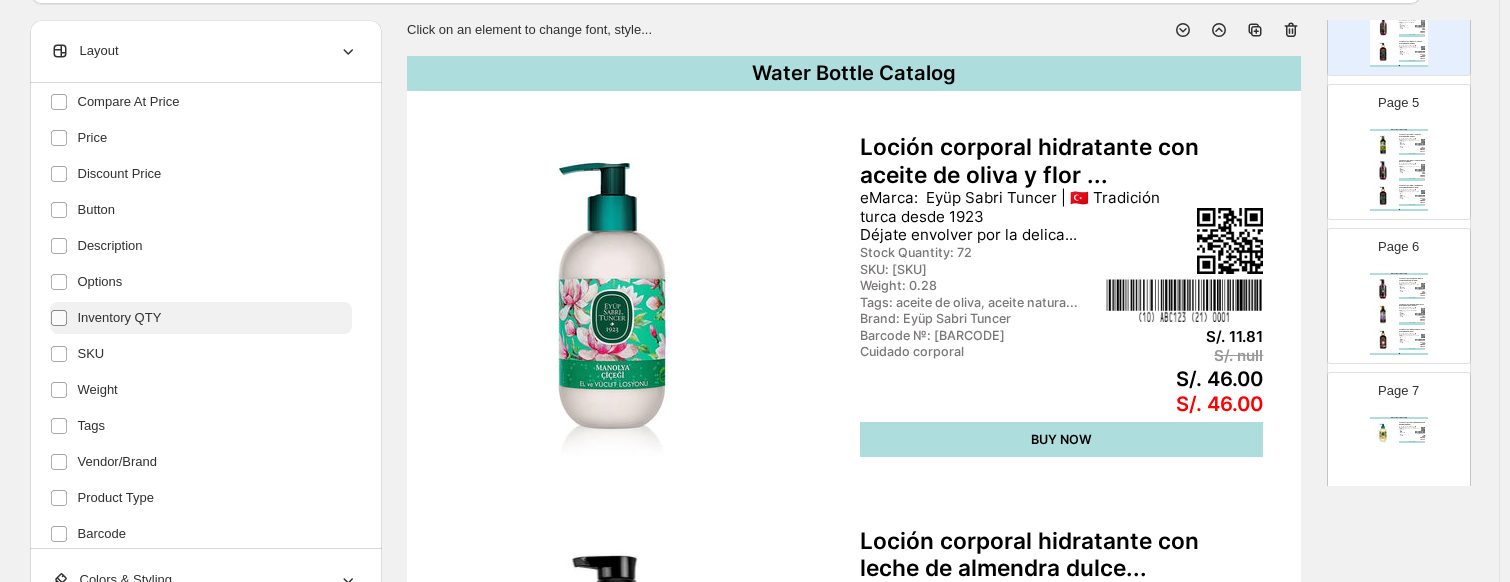 scroll, scrollTop: 83, scrollLeft: 0, axis: vertical 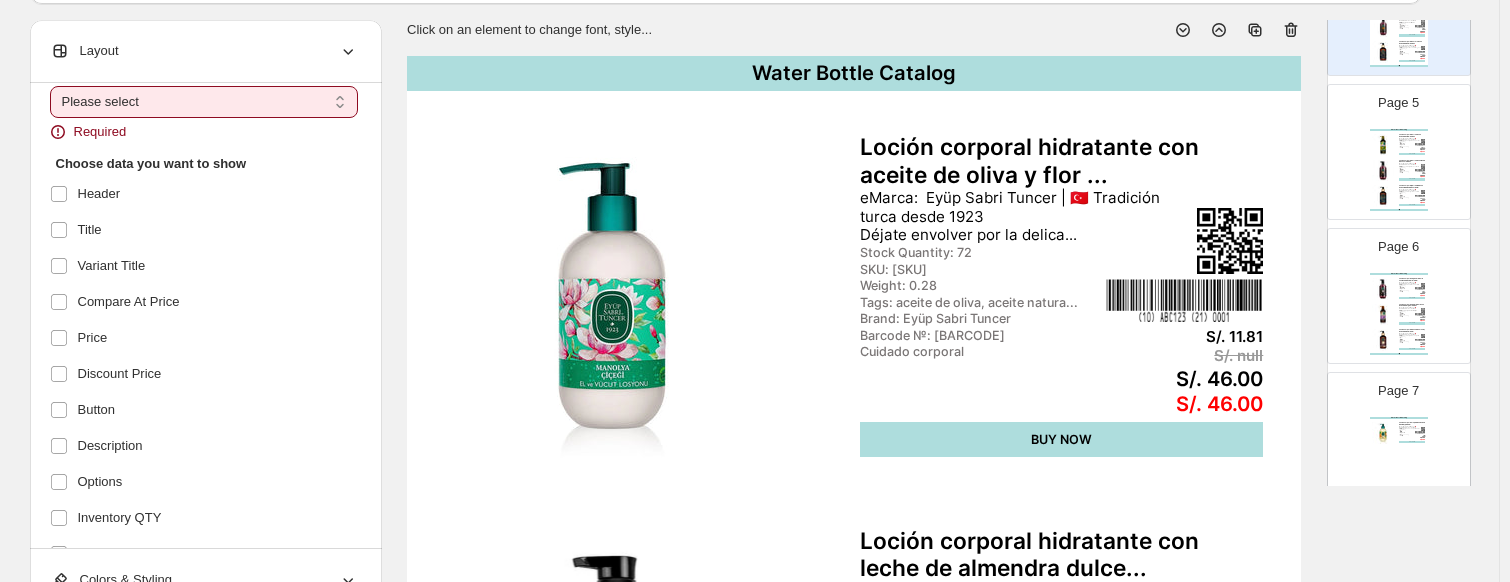 click on "**********" at bounding box center [204, 102] 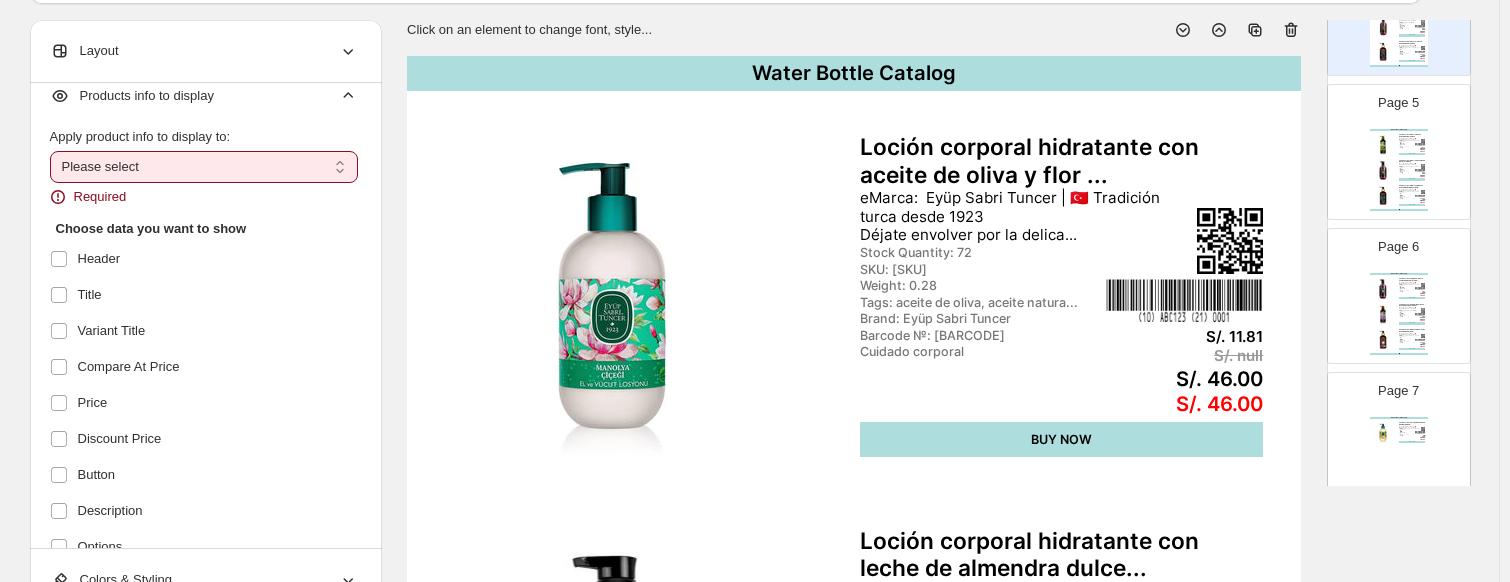 scroll, scrollTop: 0, scrollLeft: 0, axis: both 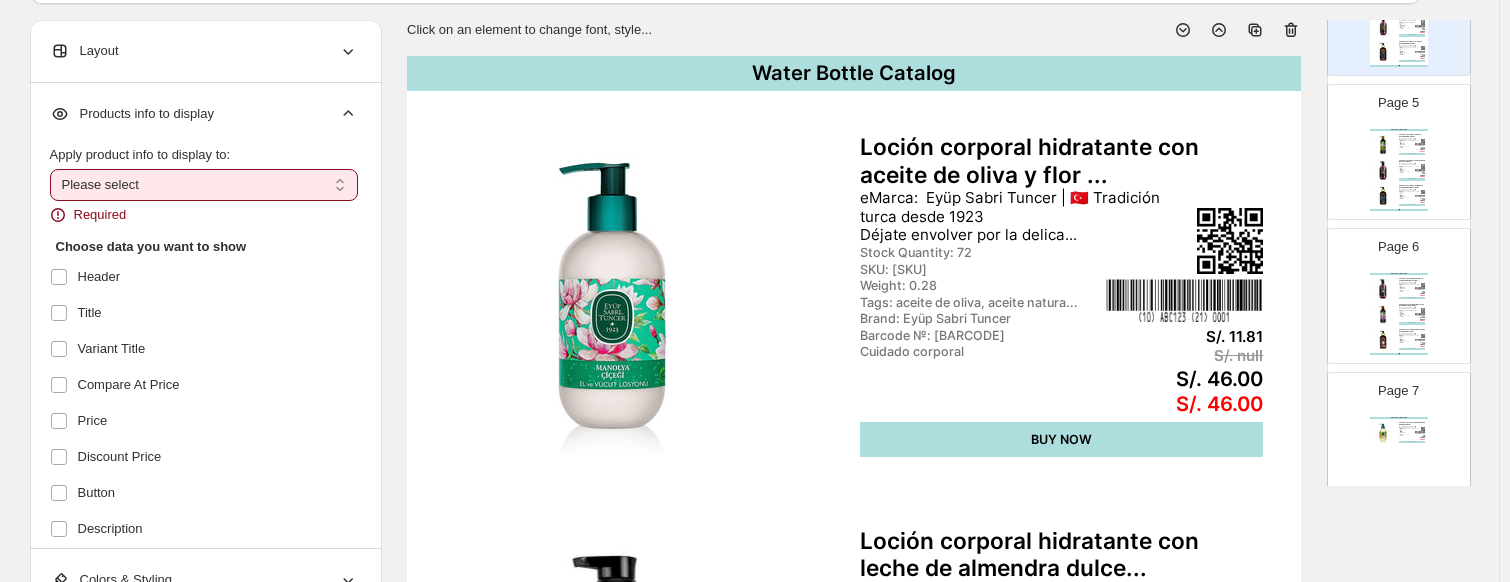 click on "**********" at bounding box center (204, 185) 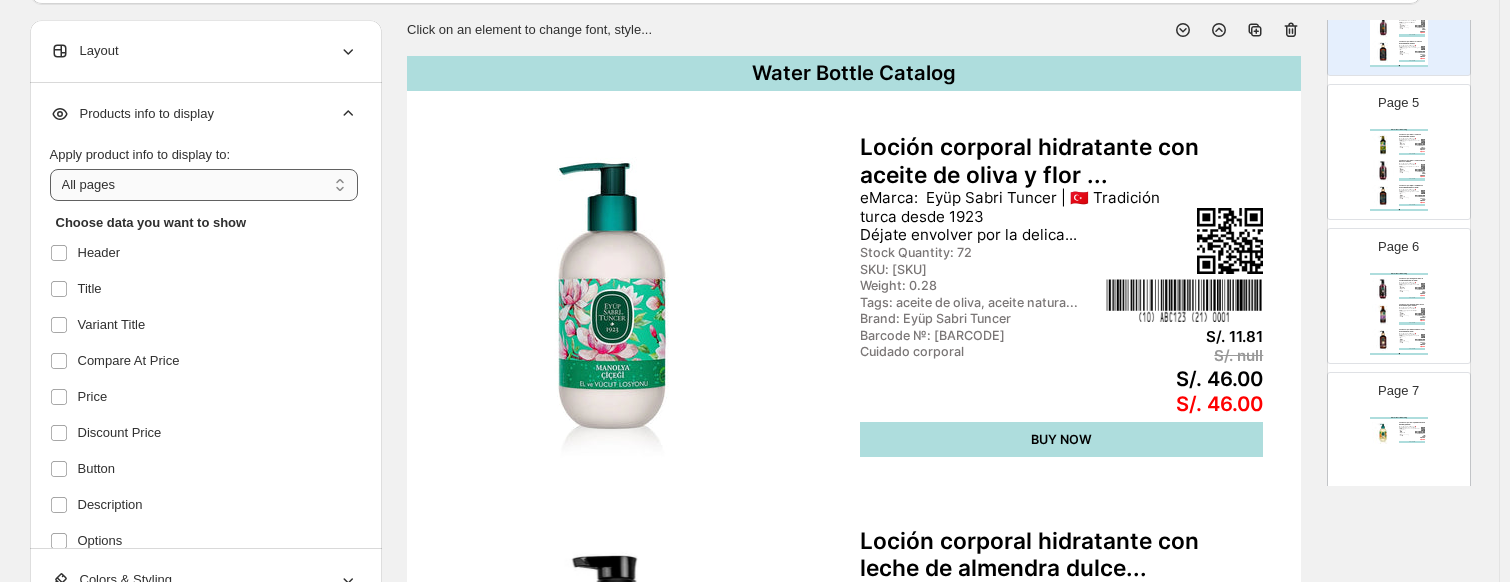click on "**********" at bounding box center (204, 185) 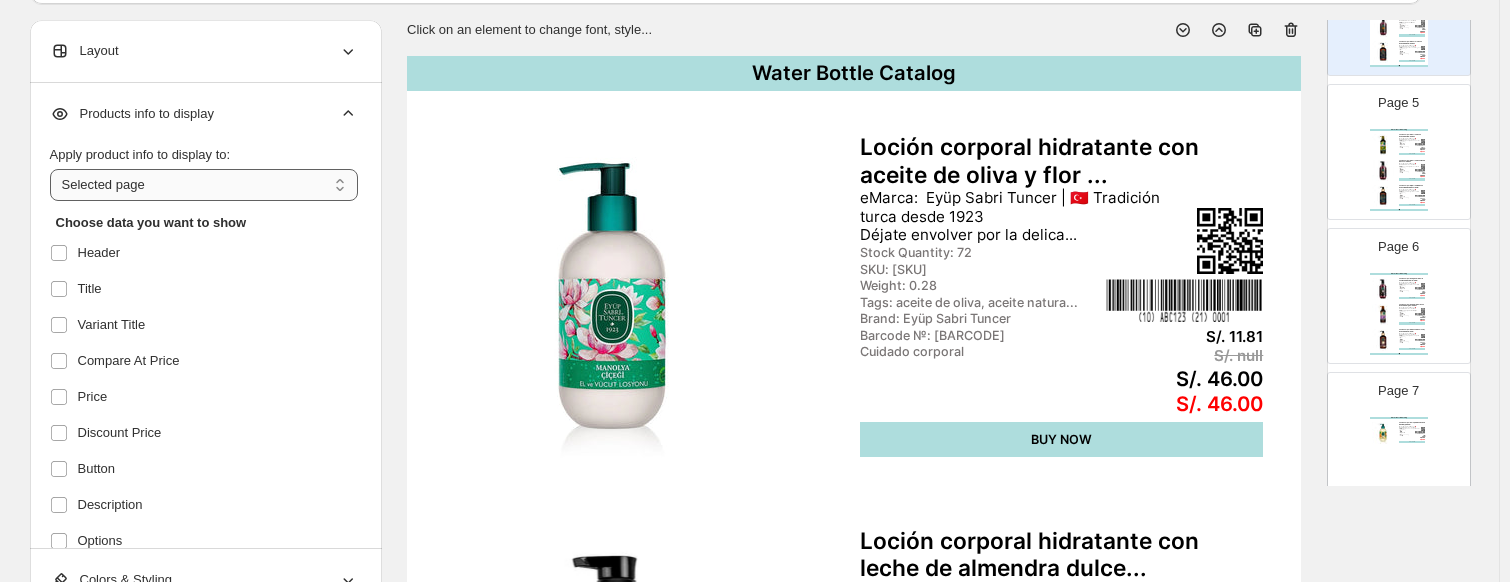 click on "**********" at bounding box center (204, 185) 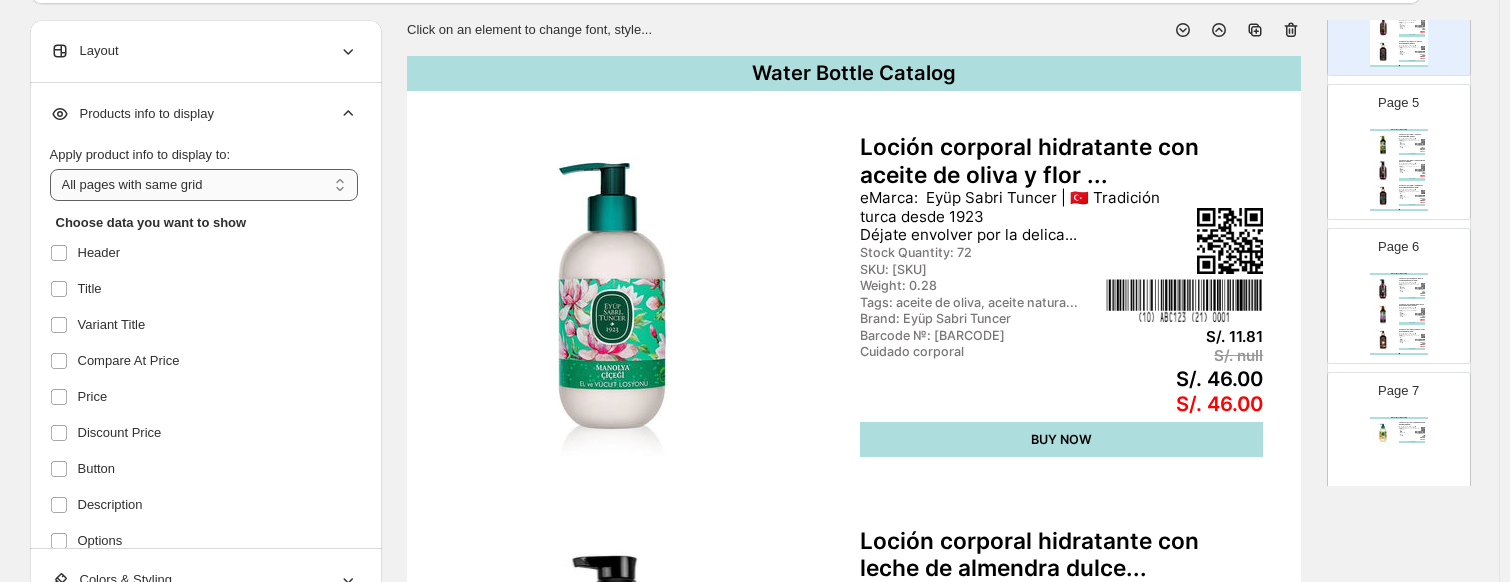 click on "**********" at bounding box center [204, 185] 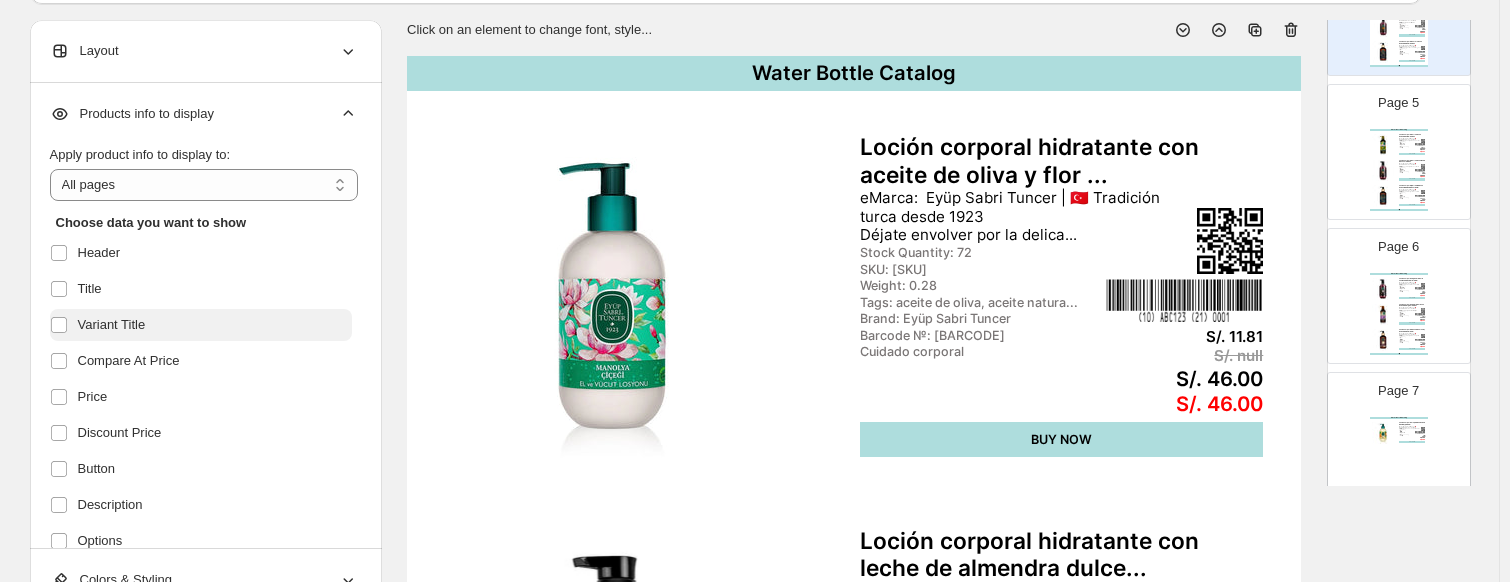 scroll, scrollTop: 100, scrollLeft: 0, axis: vertical 